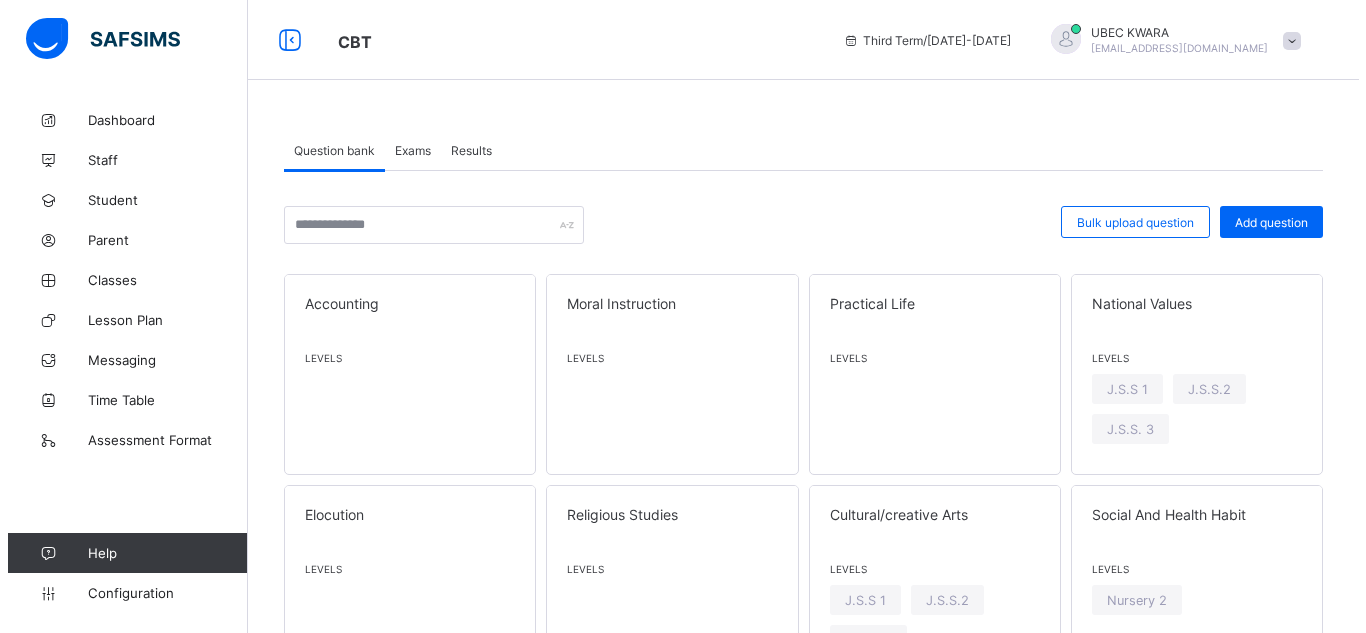 scroll, scrollTop: 0, scrollLeft: 0, axis: both 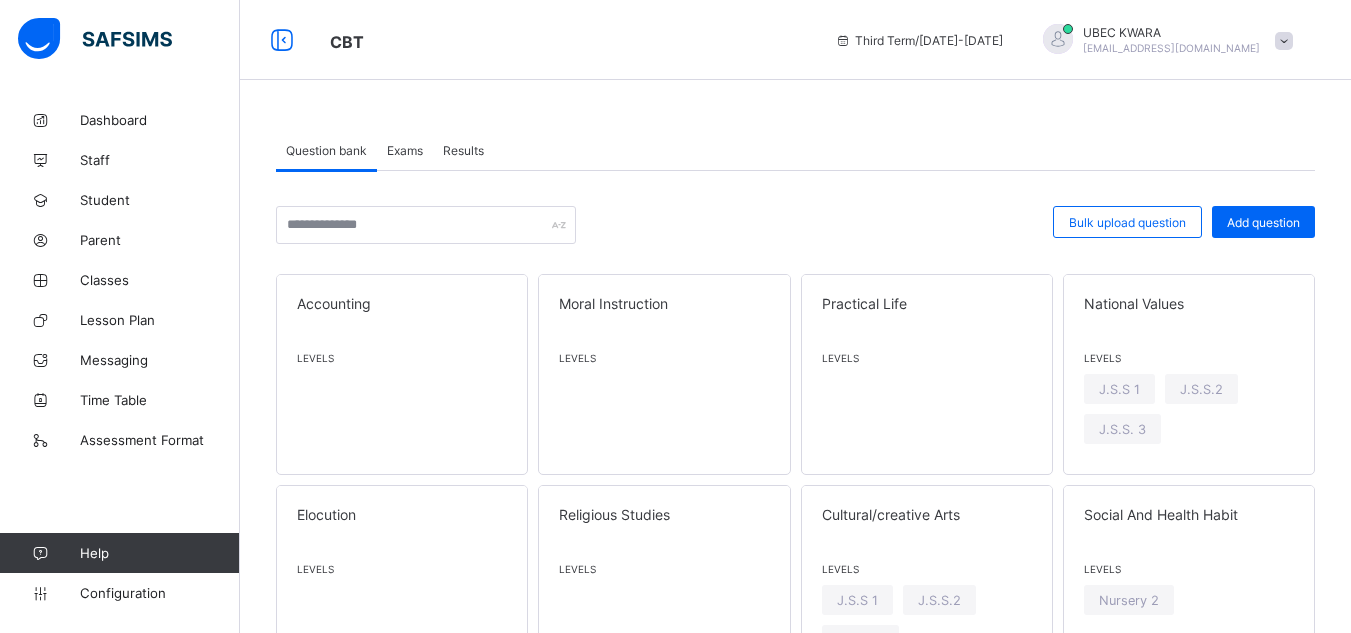 click on "Exams" at bounding box center (405, 150) 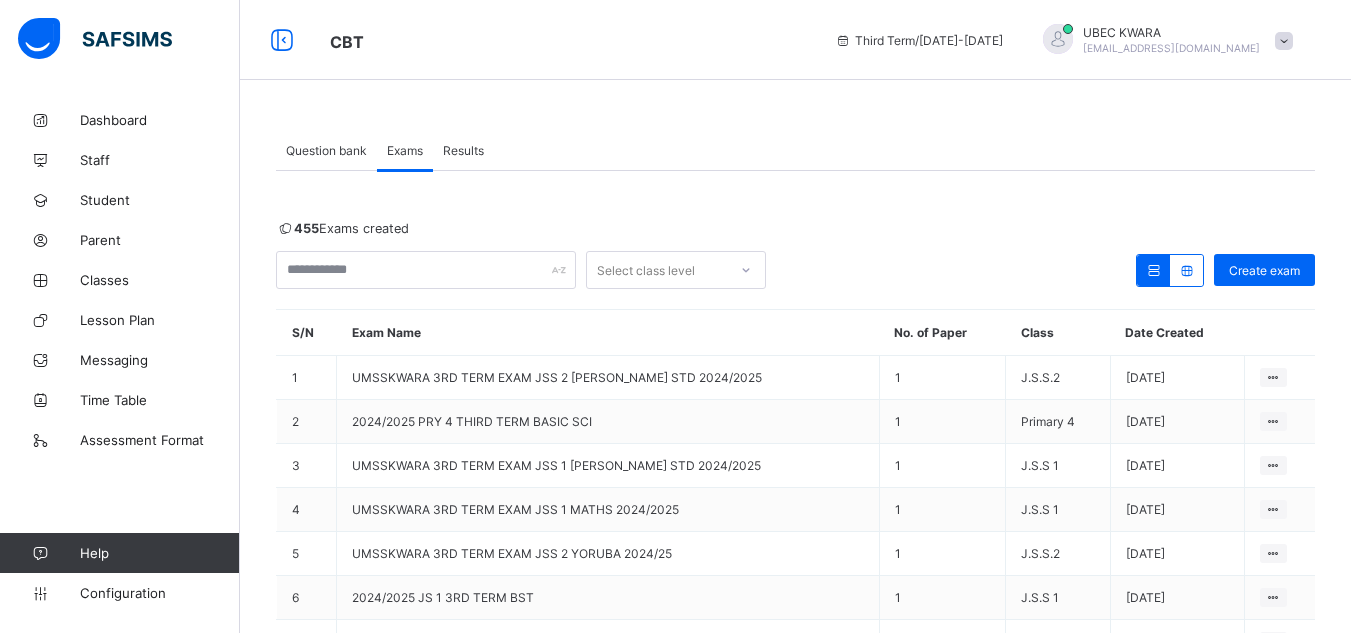 click on "Question bank" at bounding box center [326, 150] 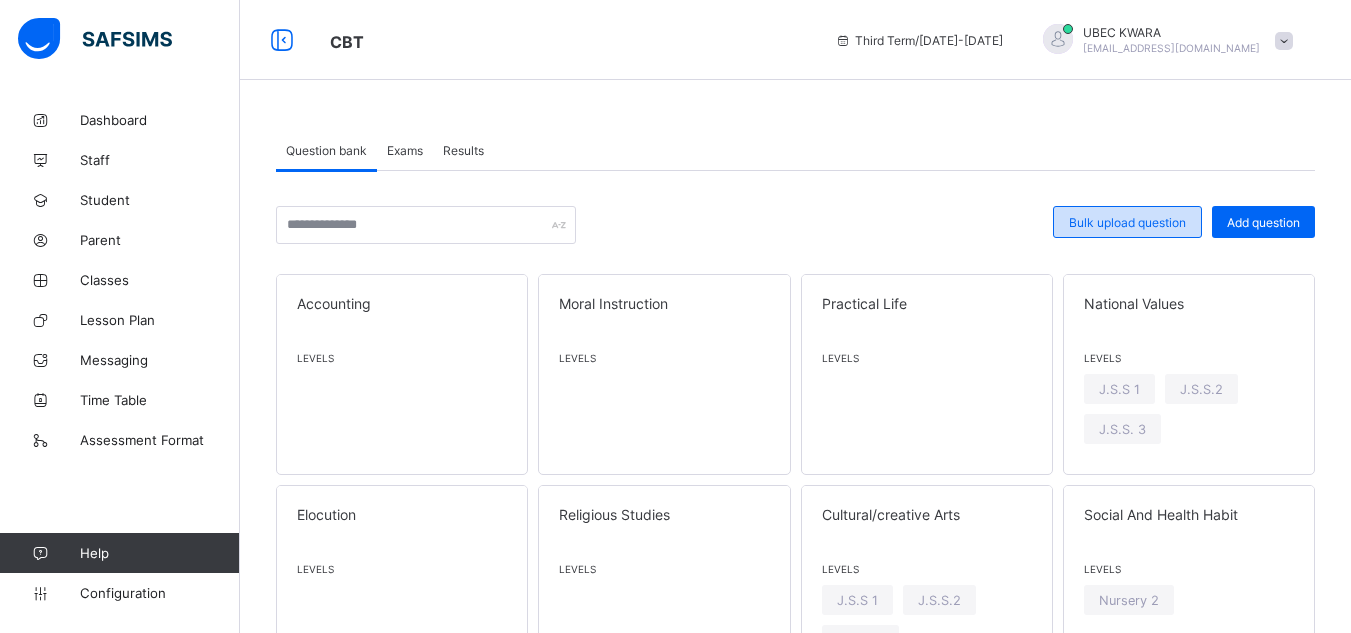 click on "Bulk upload question" at bounding box center (1127, 222) 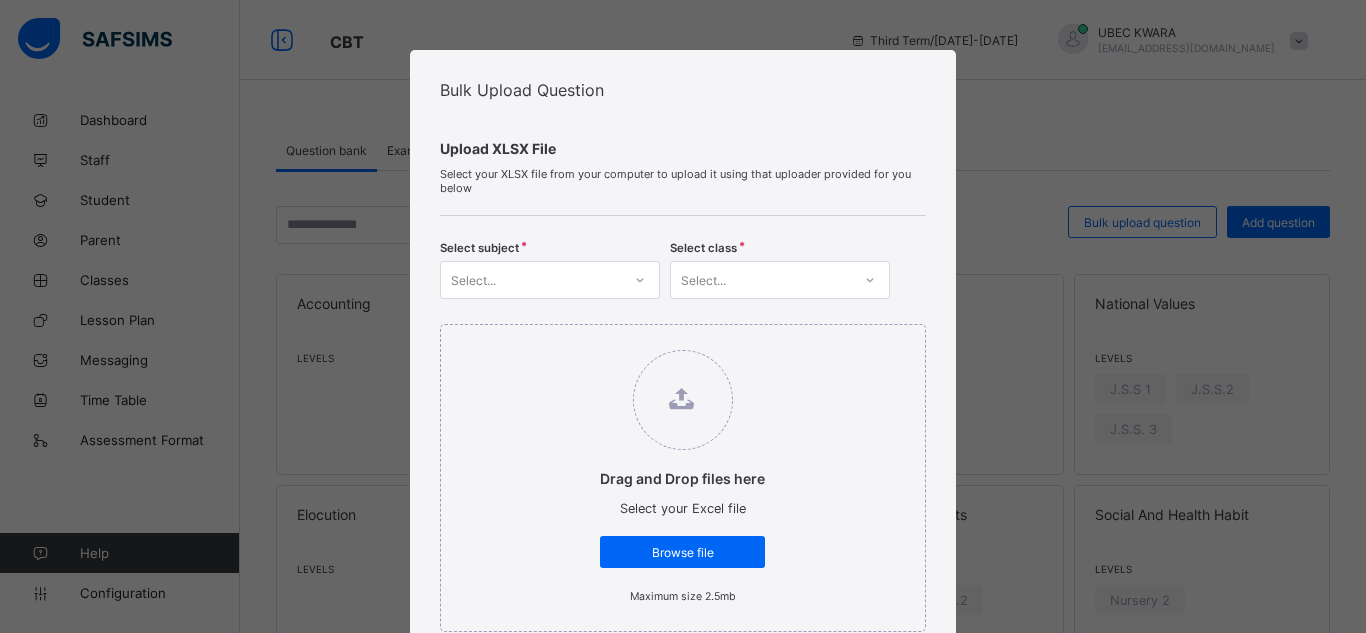 click 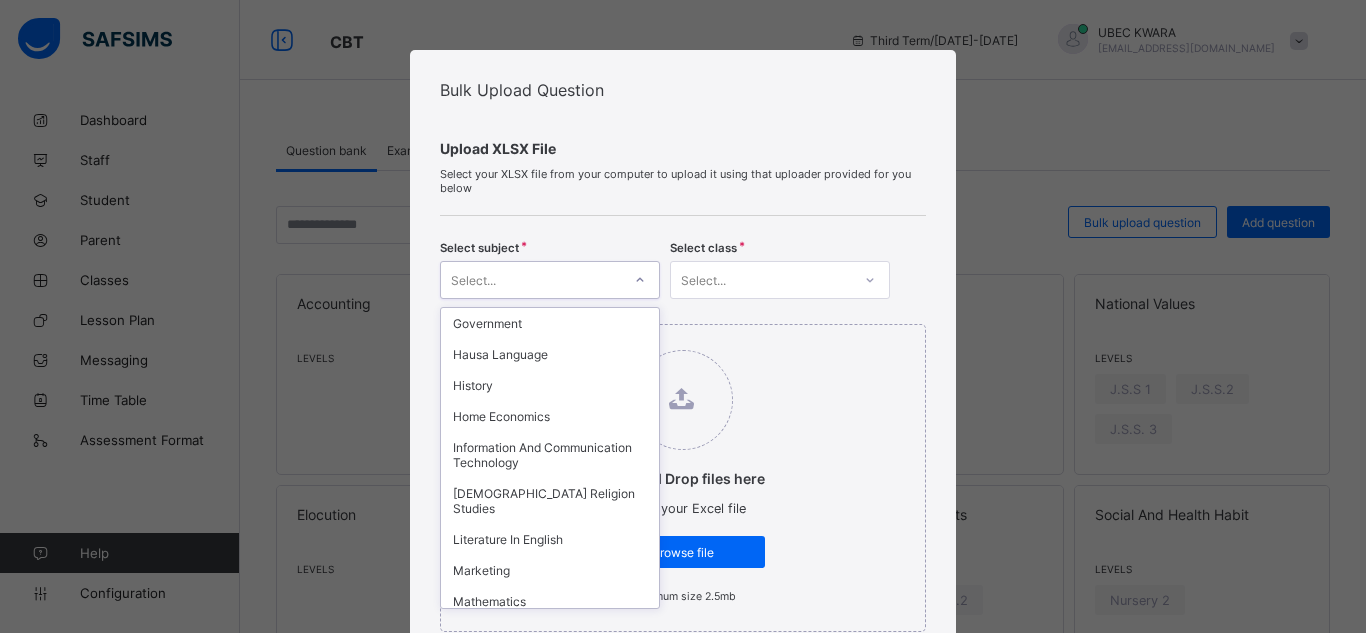 scroll, scrollTop: 1200, scrollLeft: 0, axis: vertical 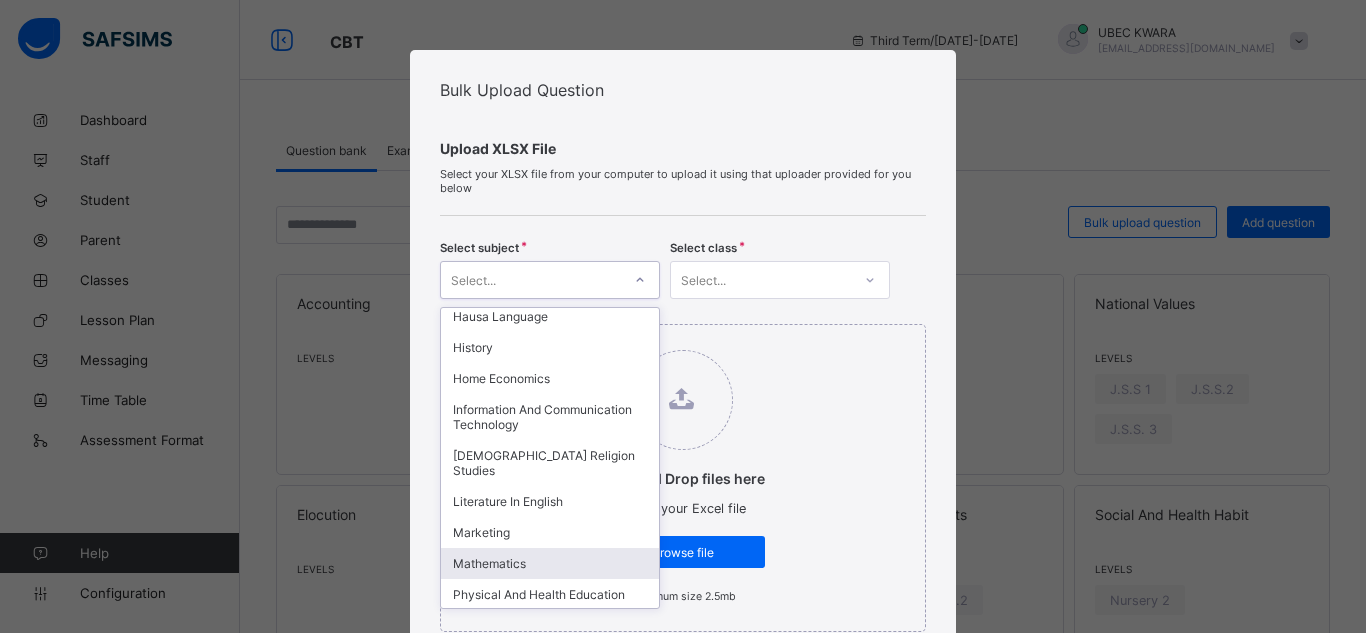 click on "Mathematics" at bounding box center [550, 563] 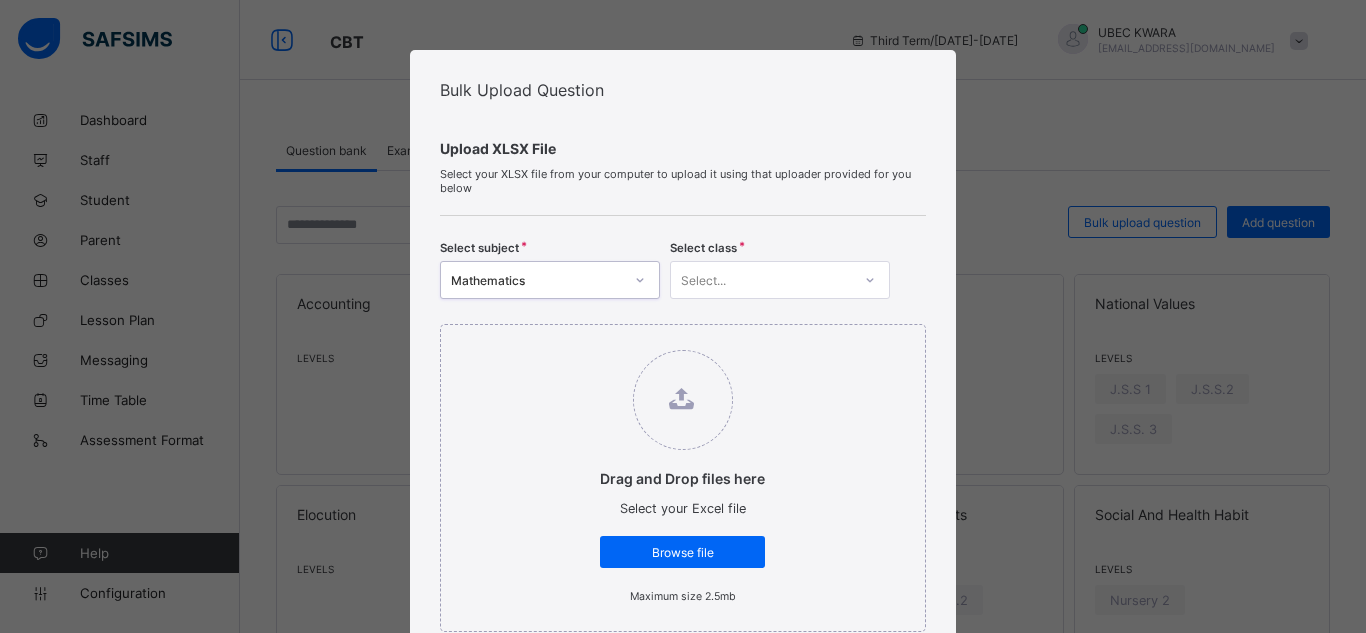 click at bounding box center [870, 280] 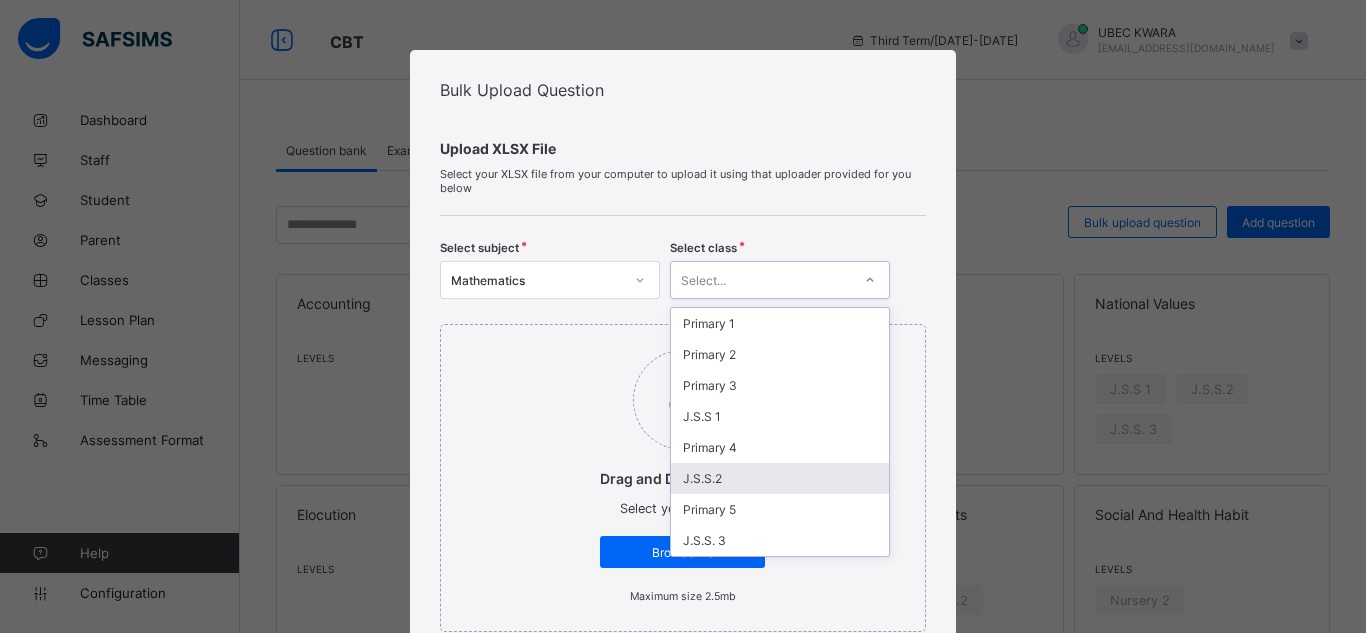 click on "J.S.S.2" at bounding box center [780, 478] 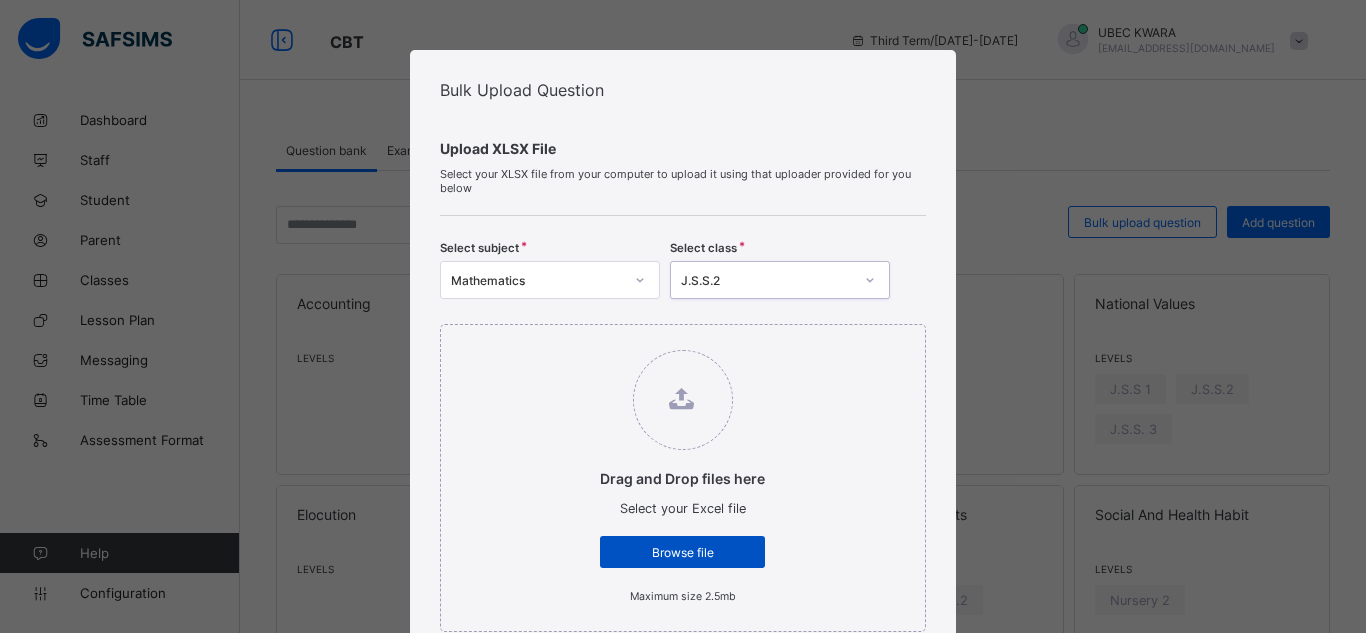 click on "Browse file" at bounding box center (682, 552) 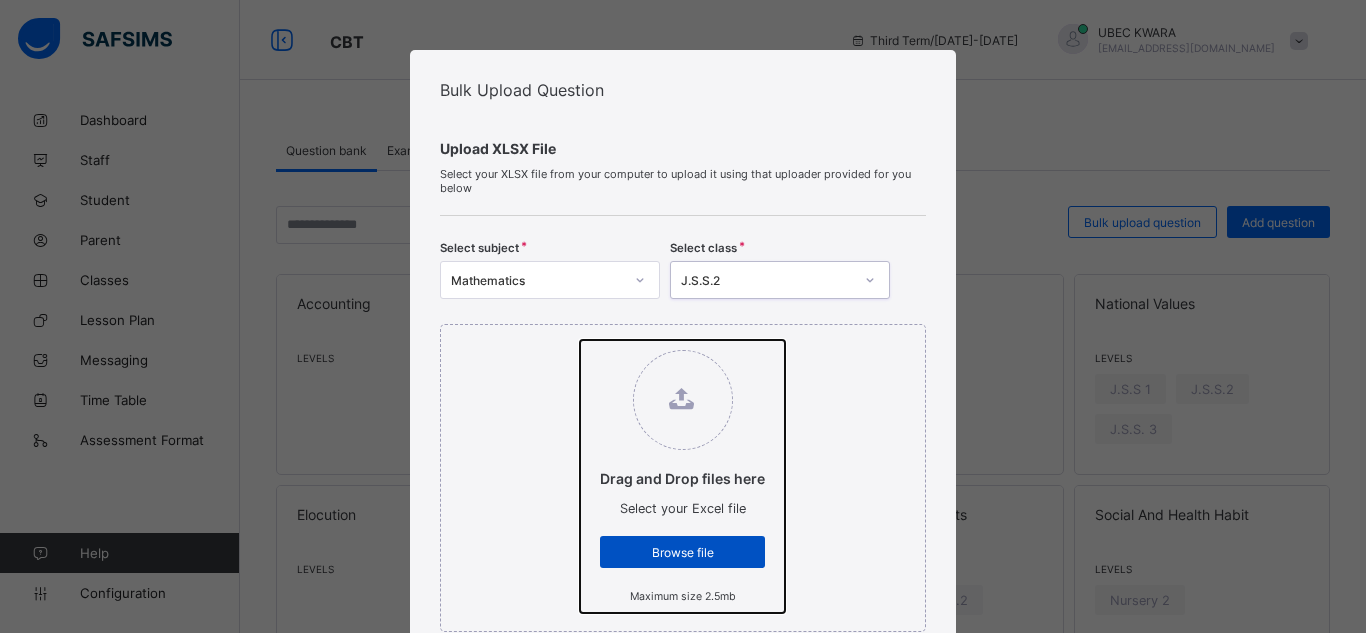 click on "Drag and Drop files here Select your Excel file Browse file Maximum size 2.5mb" at bounding box center (580, 340) 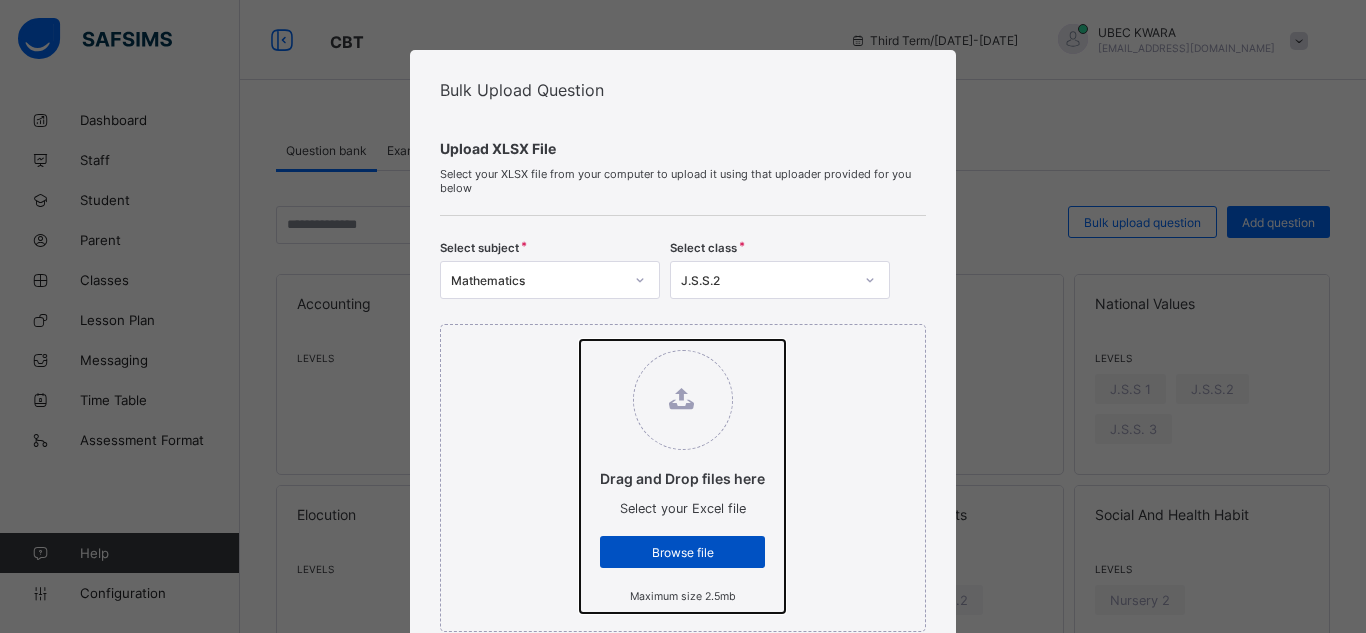 type on "**********" 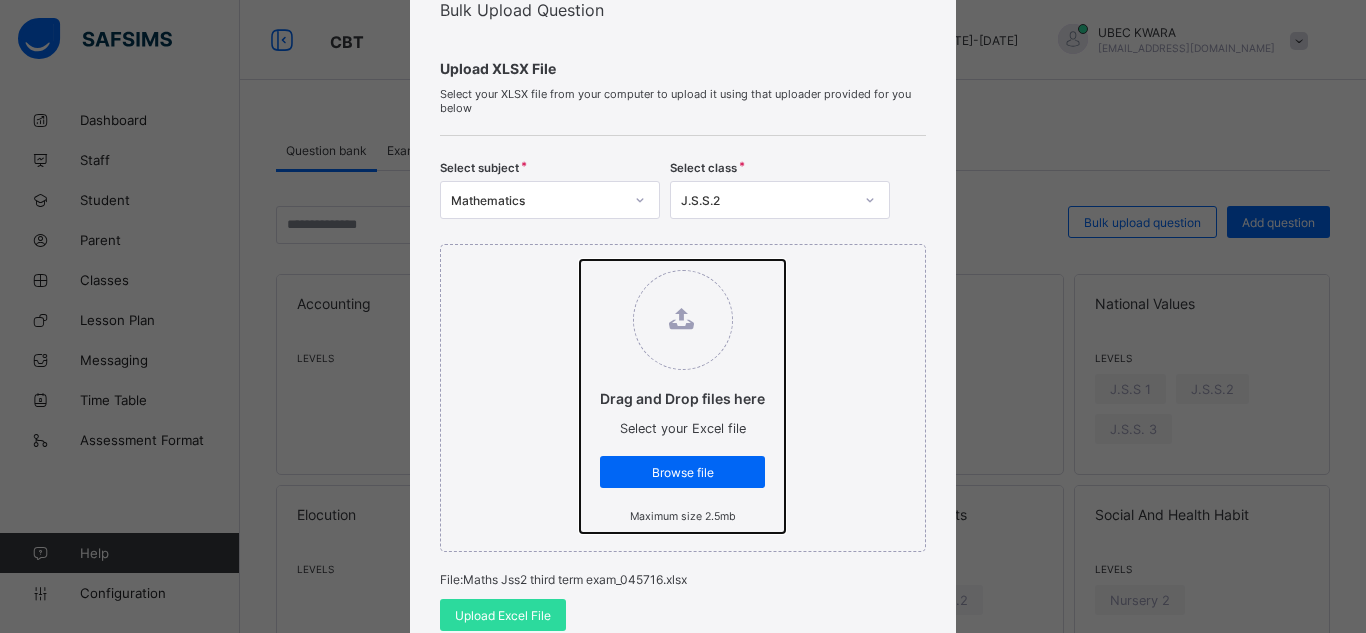 scroll, scrollTop: 120, scrollLeft: 0, axis: vertical 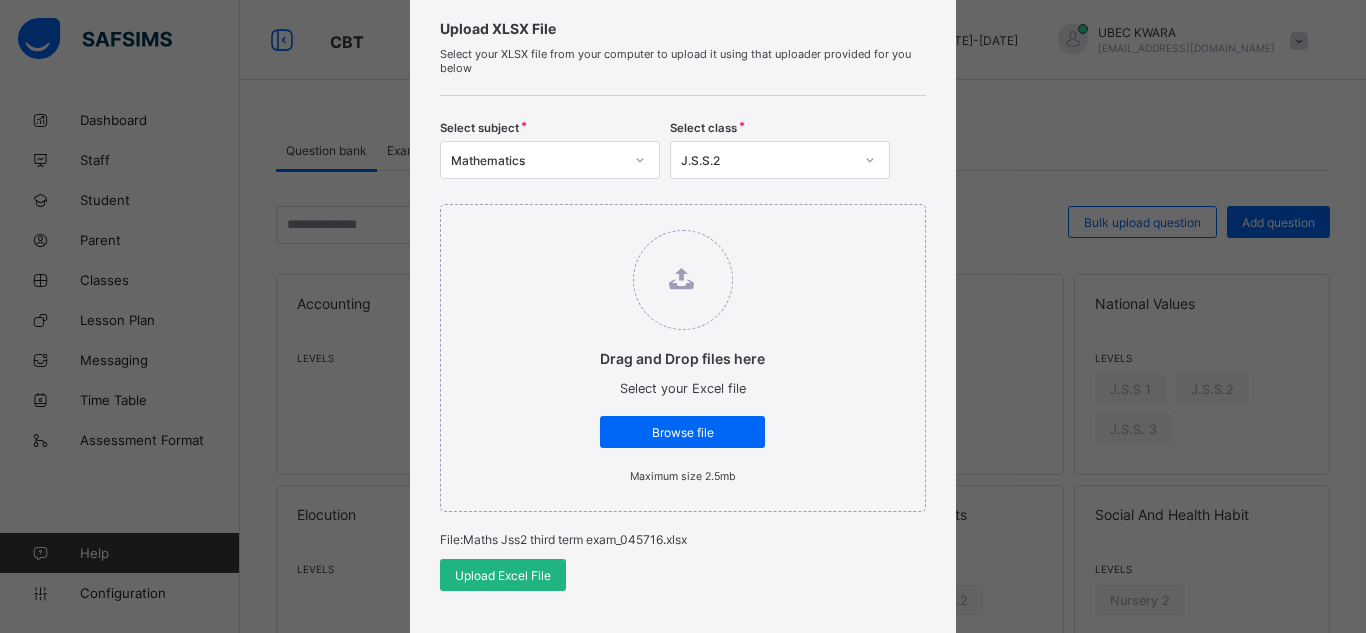 click on "Upload Excel File" at bounding box center (503, 575) 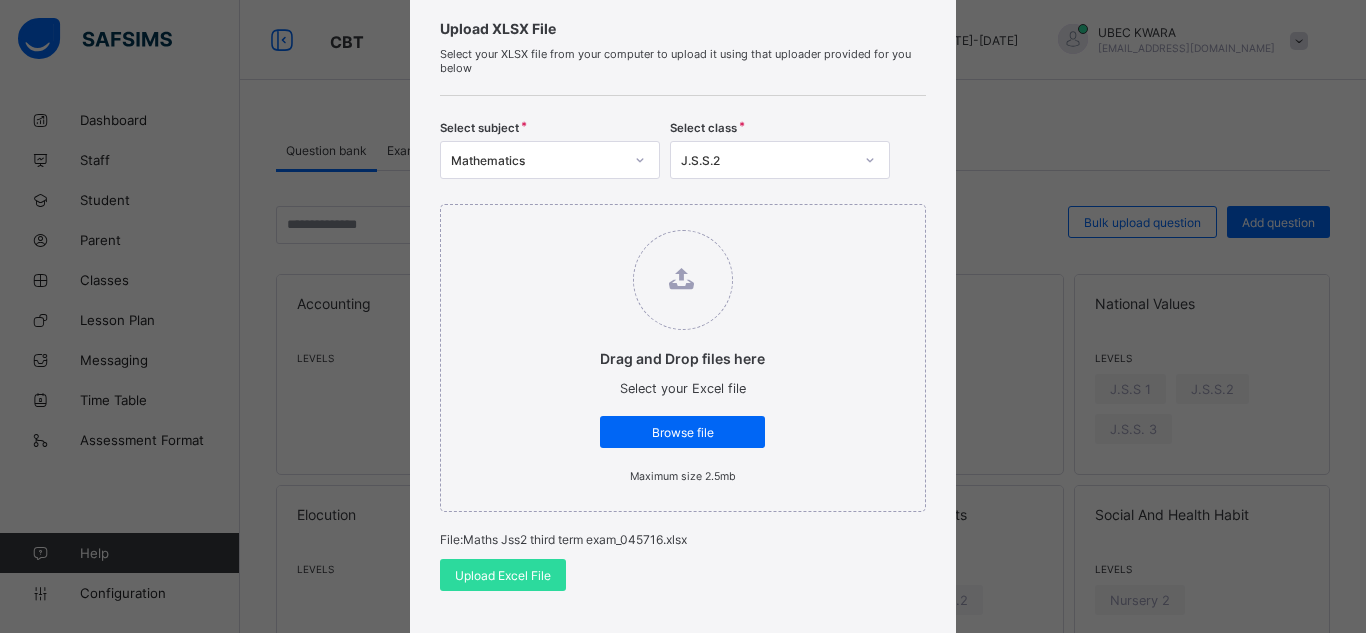 click on "Bulk Upload Question Upload XLSX File    Select your XLSX file from your computer to upload it using that uploader provided for you below   Select subject Mathematics Select class J.S.S.2 Drag and Drop files here Select your Excel file Browse file Maximum size 2.5mb File:  Maths Jss2 third term exam_045716.xlsx   Upload Excel File   Download XLSX file   Follow the steps below to download and use the excel file effectively    Step 1:  Click the button below to download the student bulk create excel file Download XLSX File  Step 2:  Open the file on your computer  Step 3:  Skip sample Data and start filling from the next line  Step 4:  Fill all sections provided in the specified format using the sample provided as a guide, then save  Step 5:  Click on the 'Browse File' button to select the filled template saved on your computer  Step 6:  To add all the students in the file to a particular class, select a class above, else skip to Step 7  Step 7:  Click on the 'Upload Excel File' button to upload Cancel" at bounding box center [683, 316] 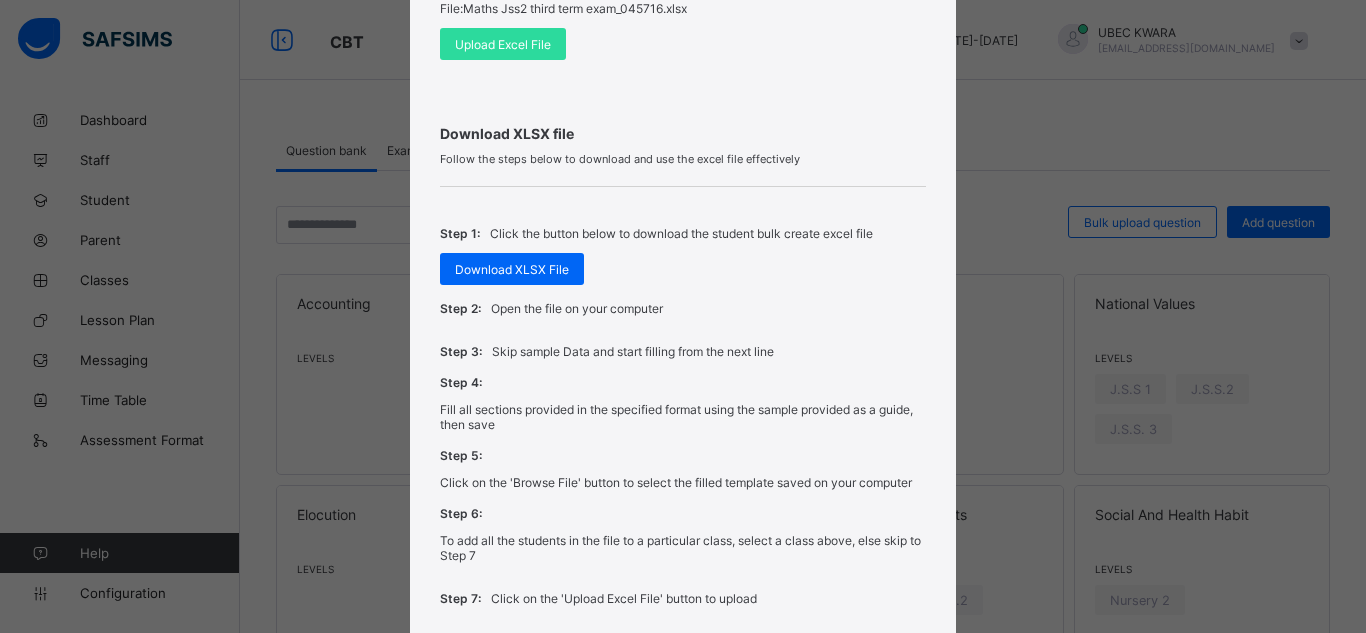 scroll, scrollTop: 815, scrollLeft: 0, axis: vertical 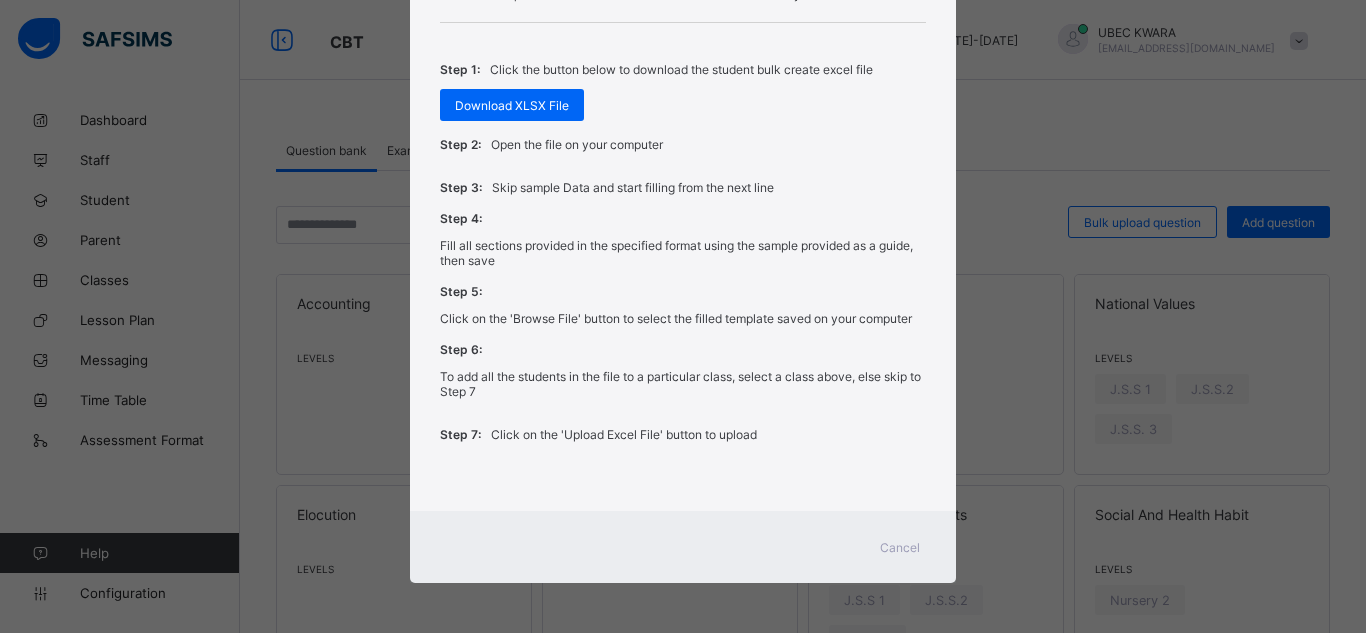 click on "Cancel" at bounding box center [900, 547] 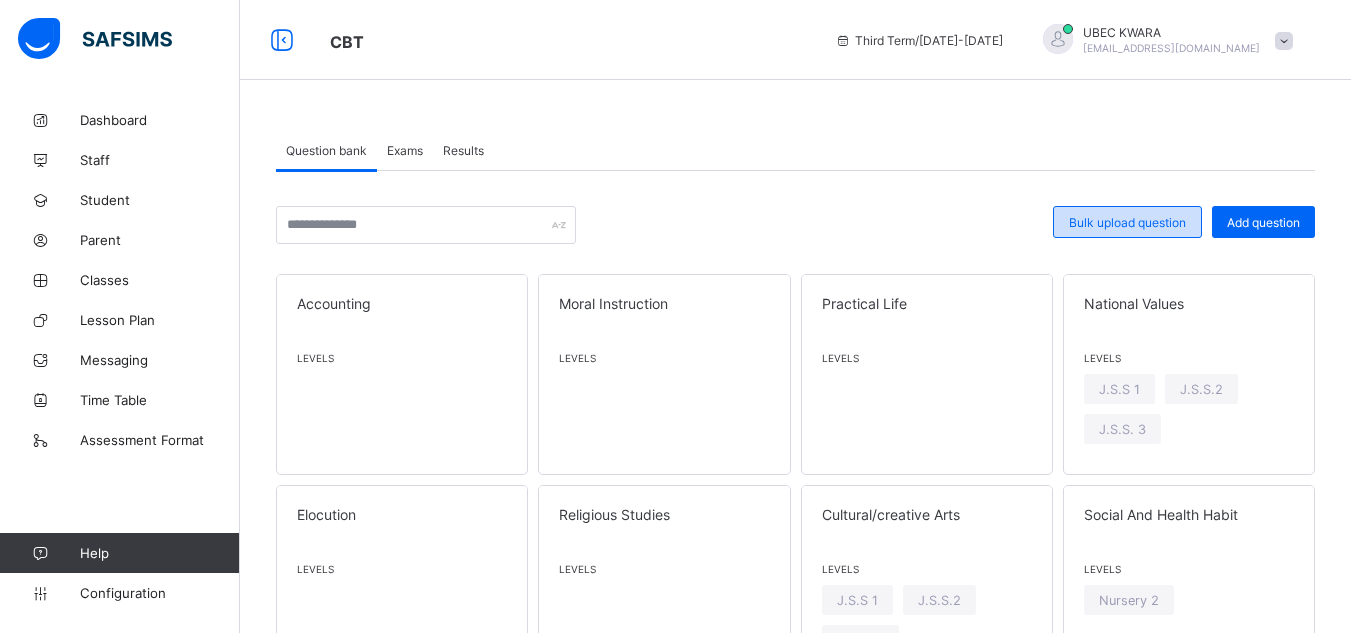 click on "Bulk upload question" at bounding box center [1127, 222] 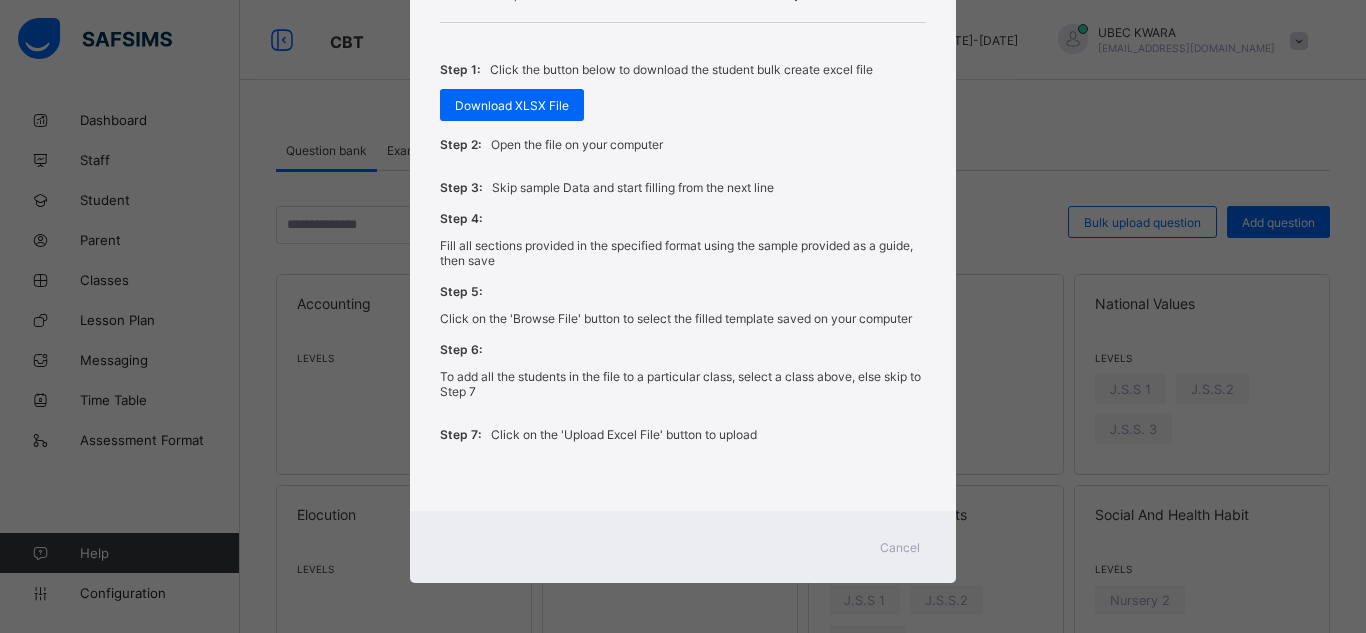 click on "Step 1:  Click the button below to download the student bulk create excel file Download XLSX File" at bounding box center [683, 85] 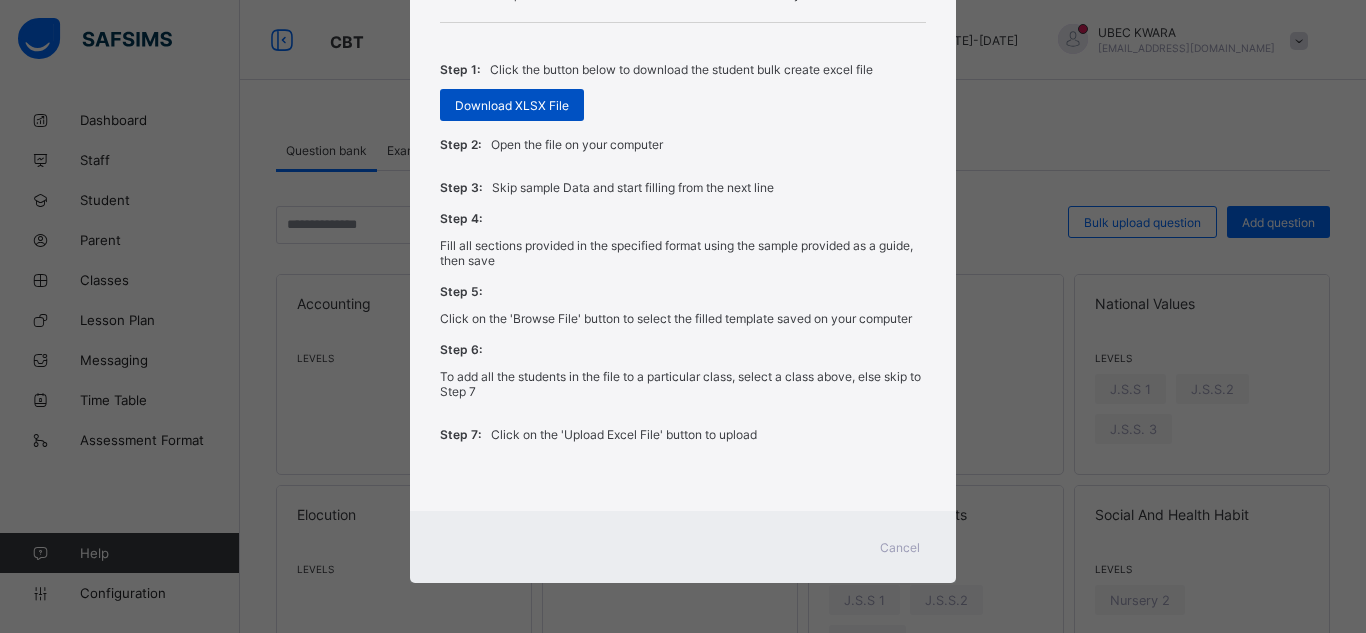 click on "Download XLSX File" at bounding box center (512, 105) 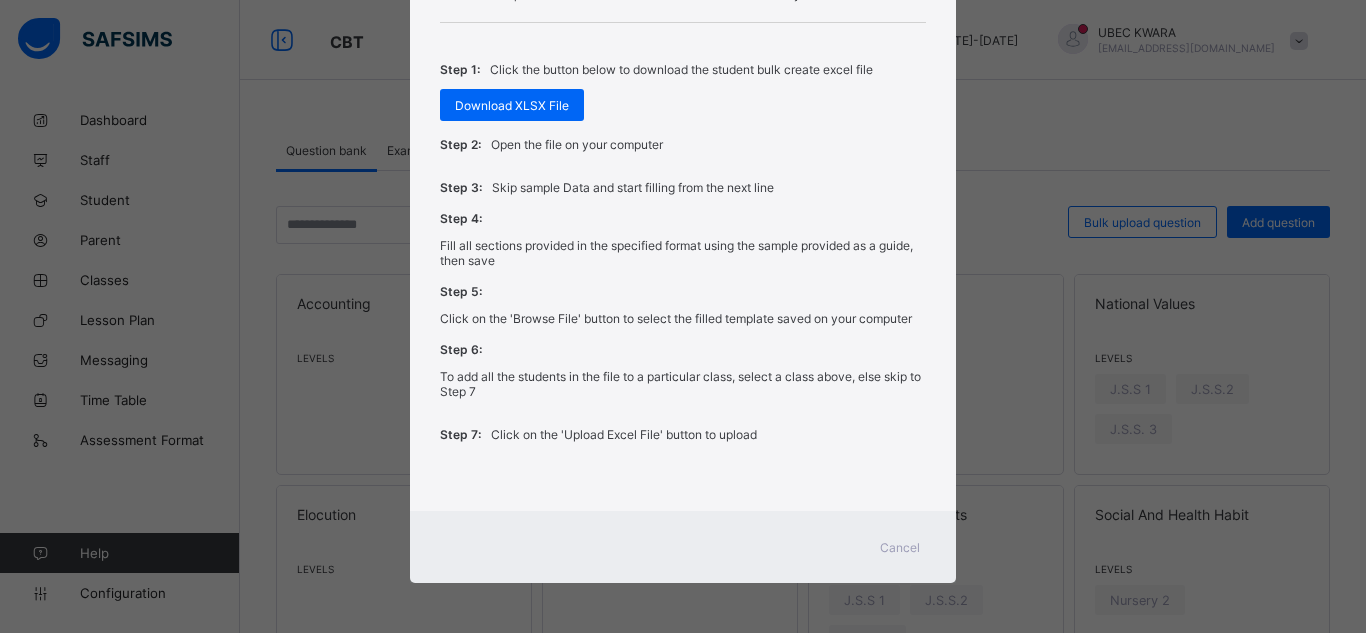 click on "Cancel" at bounding box center (900, 547) 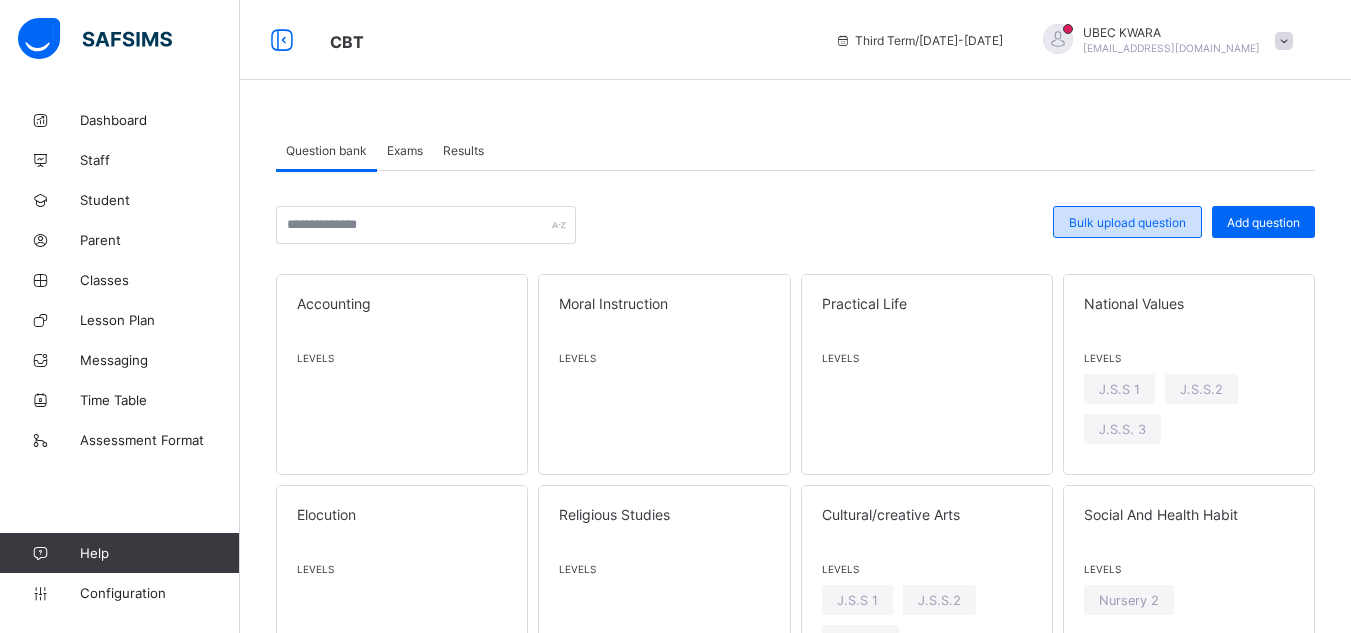 click on "Bulk upload question" at bounding box center [1127, 222] 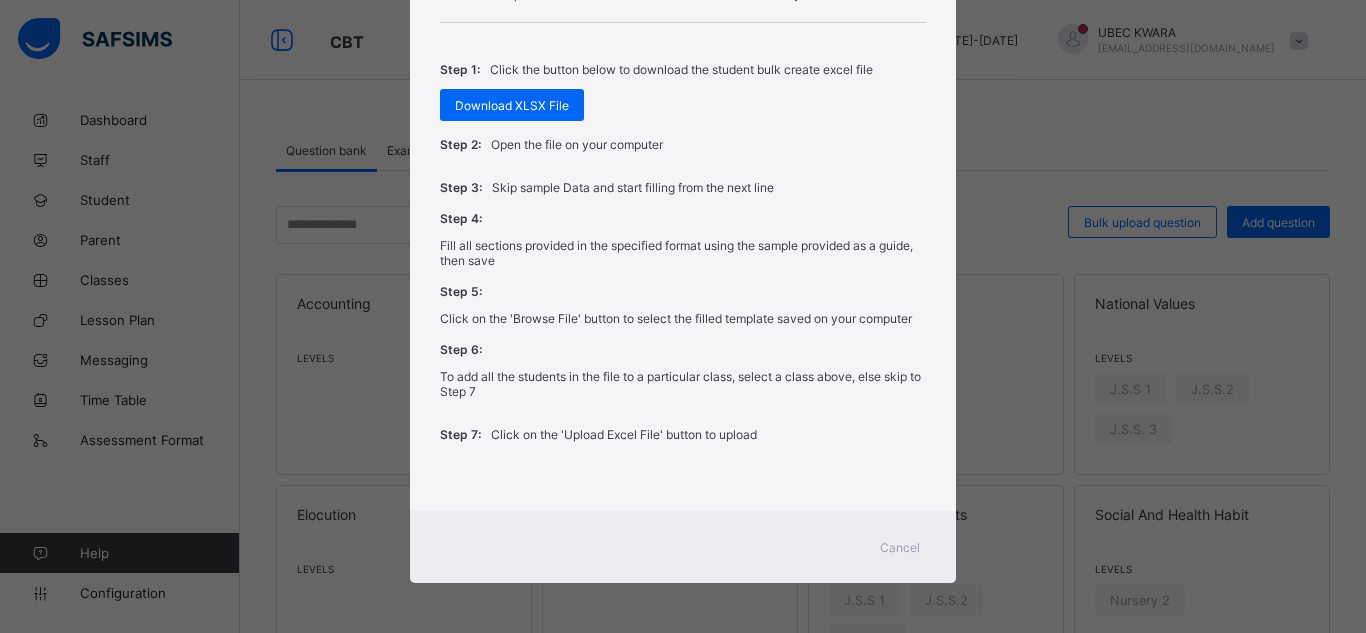 click on "Cancel" at bounding box center [900, 547] 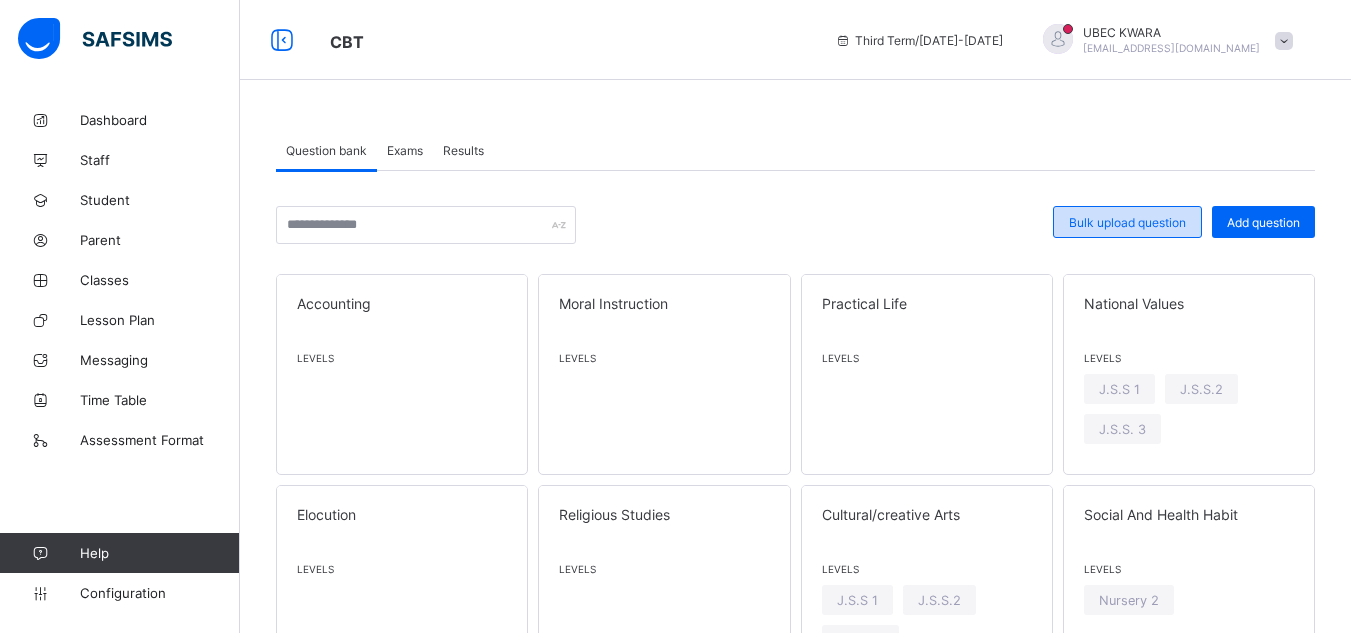click on "Bulk upload question" at bounding box center [1127, 222] 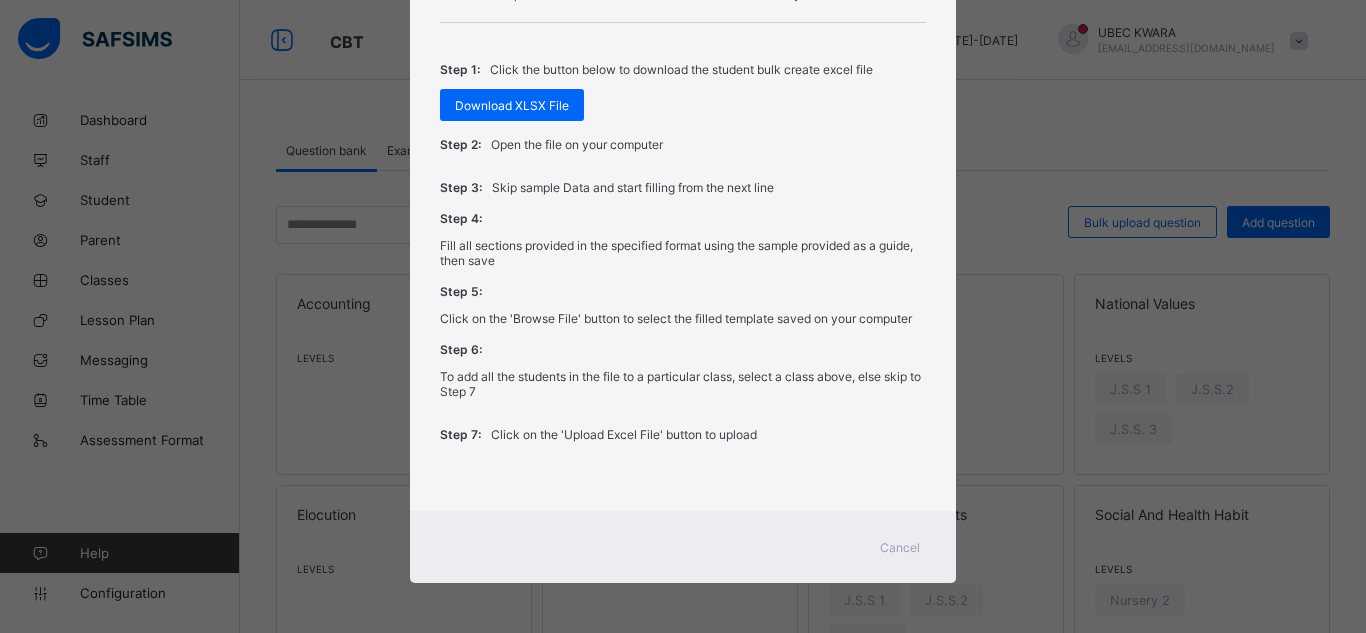 click on "Step 2:  Open the file on your computer" at bounding box center (683, 144) 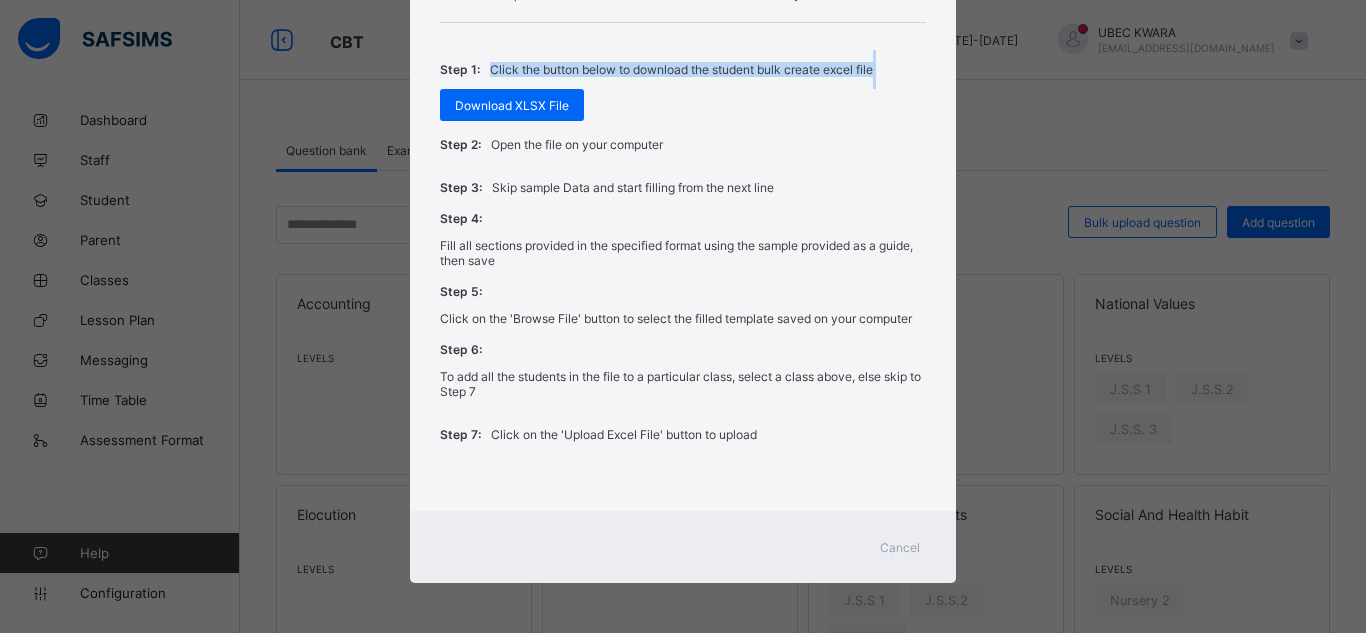 scroll, scrollTop: 261, scrollLeft: 0, axis: vertical 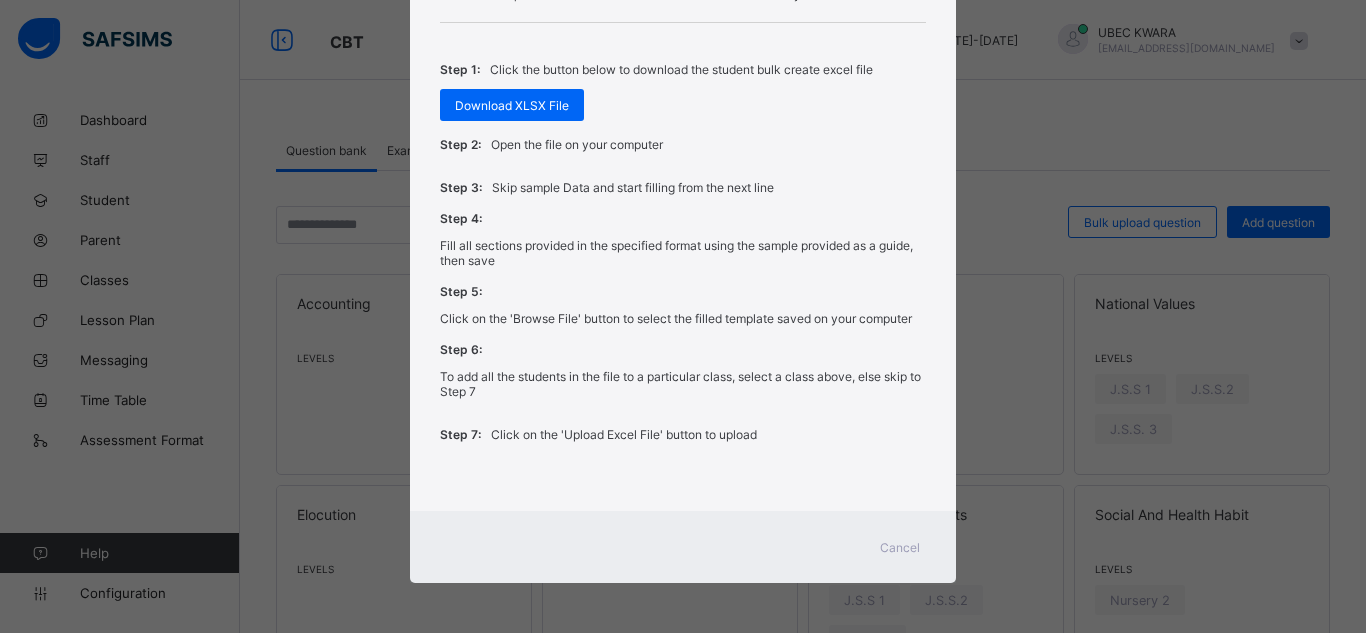 click on "Cancel" at bounding box center (900, 547) 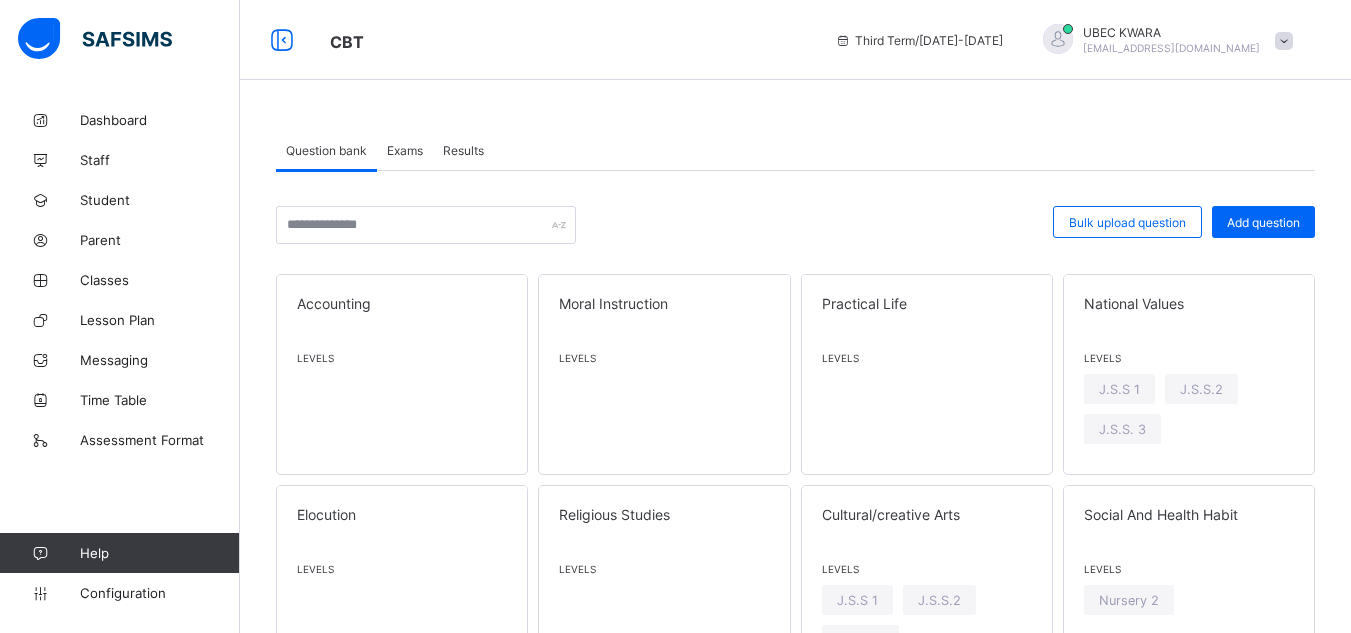 click on "Exams" at bounding box center (405, 150) 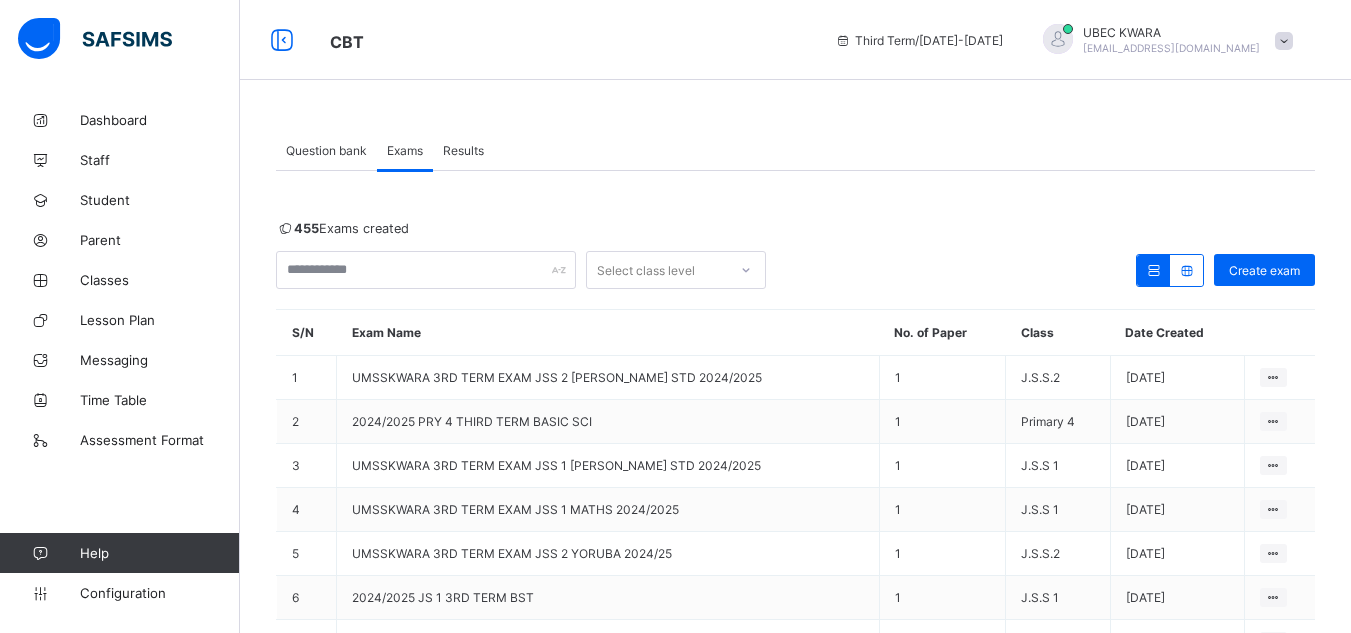 click on "Question bank" at bounding box center [326, 150] 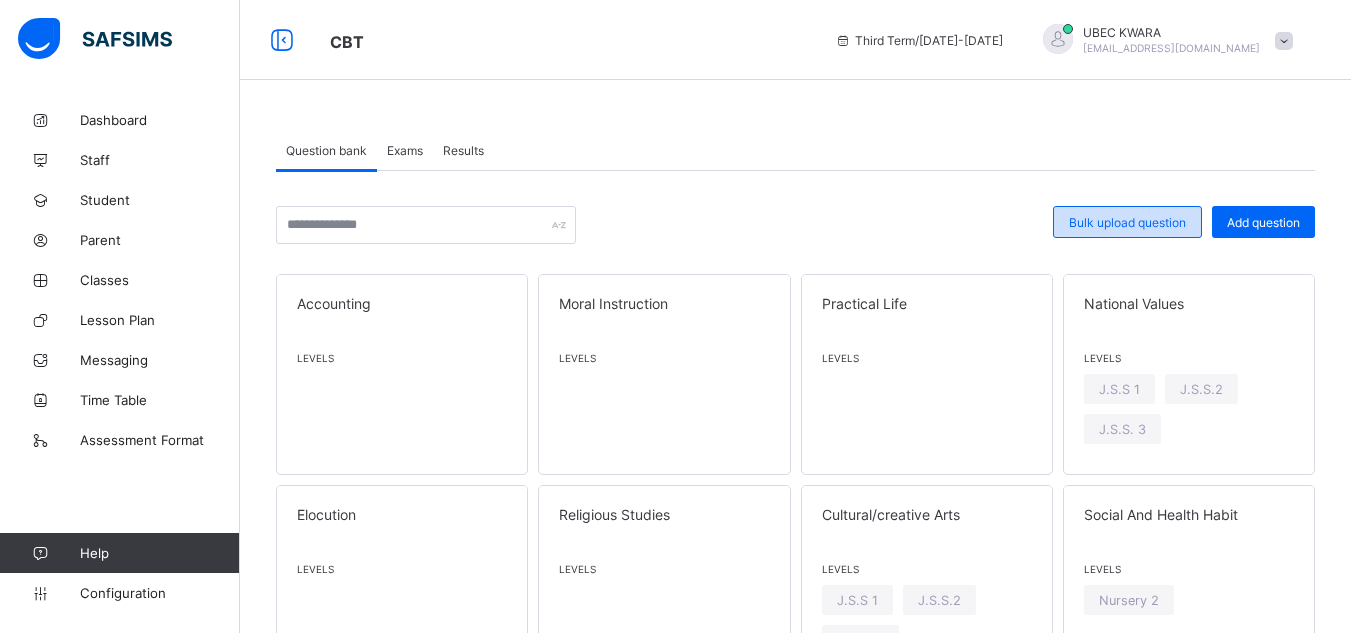 click on "Bulk upload question" at bounding box center (1127, 222) 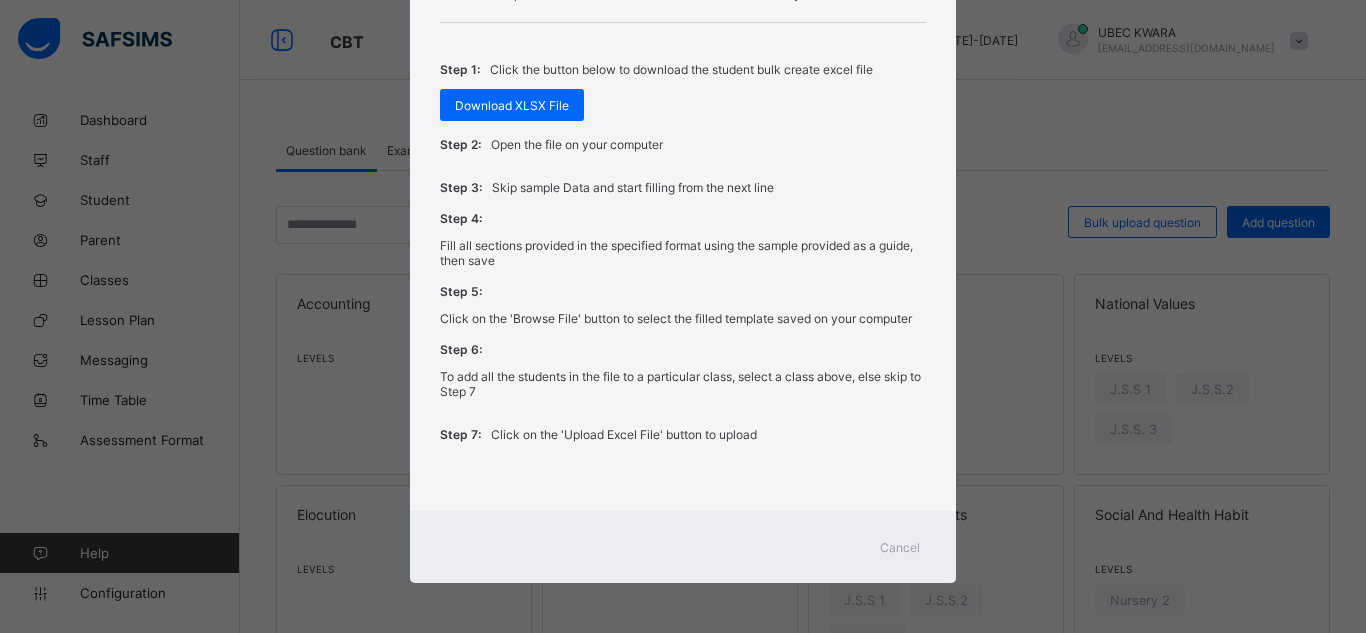 click on "Cancel" at bounding box center (900, 547) 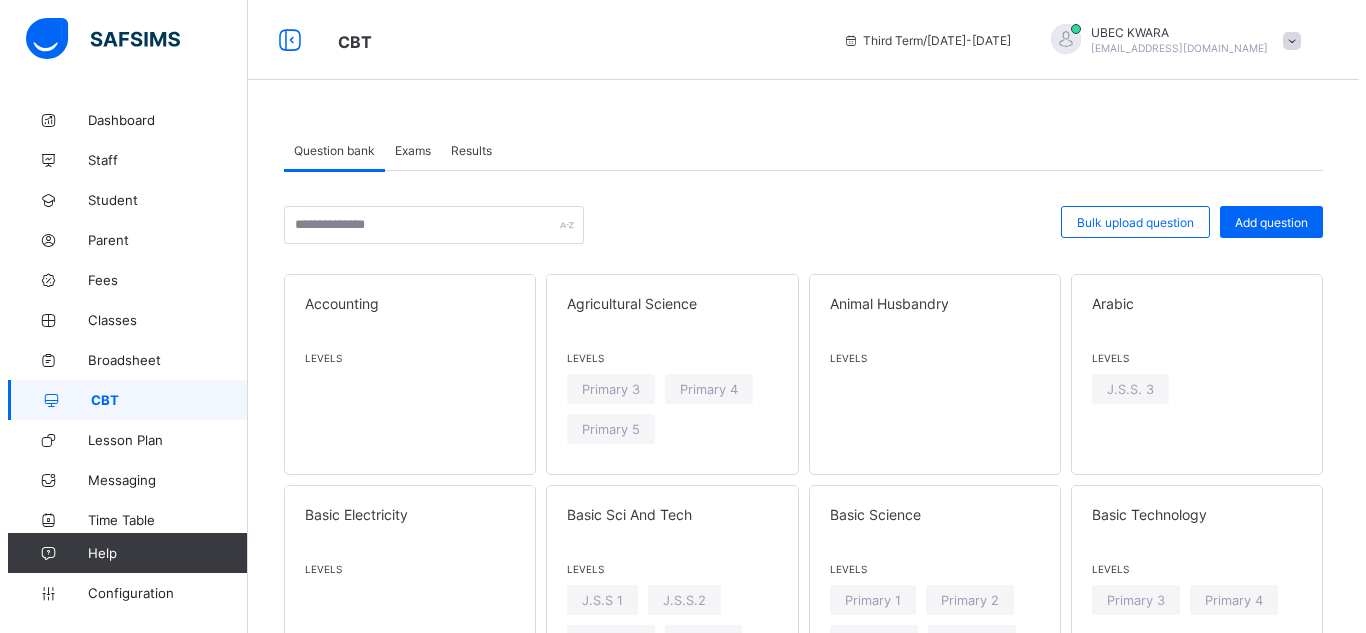 scroll, scrollTop: 0, scrollLeft: 0, axis: both 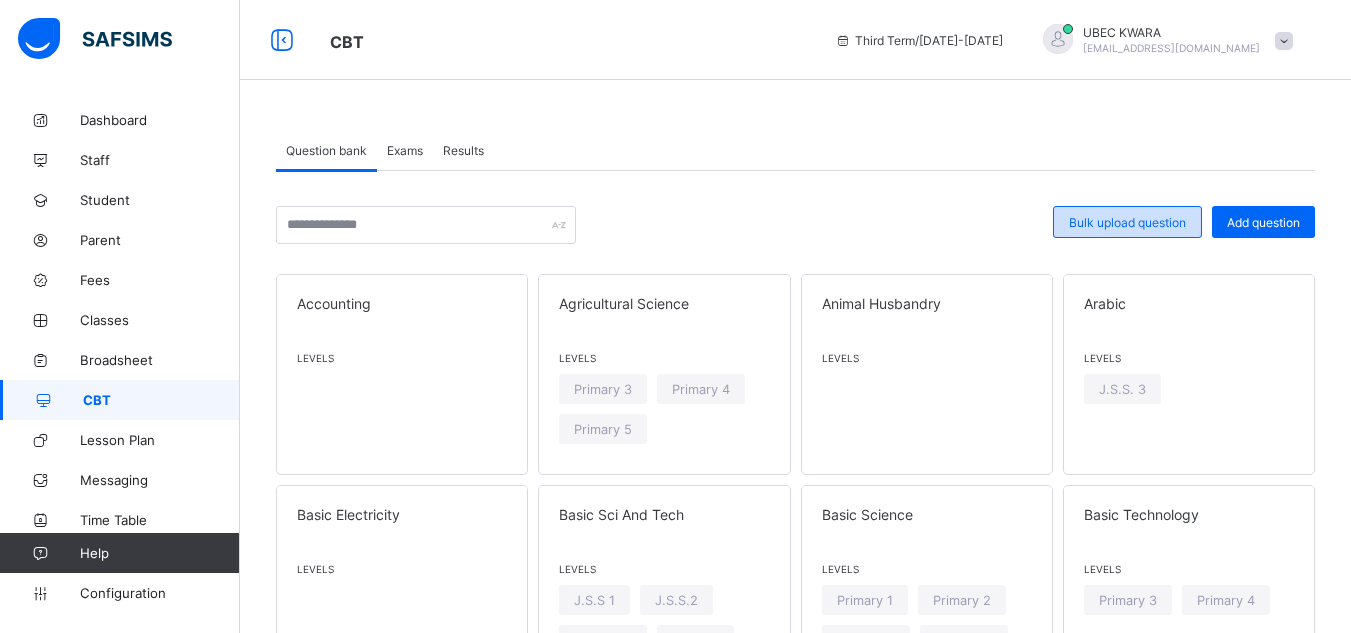 click on "Bulk upload question" at bounding box center (1127, 222) 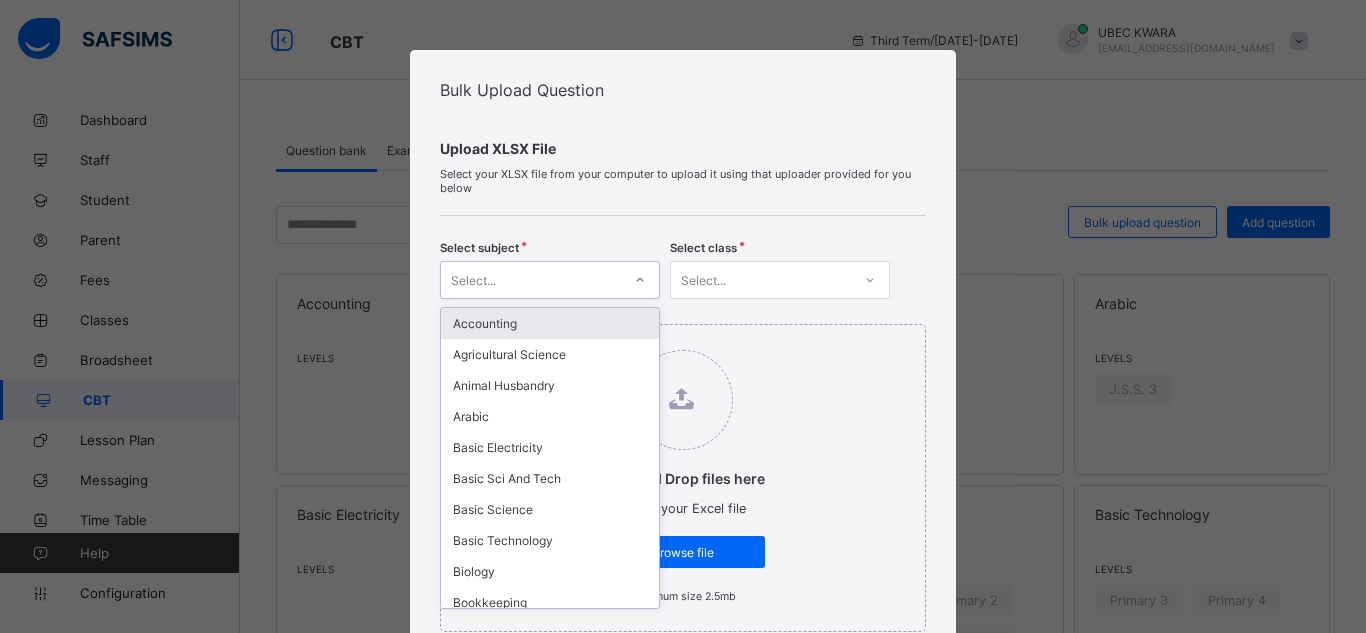 click 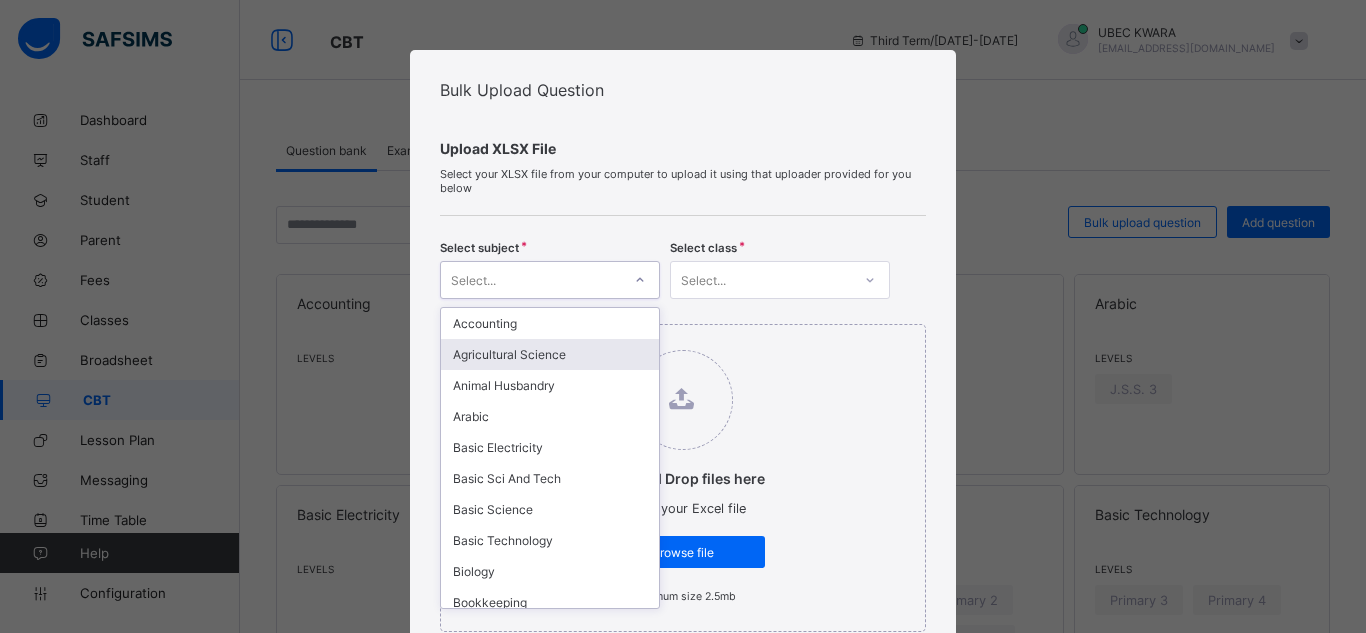 click on "Agricultural Science" at bounding box center [550, 354] 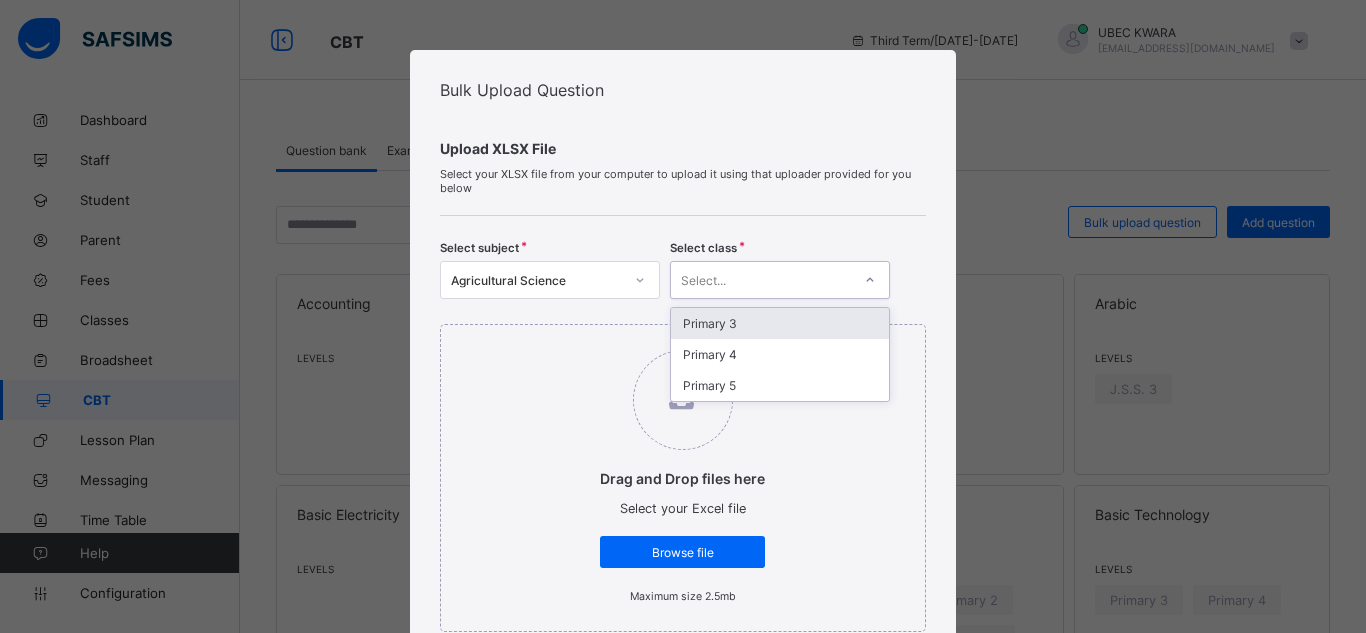click 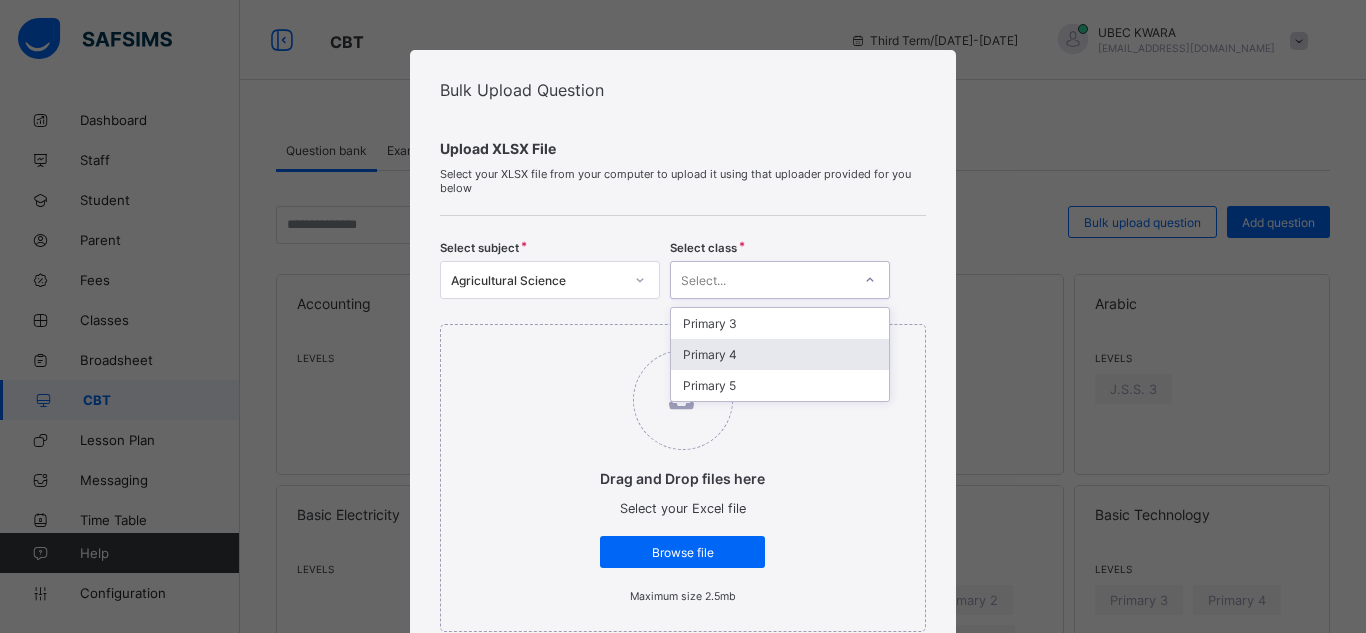 click on "Primary 4" at bounding box center (780, 354) 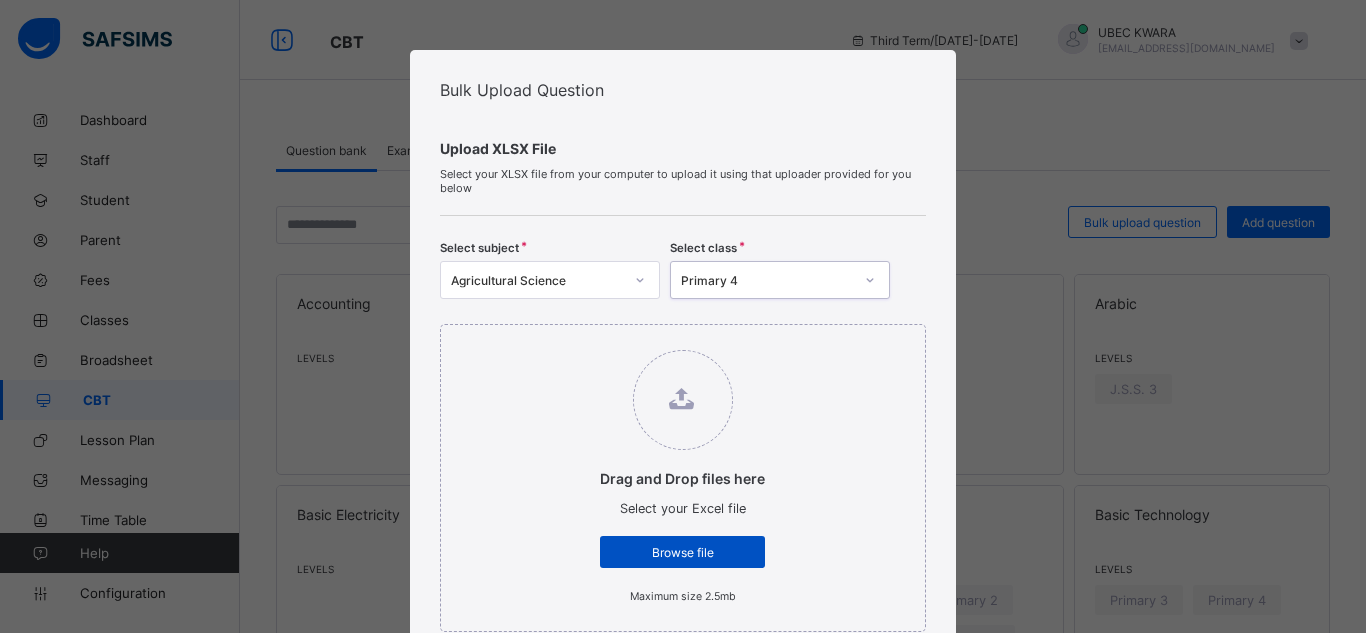 click on "Browse file" at bounding box center [682, 552] 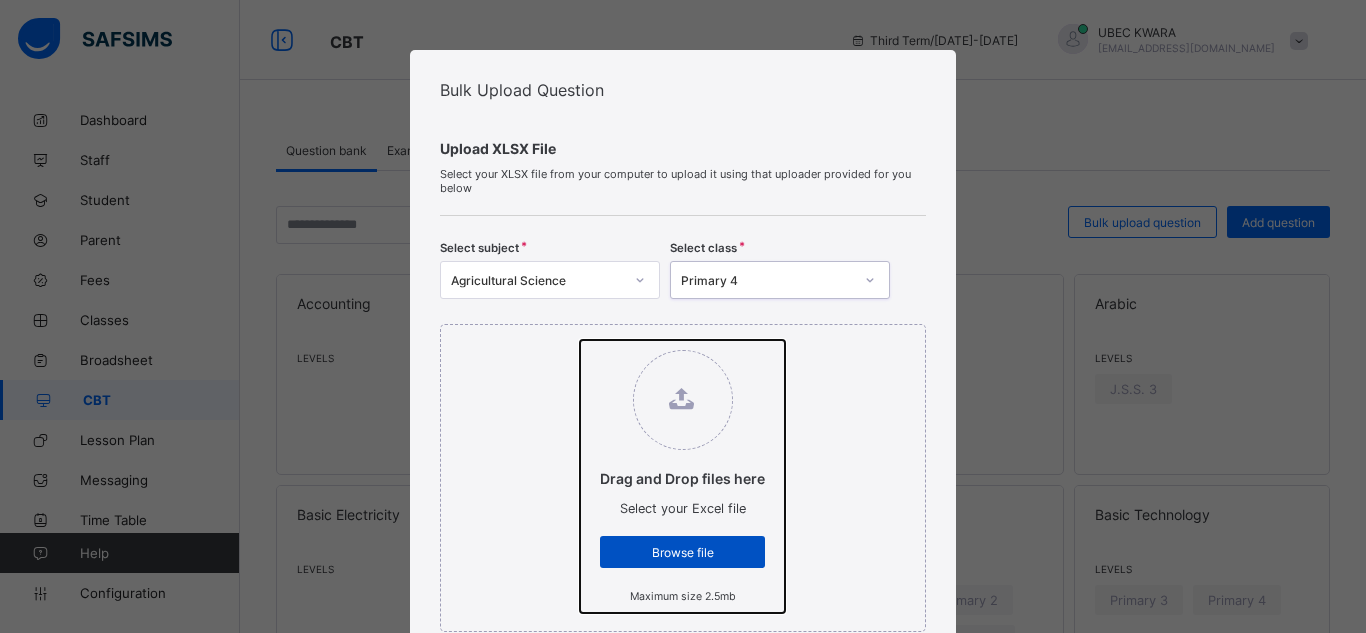 click on "Drag and Drop files here Select your Excel file Browse file Maximum size 2.5mb" at bounding box center (580, 340) 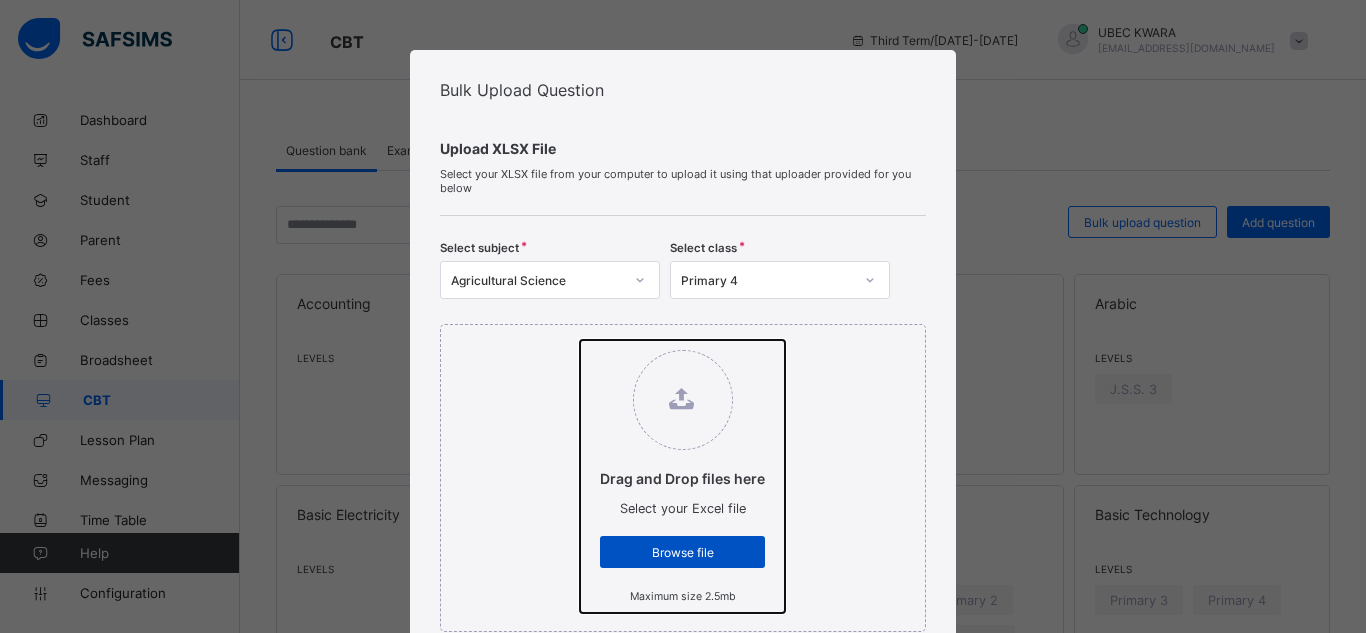 type on "**********" 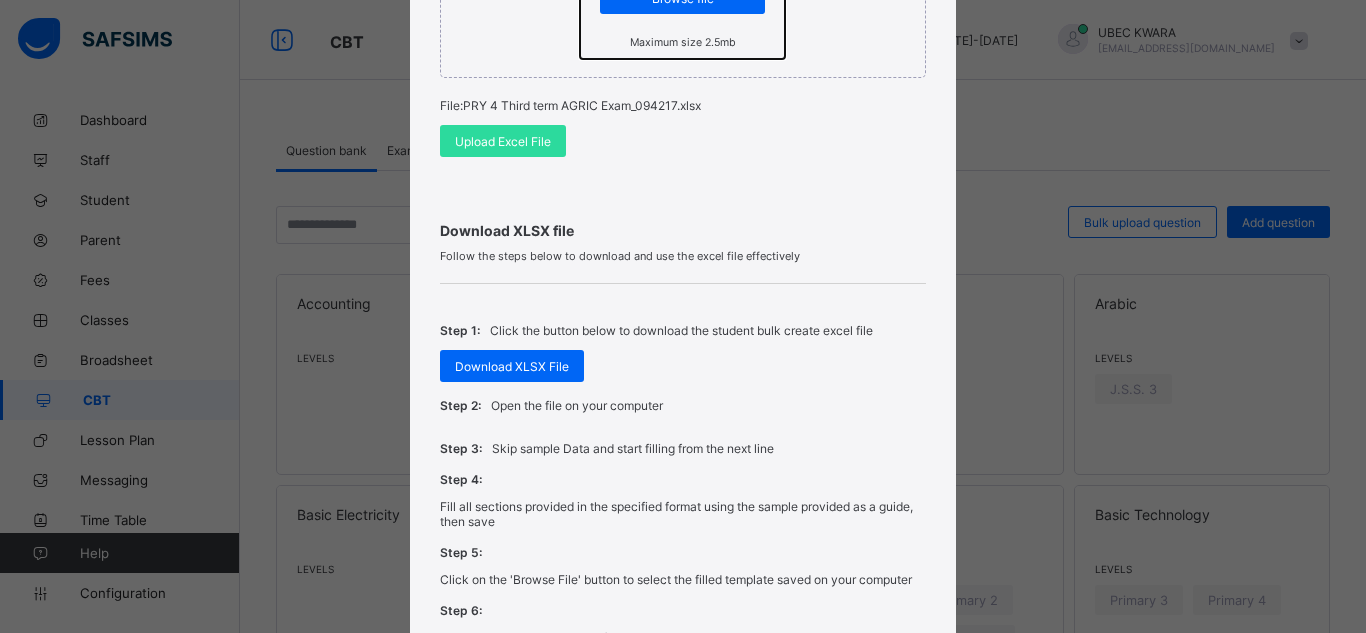 scroll, scrollTop: 815, scrollLeft: 0, axis: vertical 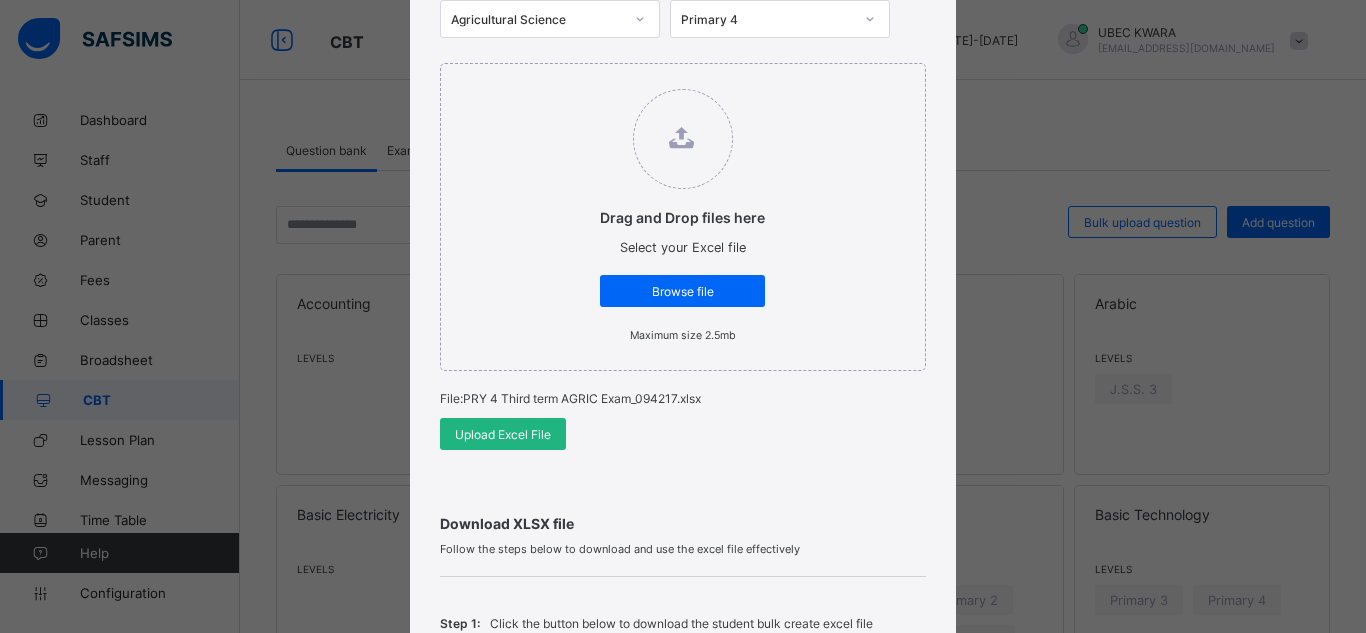 click on "Upload Excel File" at bounding box center [503, 434] 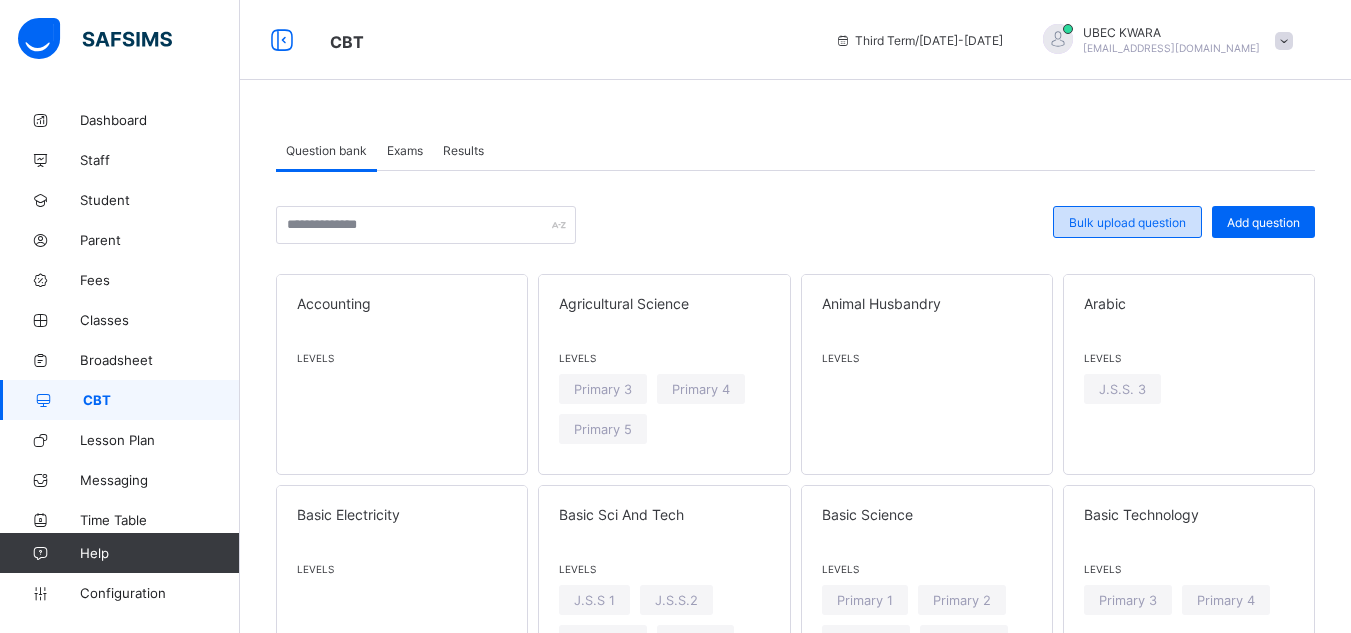 click on "Bulk upload question" at bounding box center [1127, 222] 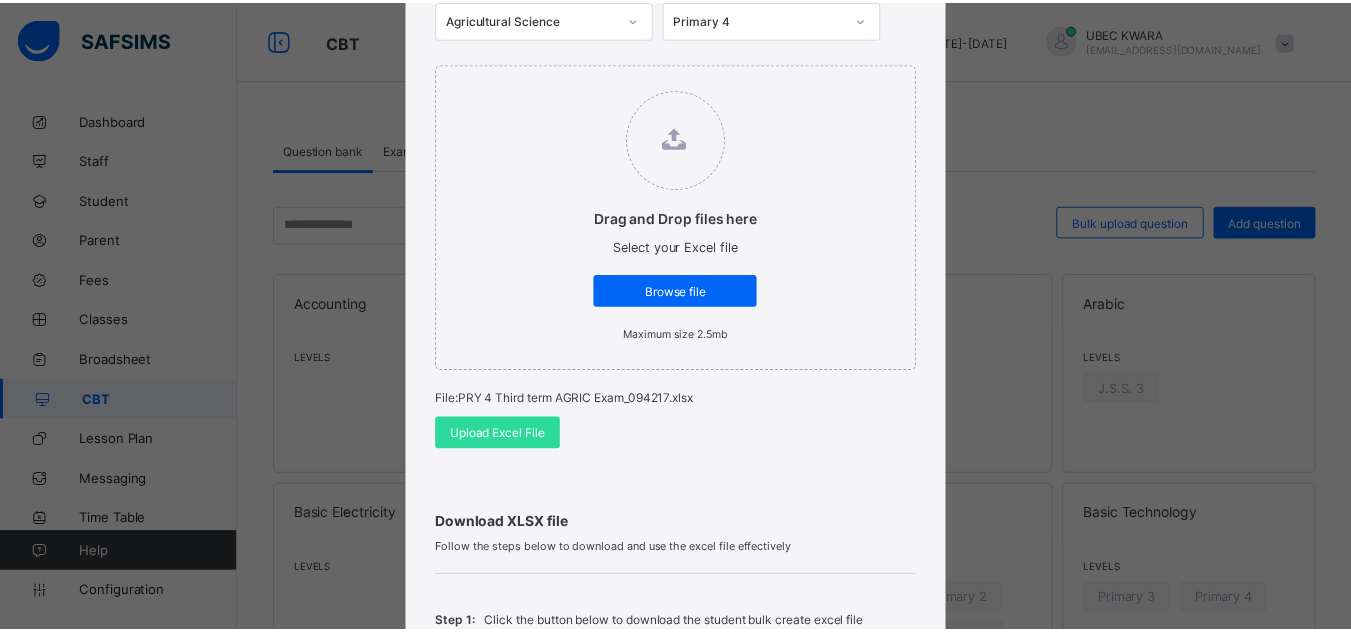 scroll, scrollTop: 815, scrollLeft: 0, axis: vertical 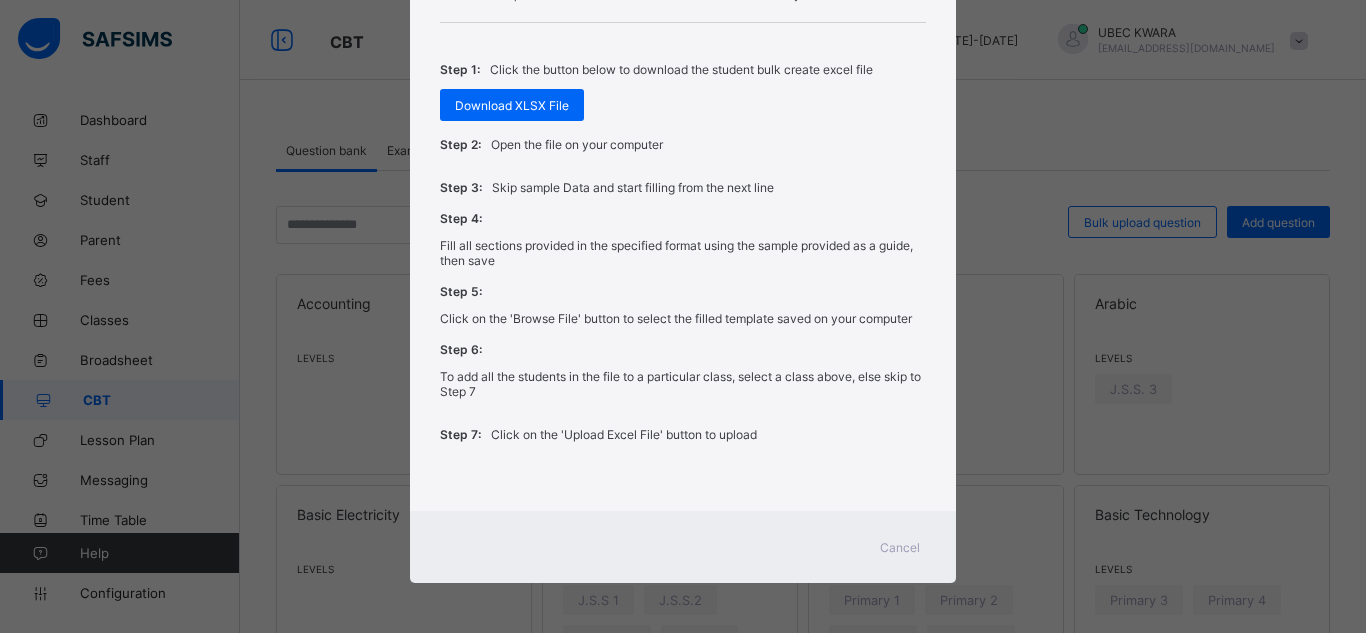 click on "Cancel" at bounding box center (900, 547) 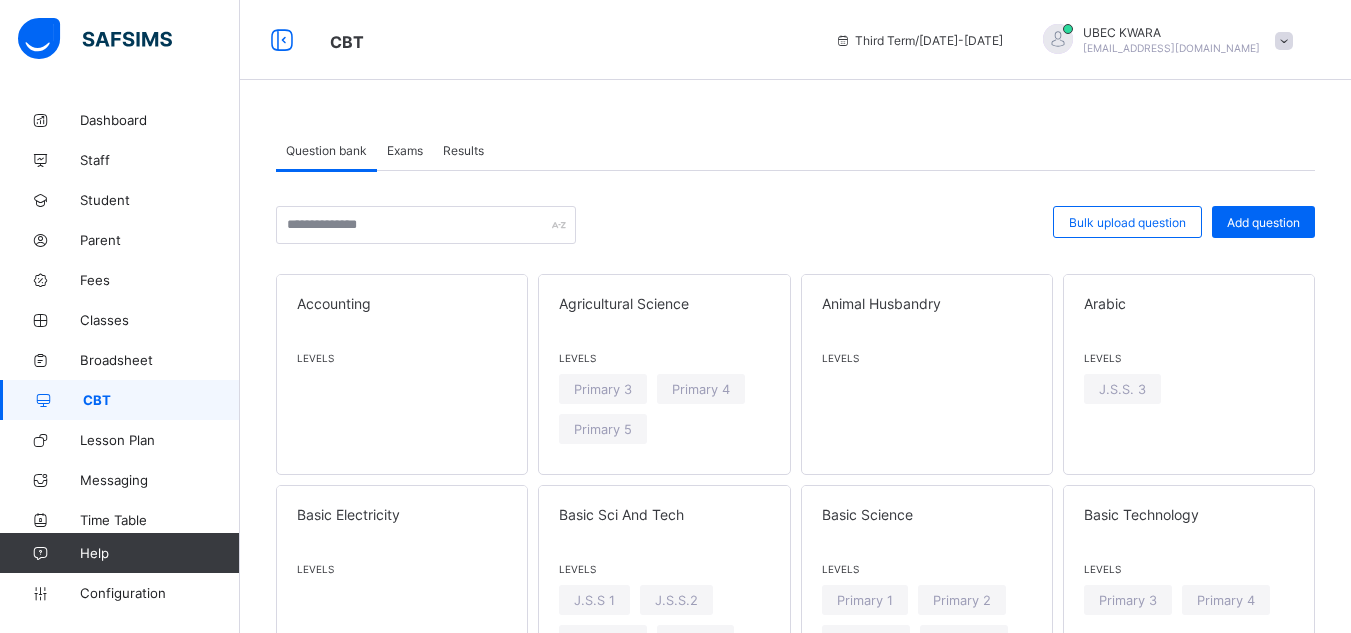 click on "Exams" at bounding box center (405, 150) 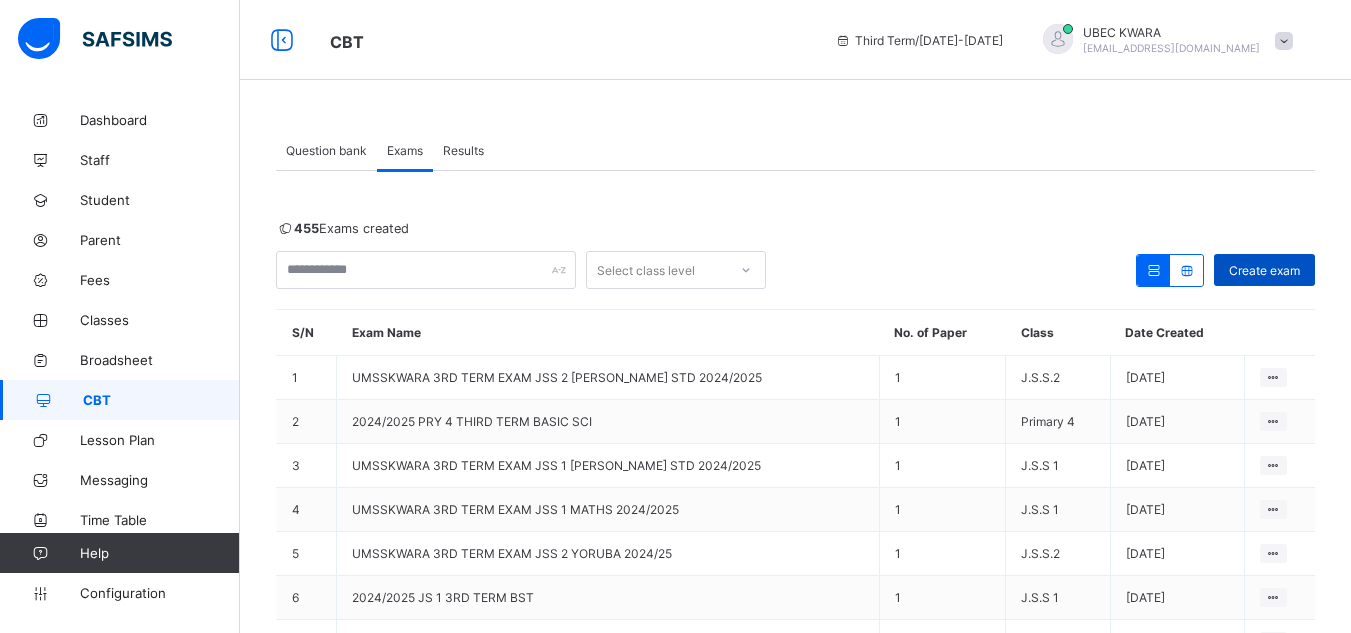click on "Create exam" at bounding box center [1264, 270] 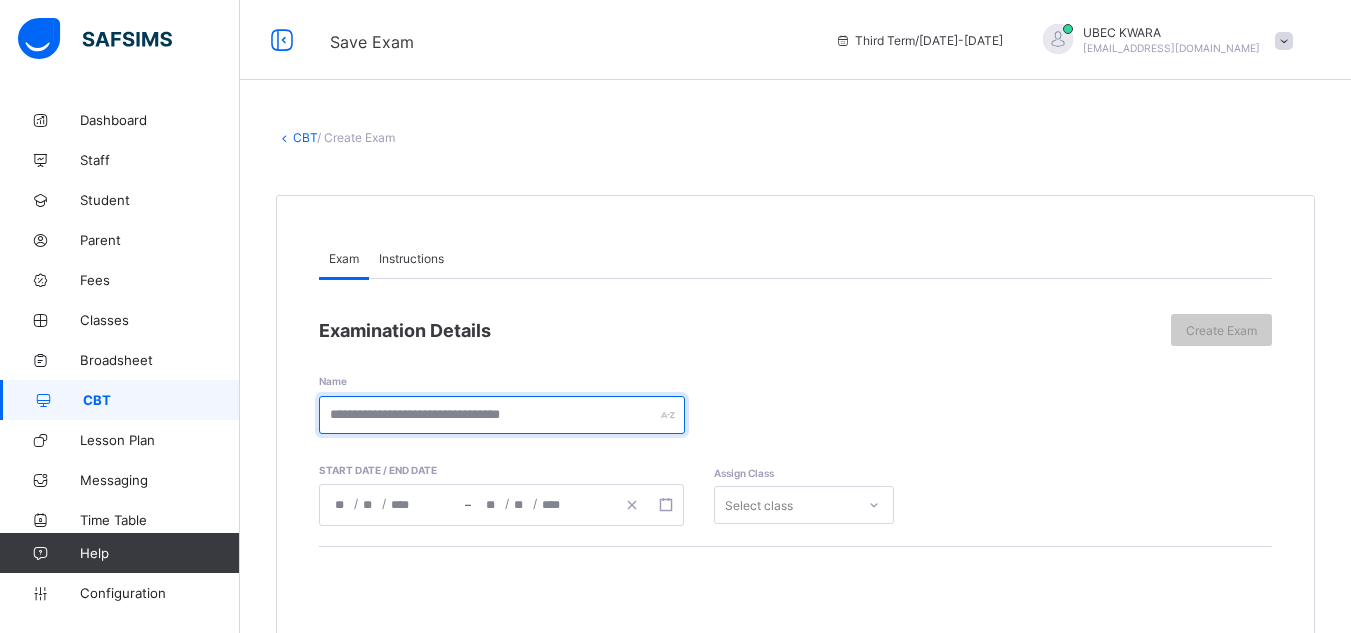 click at bounding box center [502, 415] 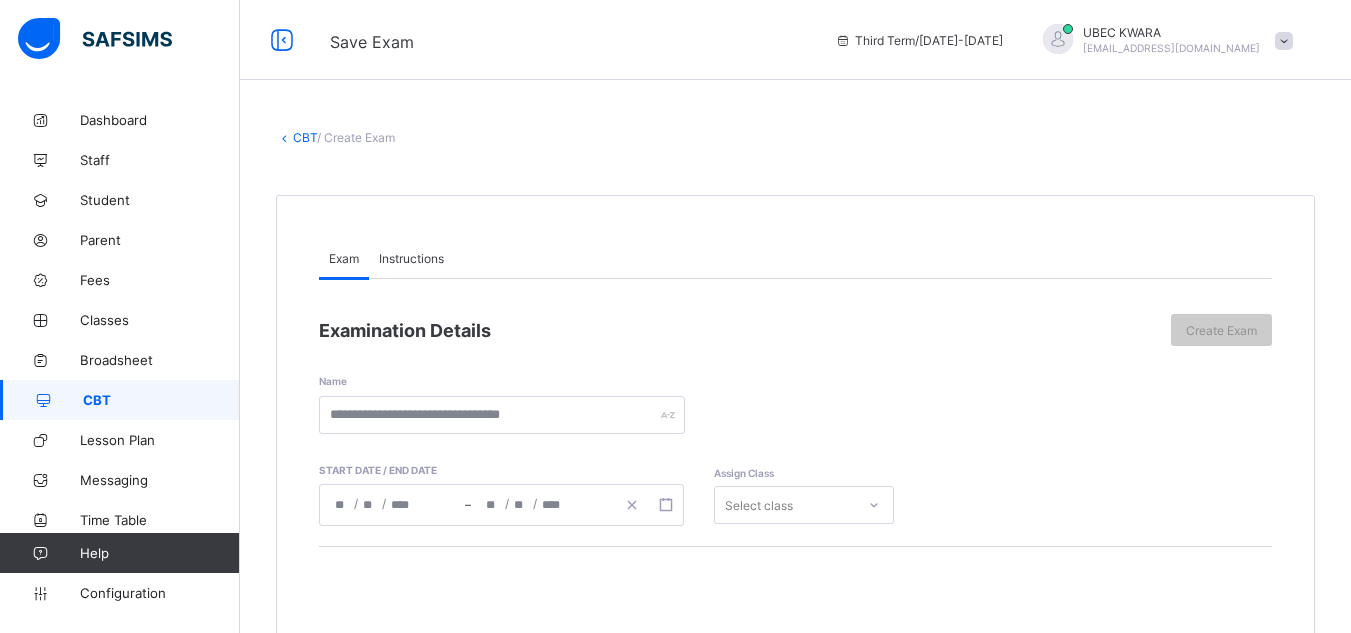 click 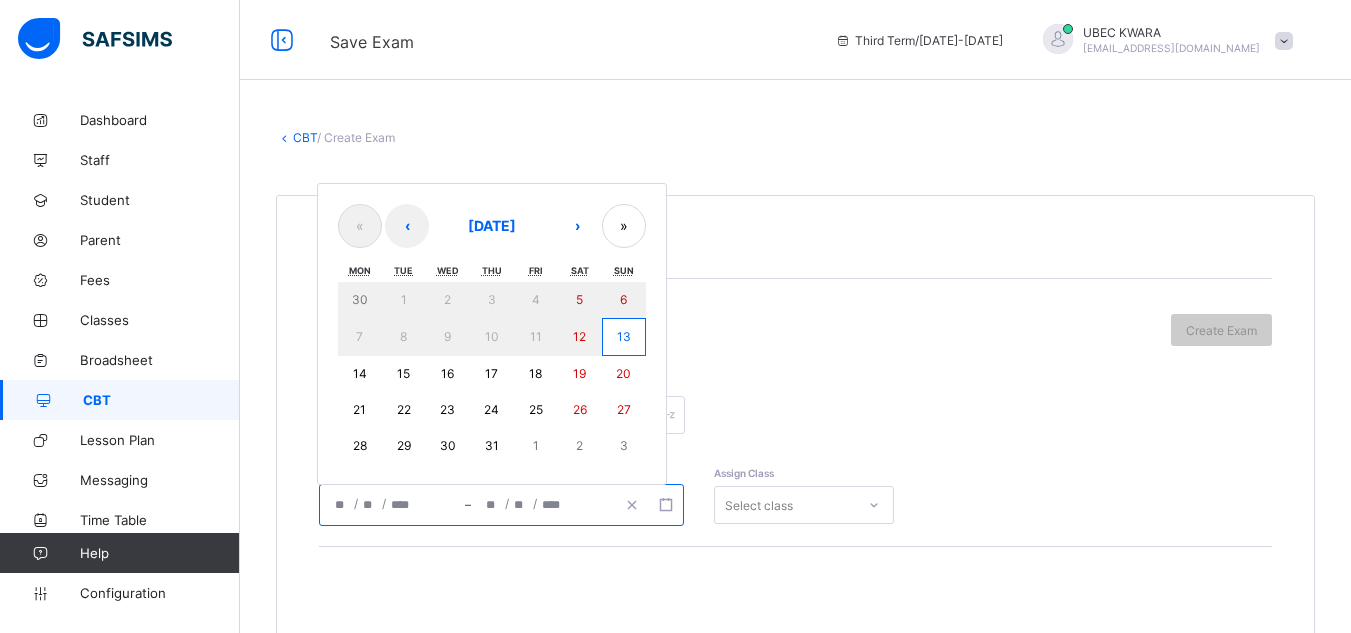 click 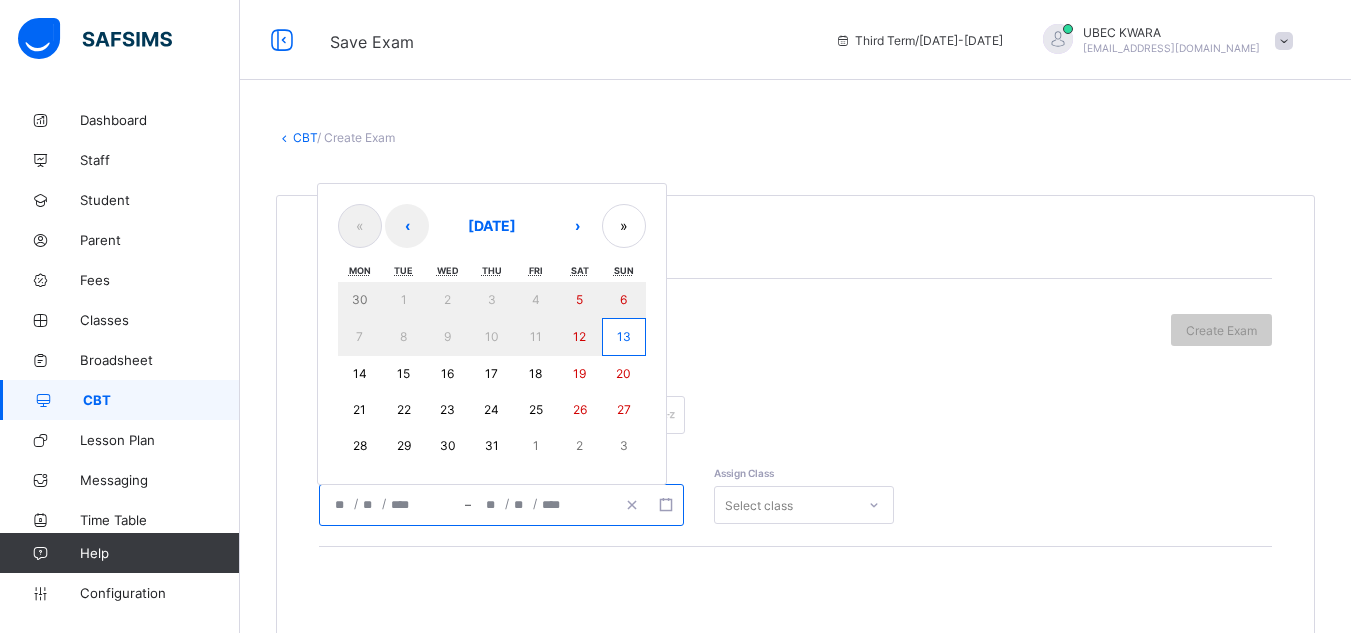 click on "13" at bounding box center (624, 337) 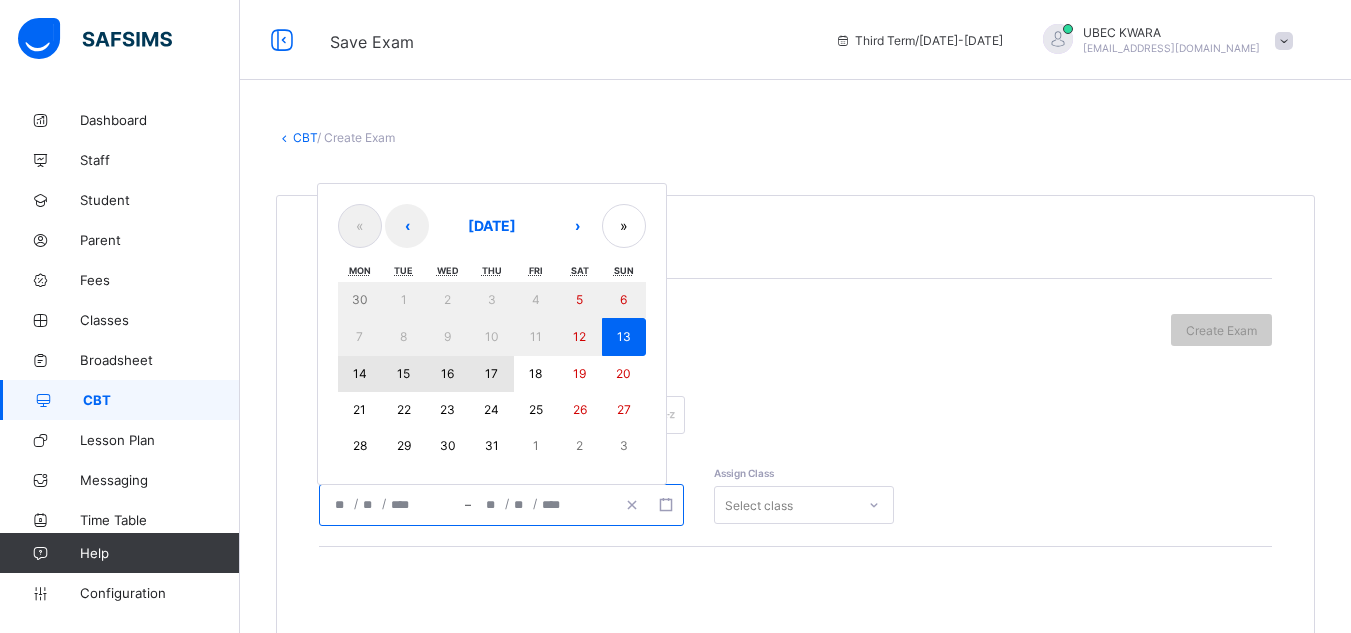 drag, startPoint x: 625, startPoint y: 346, endPoint x: 502, endPoint y: 373, distance: 125.92855 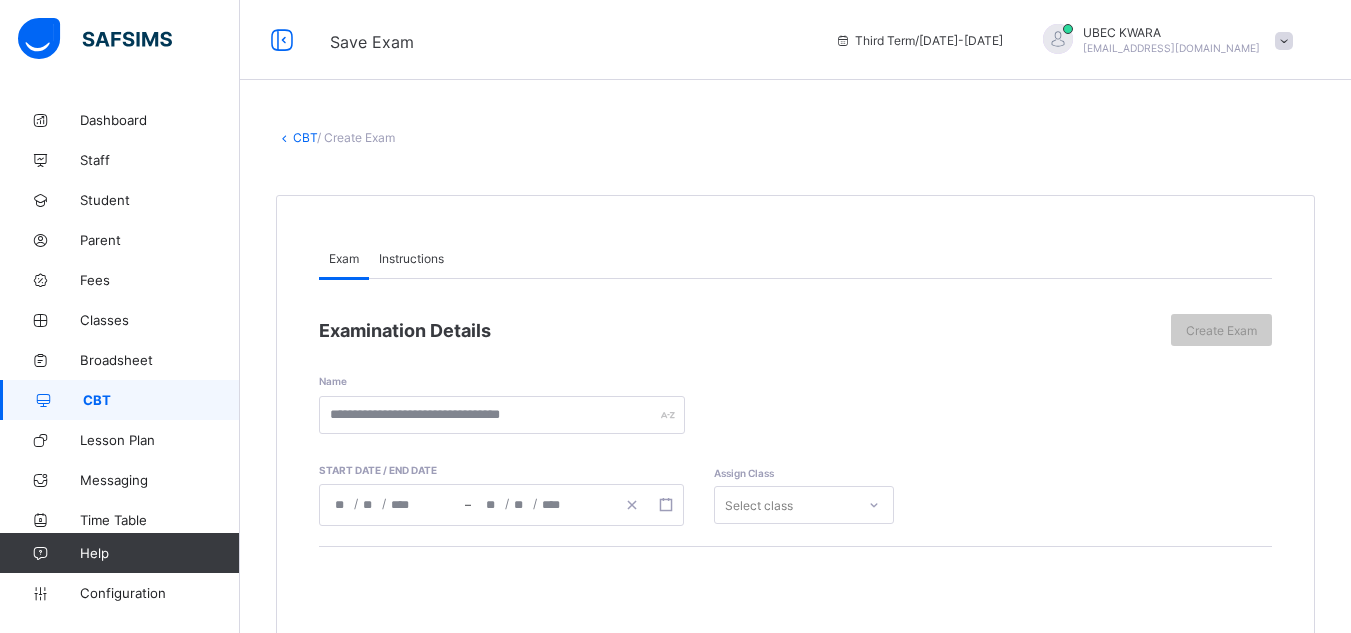 click on "Select class" at bounding box center (804, 505) 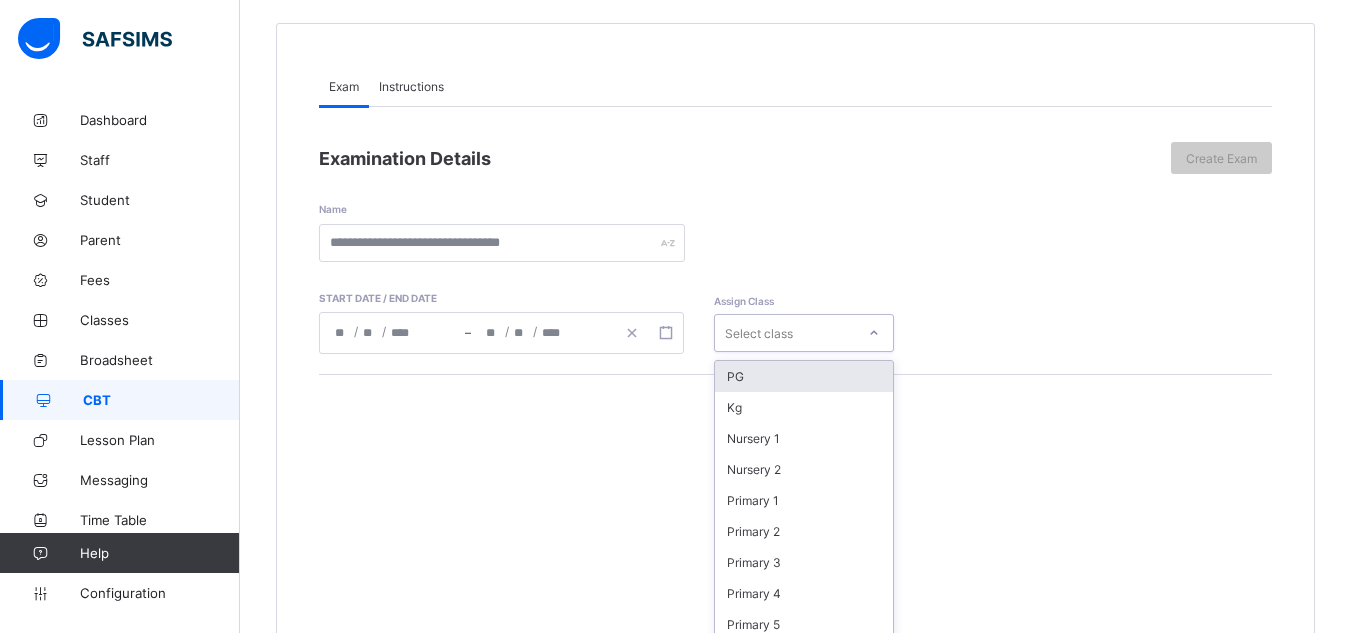 scroll, scrollTop: 209, scrollLeft: 0, axis: vertical 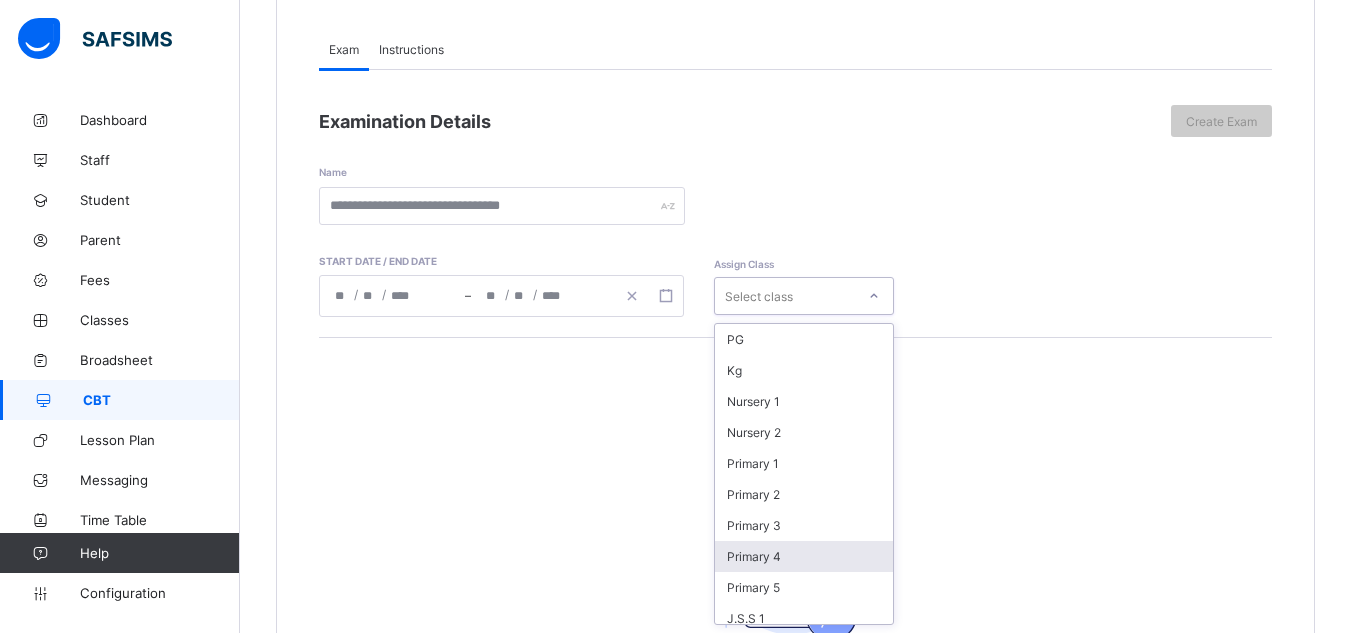 click on "Primary 4" at bounding box center [804, 556] 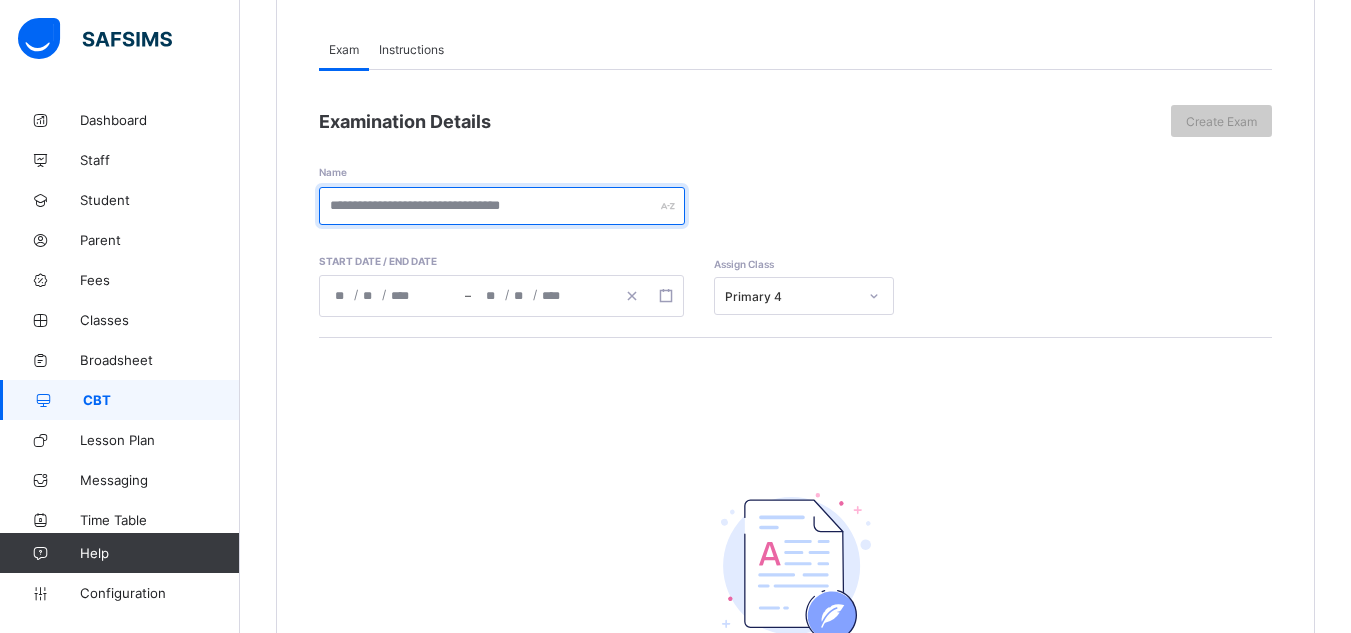 click at bounding box center (502, 206) 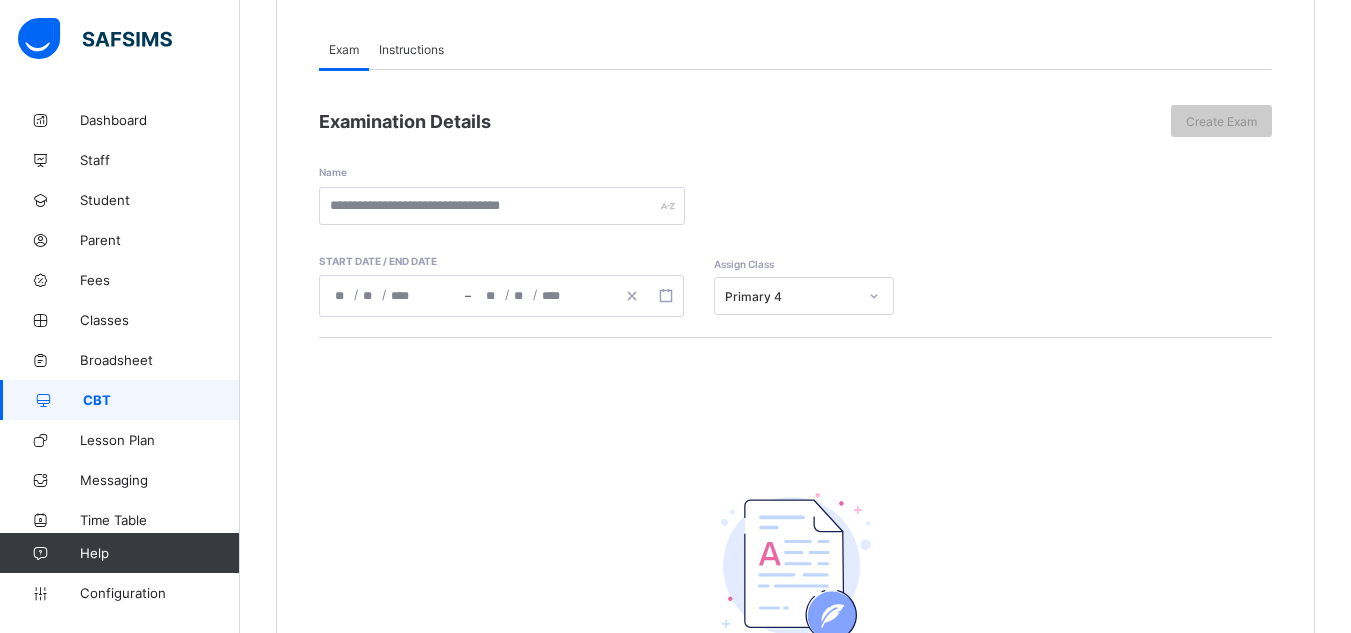 click on "Instructions" at bounding box center (411, 49) 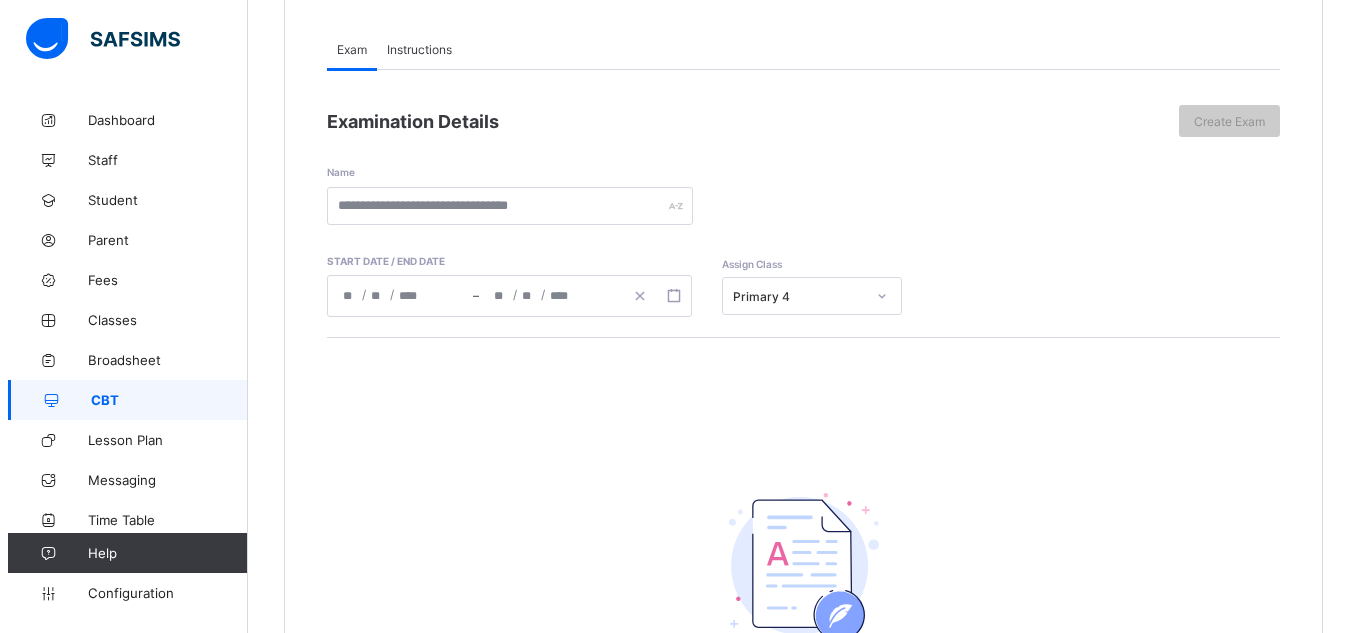 scroll, scrollTop: 0, scrollLeft: 0, axis: both 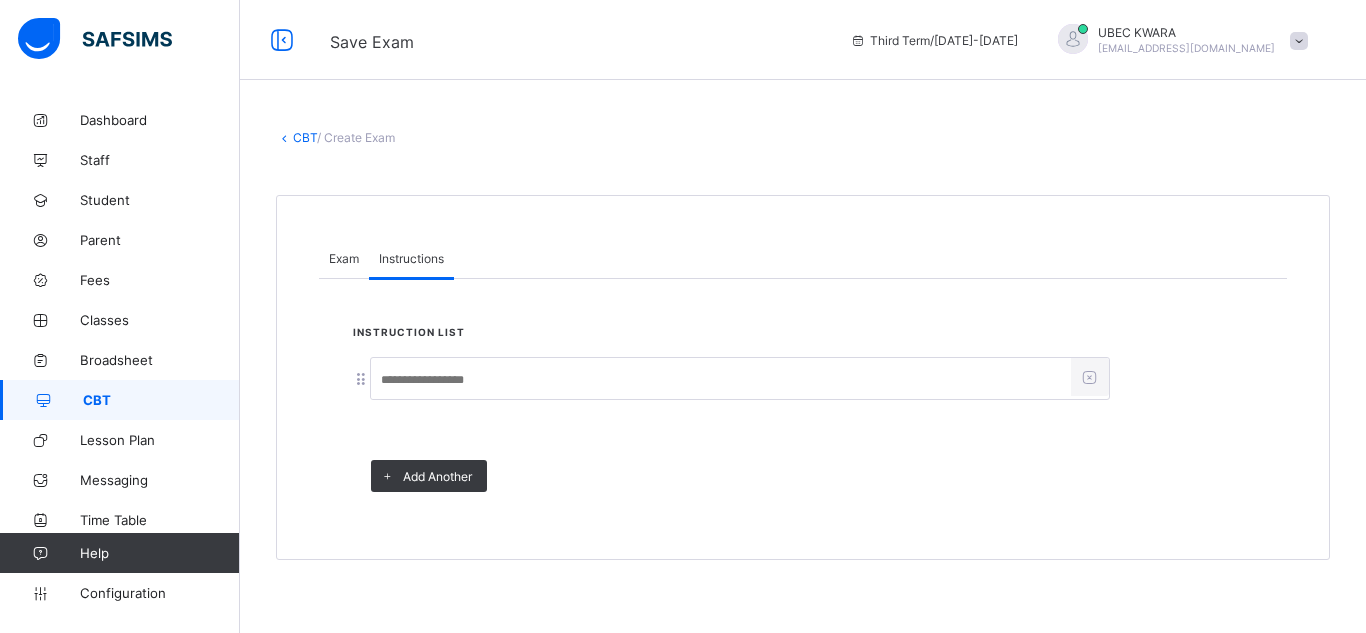 click at bounding box center (721, 380) 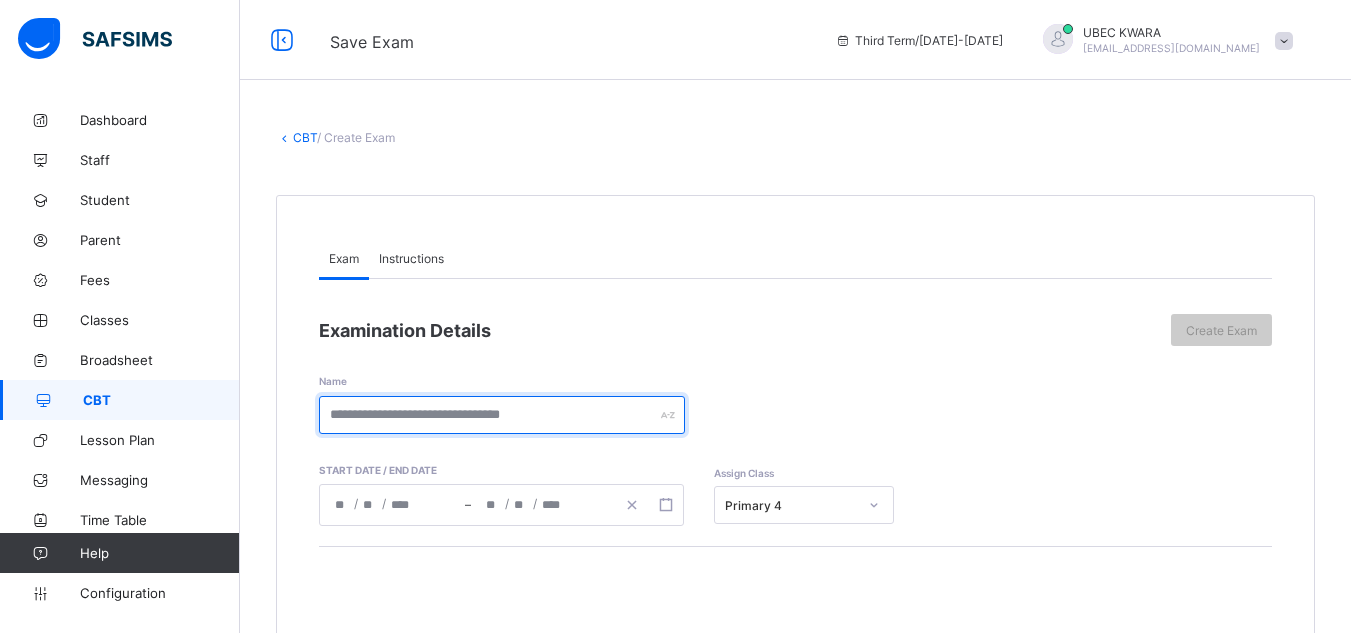 click at bounding box center (502, 415) 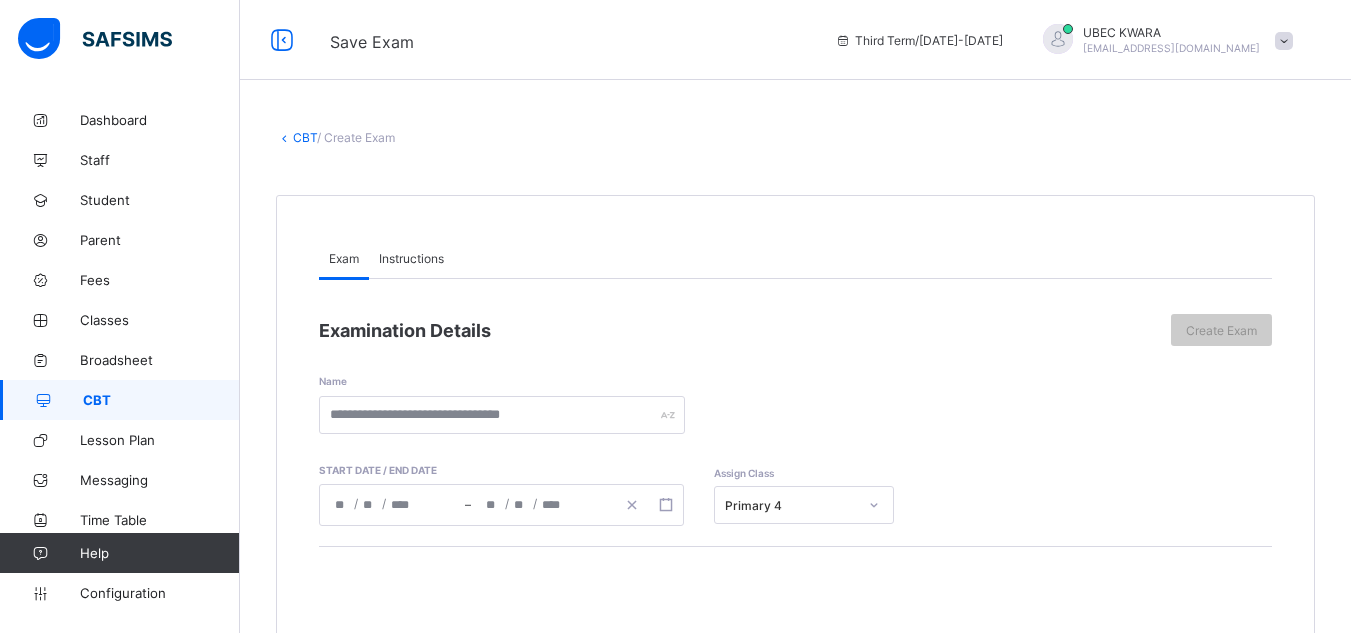 click on "Instructions" at bounding box center (411, 258) 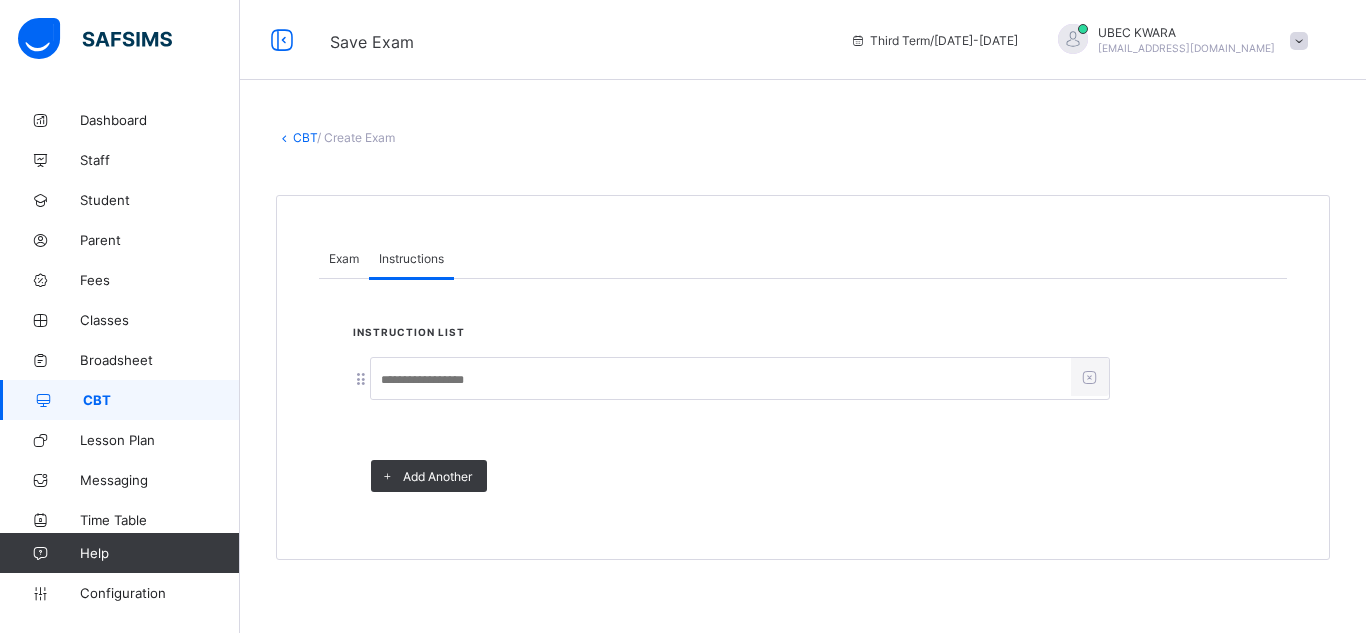 click at bounding box center [721, 380] 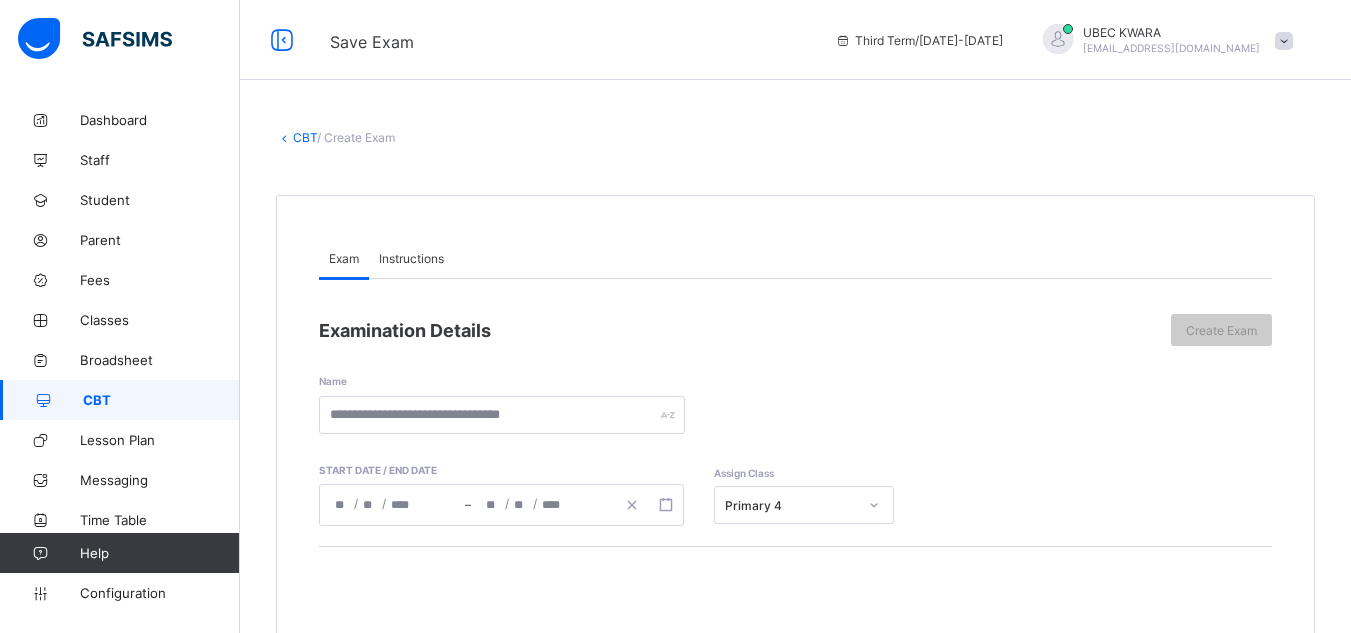 click on "CBT" at bounding box center [120, 400] 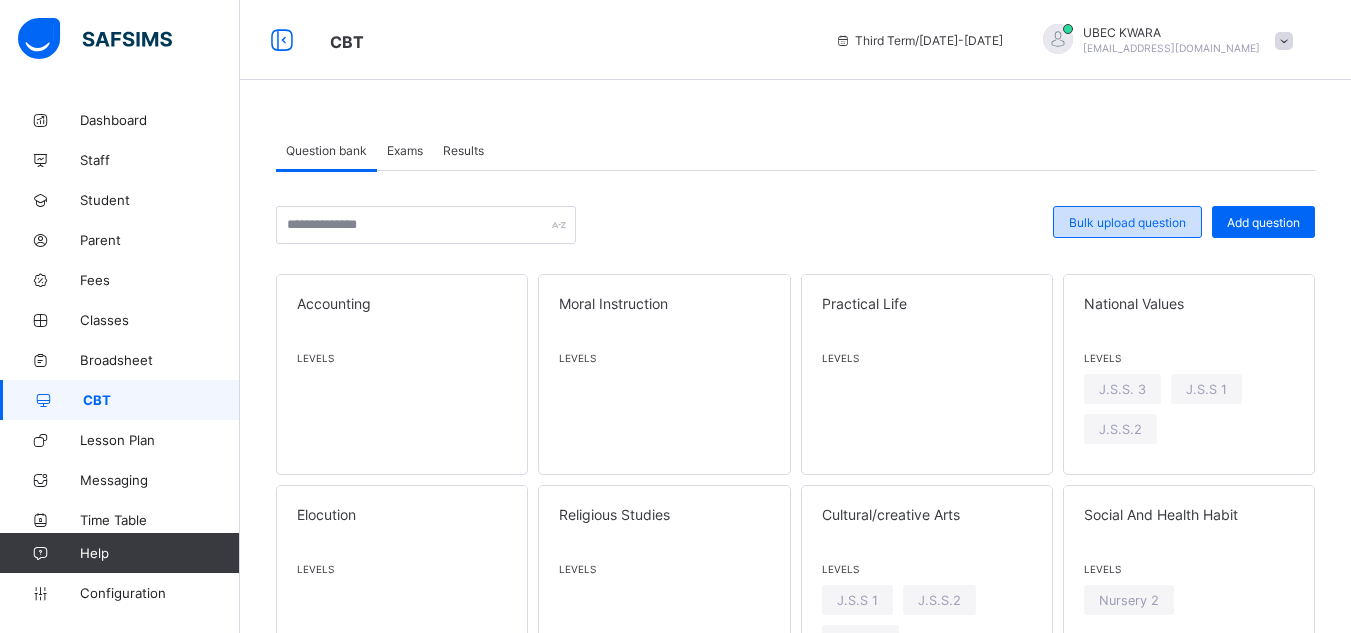 click on "Bulk upload question" at bounding box center (1127, 222) 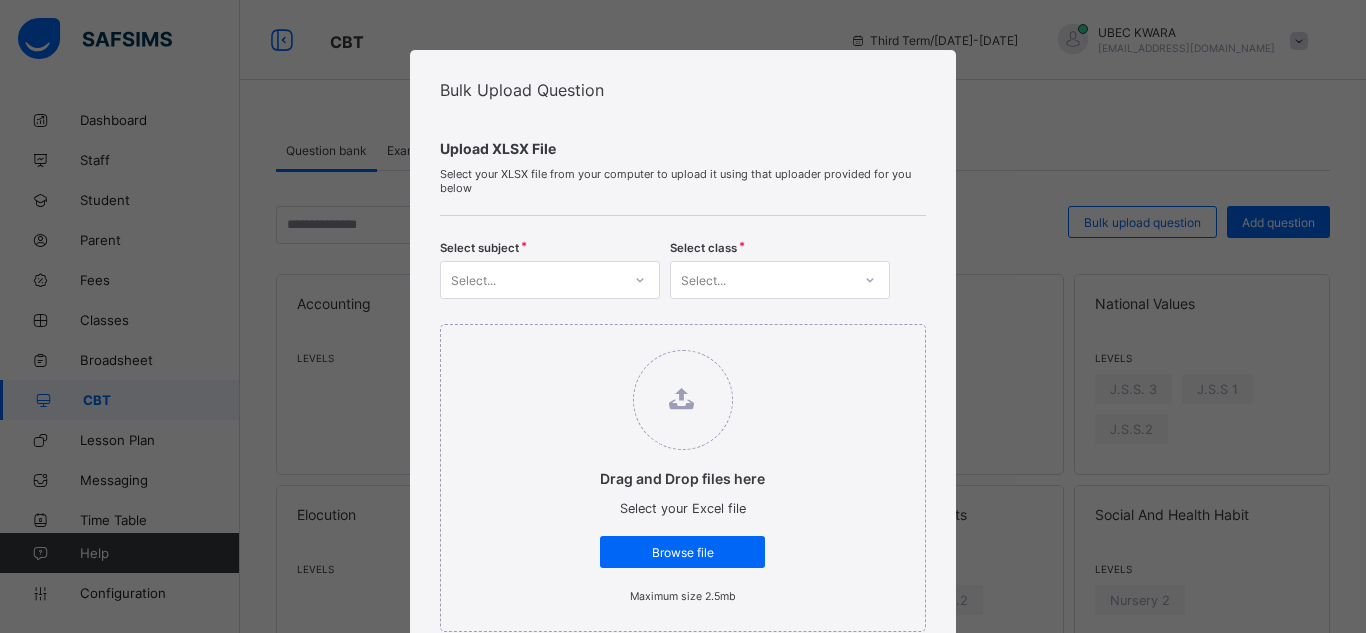 click 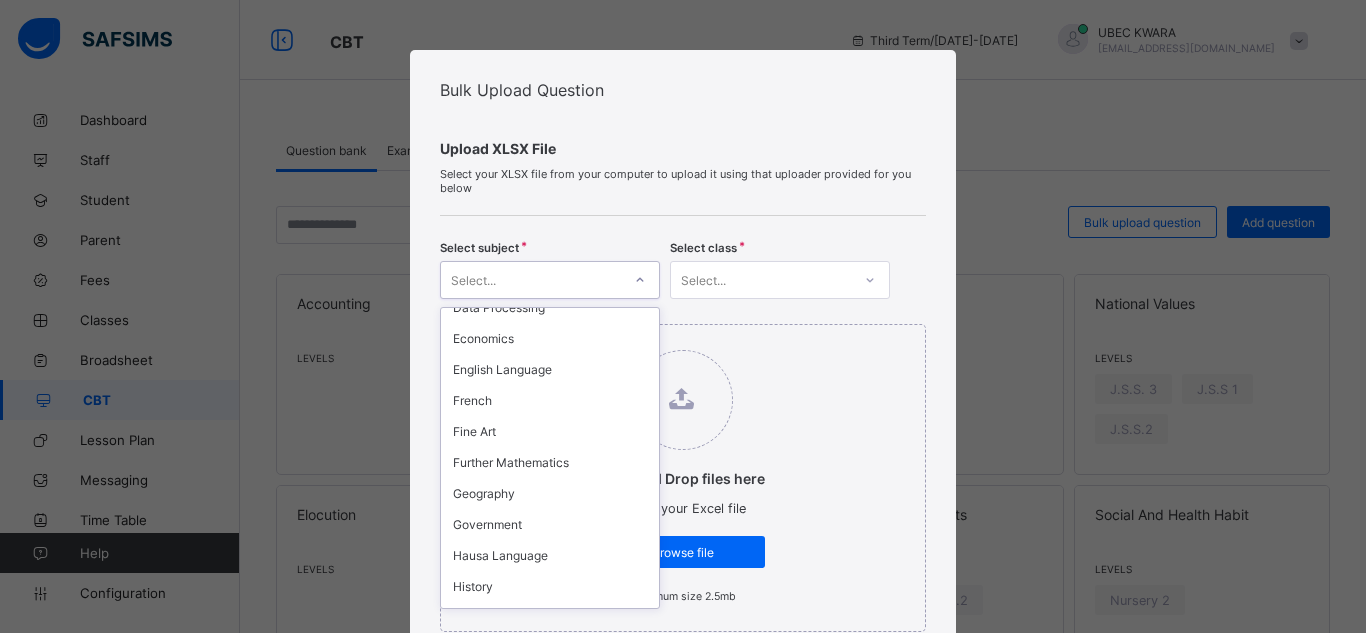 scroll, scrollTop: 1000, scrollLeft: 0, axis: vertical 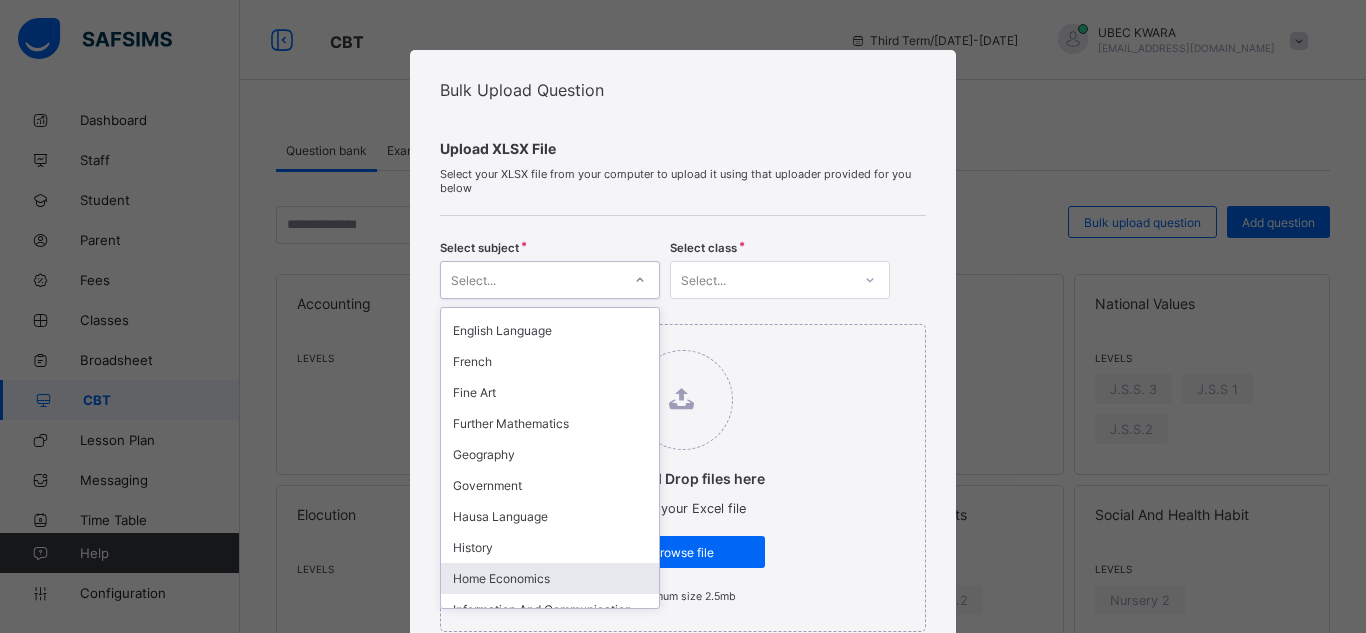 click on "Home Economics" at bounding box center (550, 578) 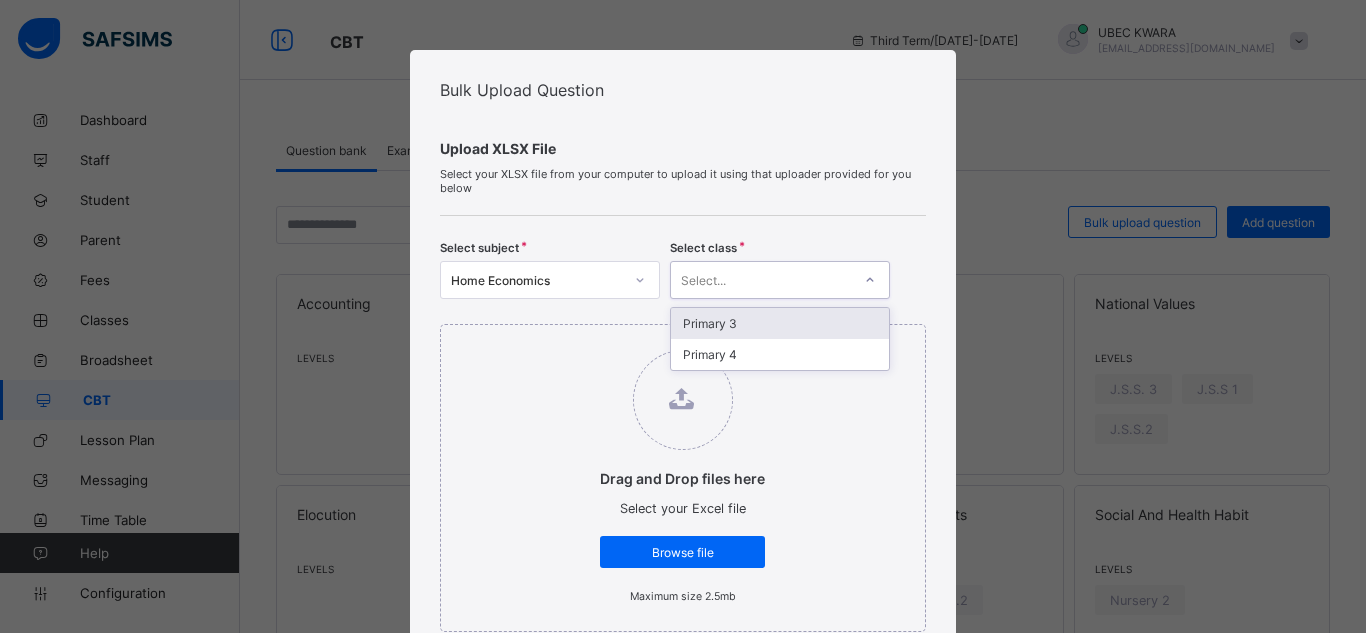 click 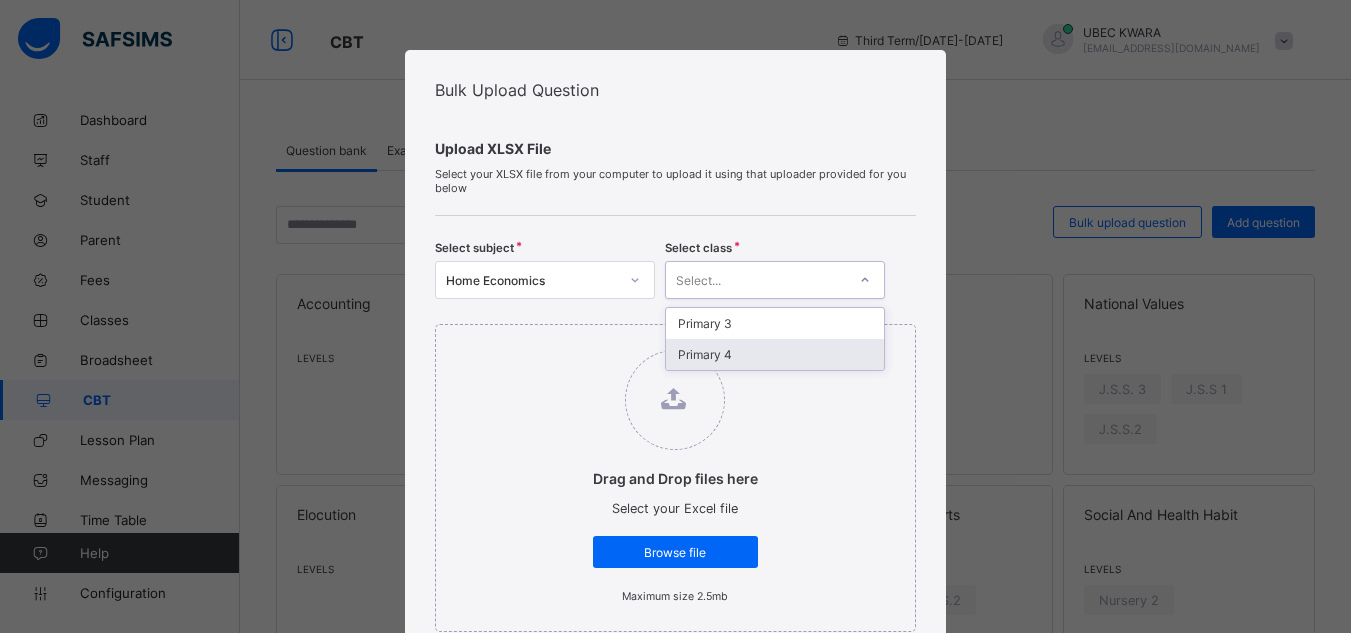 click on "Primary 4" at bounding box center [775, 354] 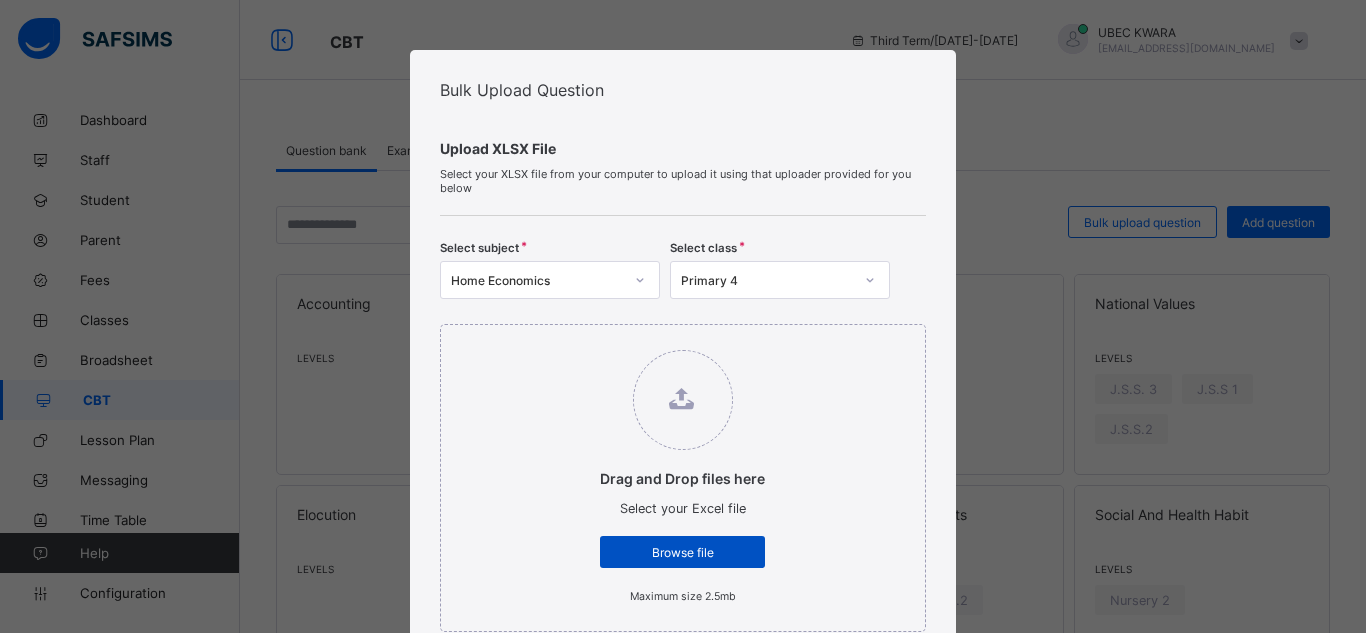 click on "Browse file" at bounding box center (682, 552) 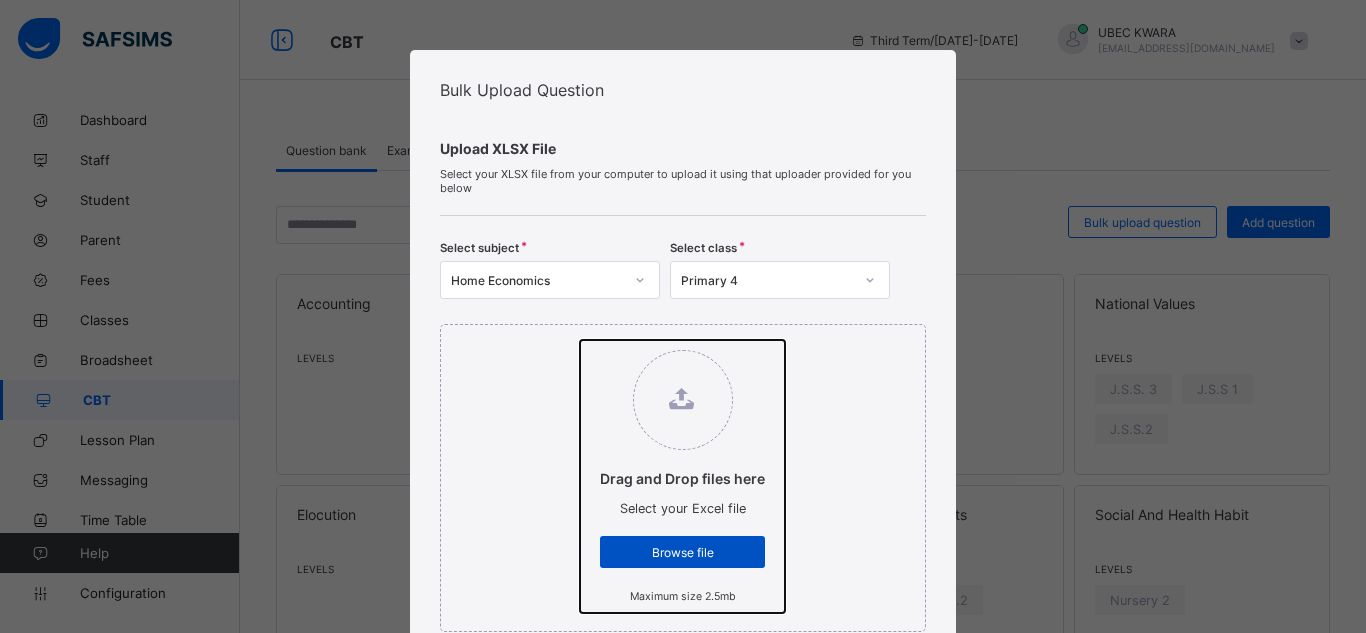 click on "Drag and Drop files here Select your Excel file Browse file Maximum size 2.5mb" at bounding box center (580, 340) 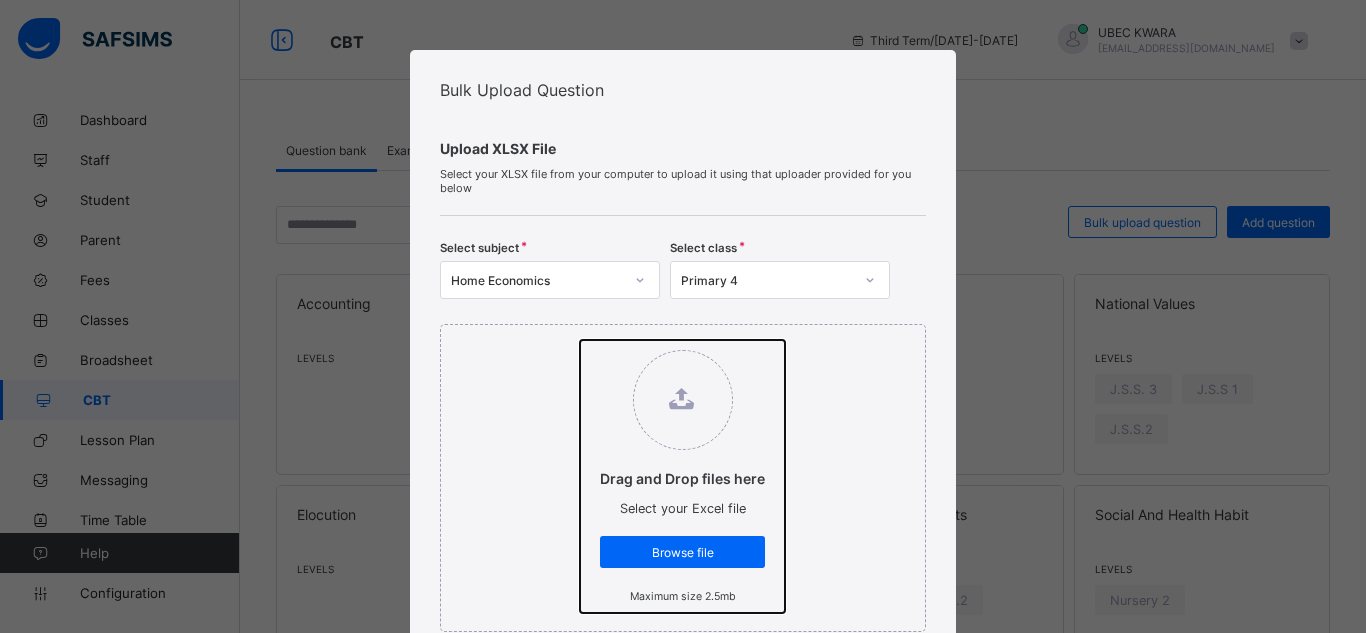 scroll, scrollTop: 554, scrollLeft: 0, axis: vertical 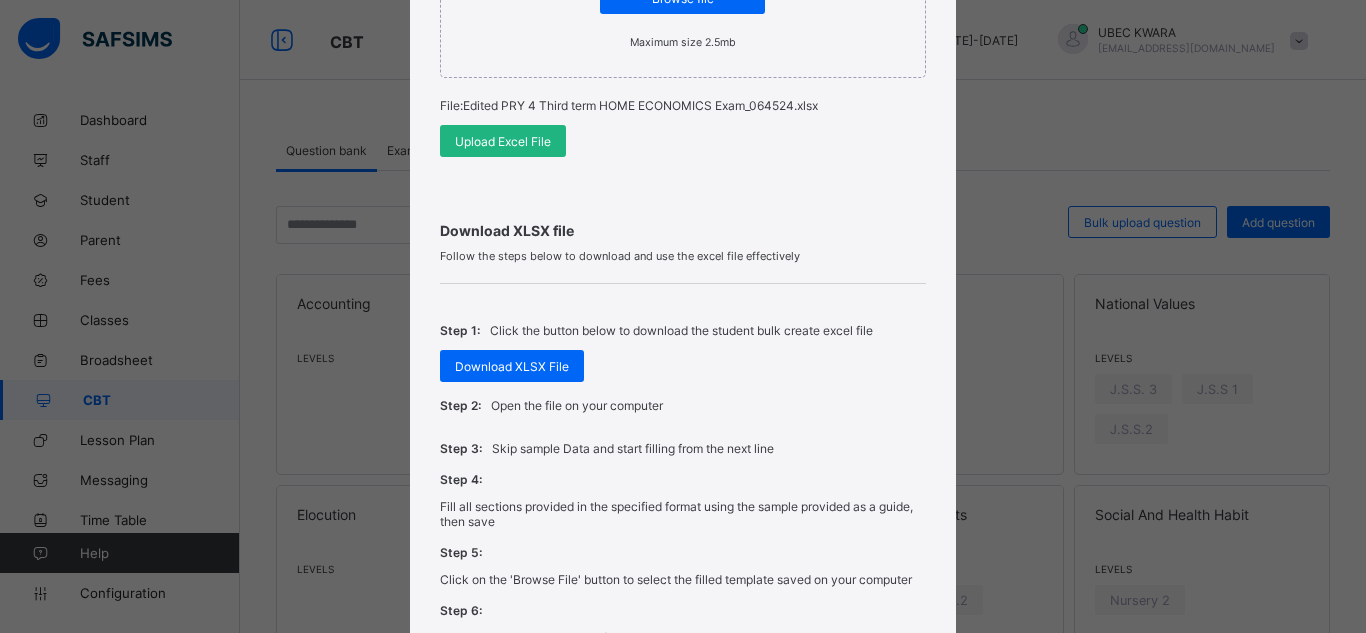click on "Upload Excel File" at bounding box center [503, 141] 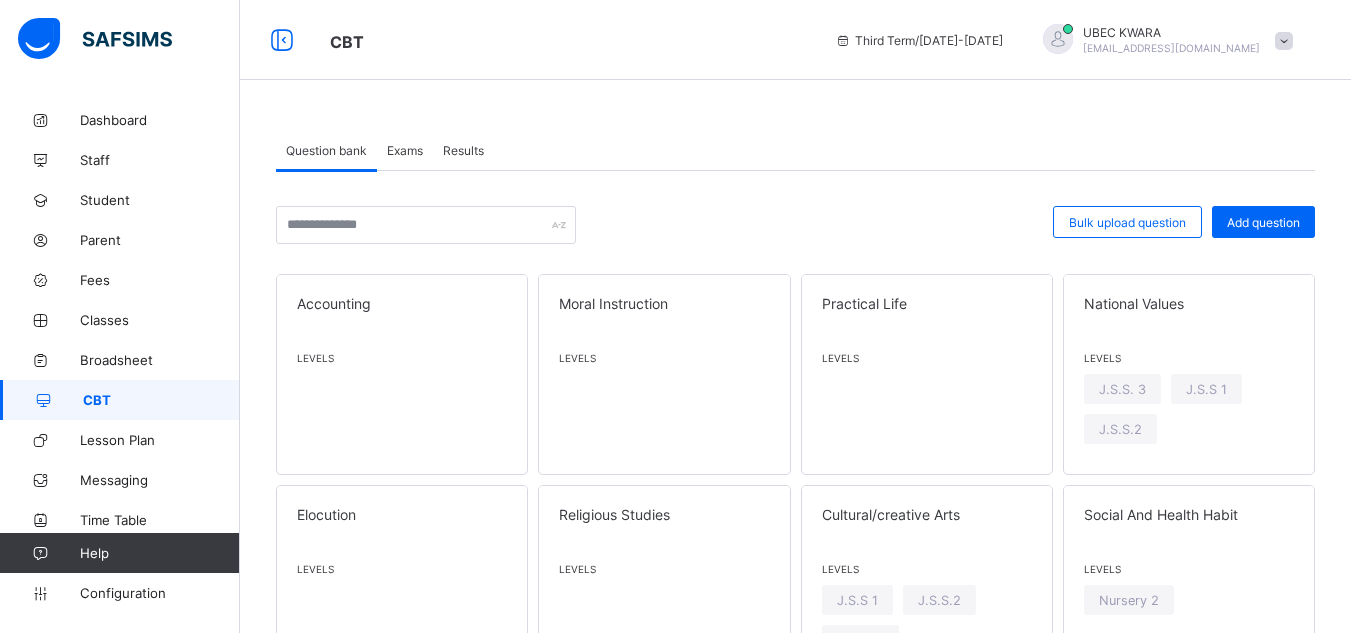 click on "Question bank Exams Results" at bounding box center (795, 150) 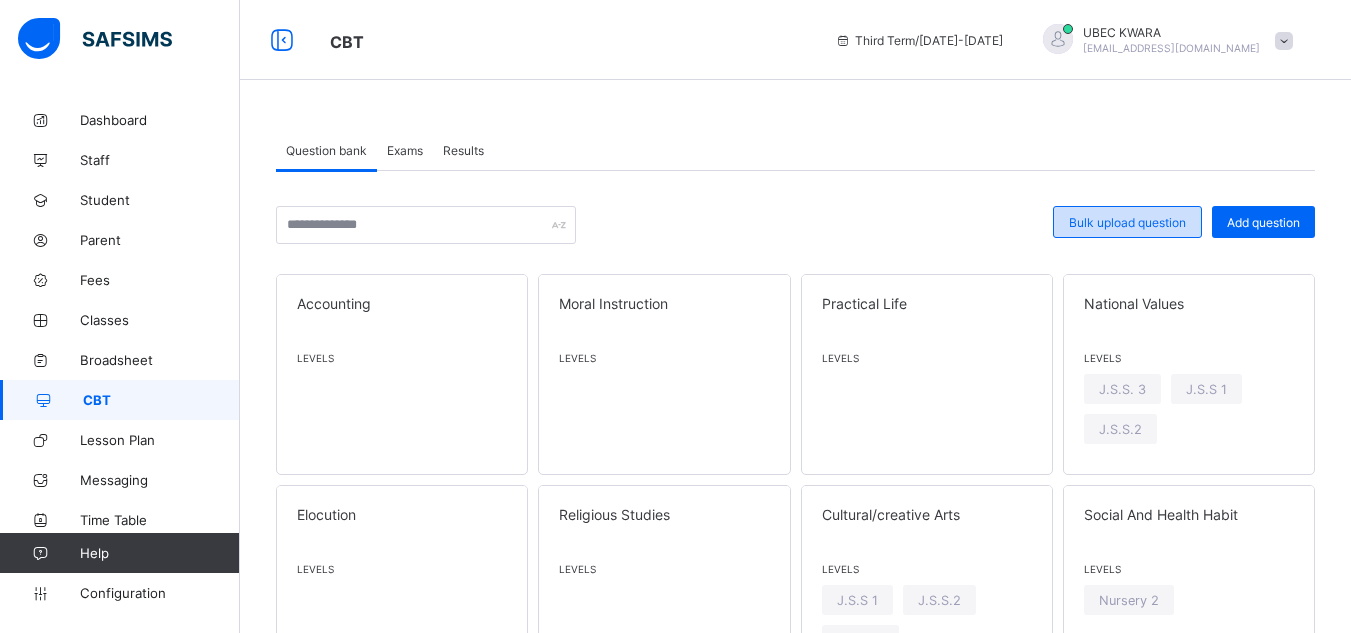click on "Bulk upload question" at bounding box center [1127, 222] 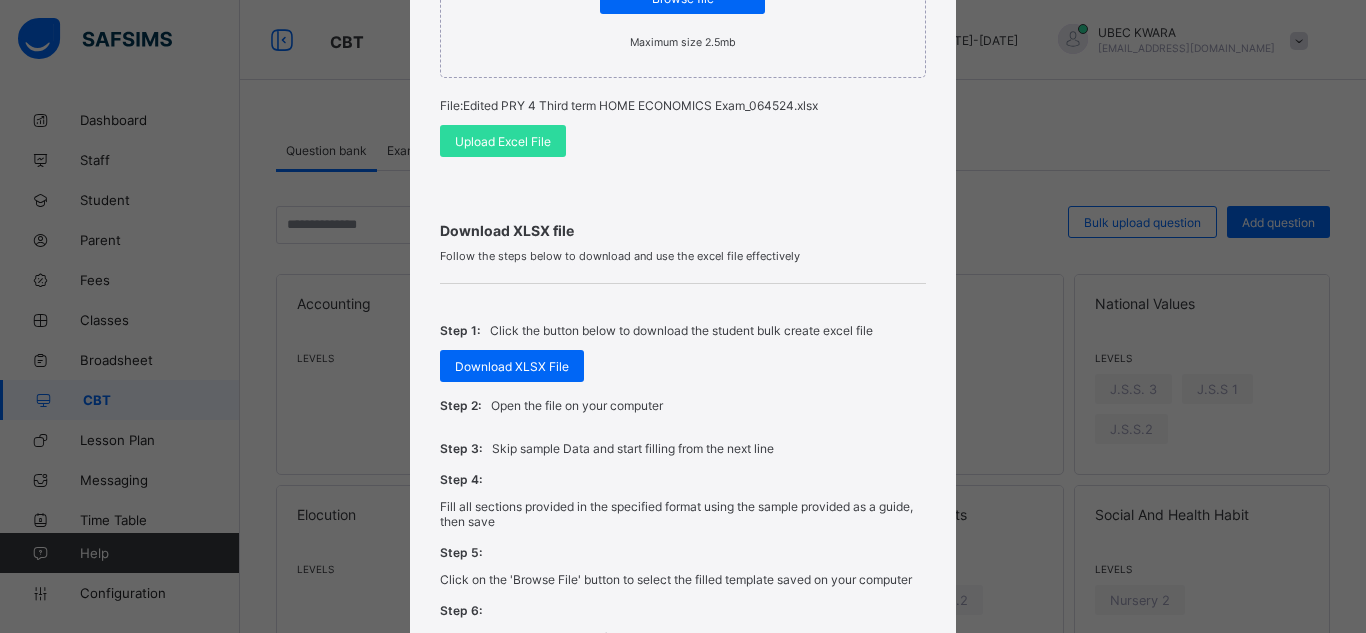 scroll, scrollTop: 0, scrollLeft: 0, axis: both 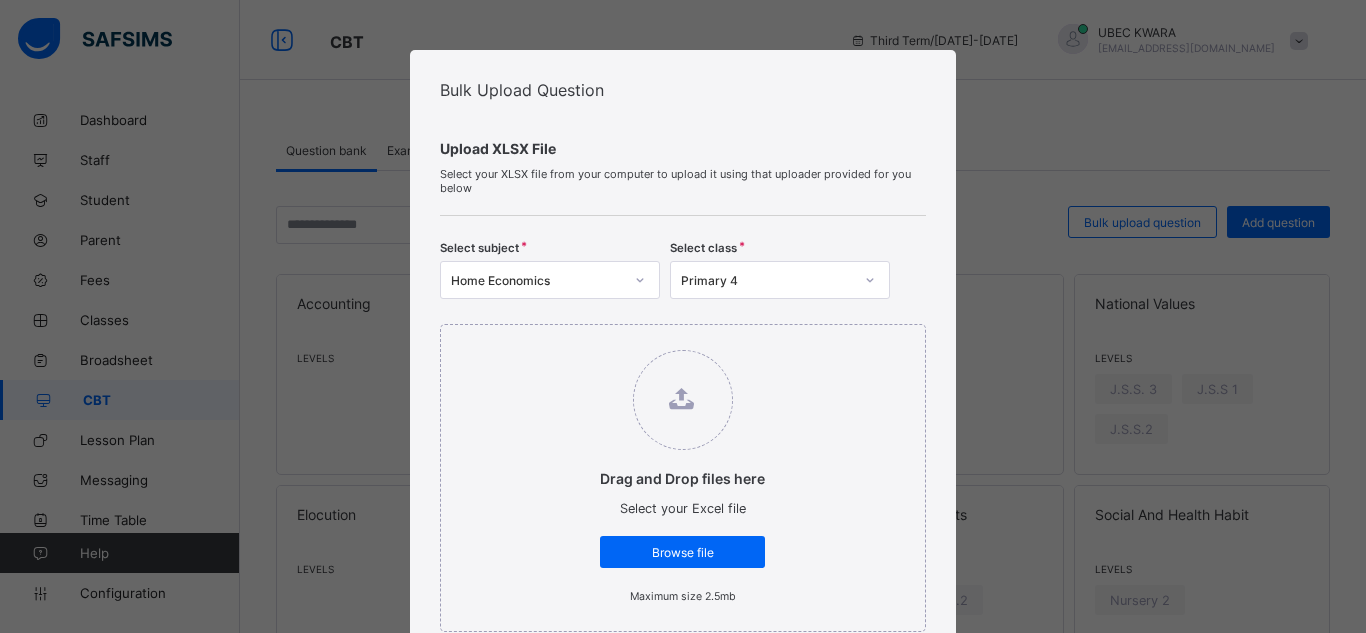 click on "Bulk Upload Question Upload XLSX File    Select your XLSX file from your computer to upload it using that uploader provided for you below   Select subject Home Economics Select class Primary 4 Drag and Drop files here Select your Excel file Browse file Maximum size 2.5mb File:  Edited PRY 4 Third term HOME ECONOMICS Exam_064524.xlsx   Upload Excel File   Download XLSX file   Follow the steps below to download and use the excel file effectively    Step 1:  Click the button below to download the student bulk create excel file Download XLSX File  Step 2:  Open the file on your computer  Step 3:  Skip sample Data and start filling from the next line  Step 4:  Fill all sections provided in the specified format using the sample provided as a guide, then save  Step 5:  Click on the 'Browse File' button to select the filled template saved on your computer  Step 6:  To add all the students in the file to a particular class, select a class above, else skip to Step 7  Step 7:  Cancel" at bounding box center (683, 316) 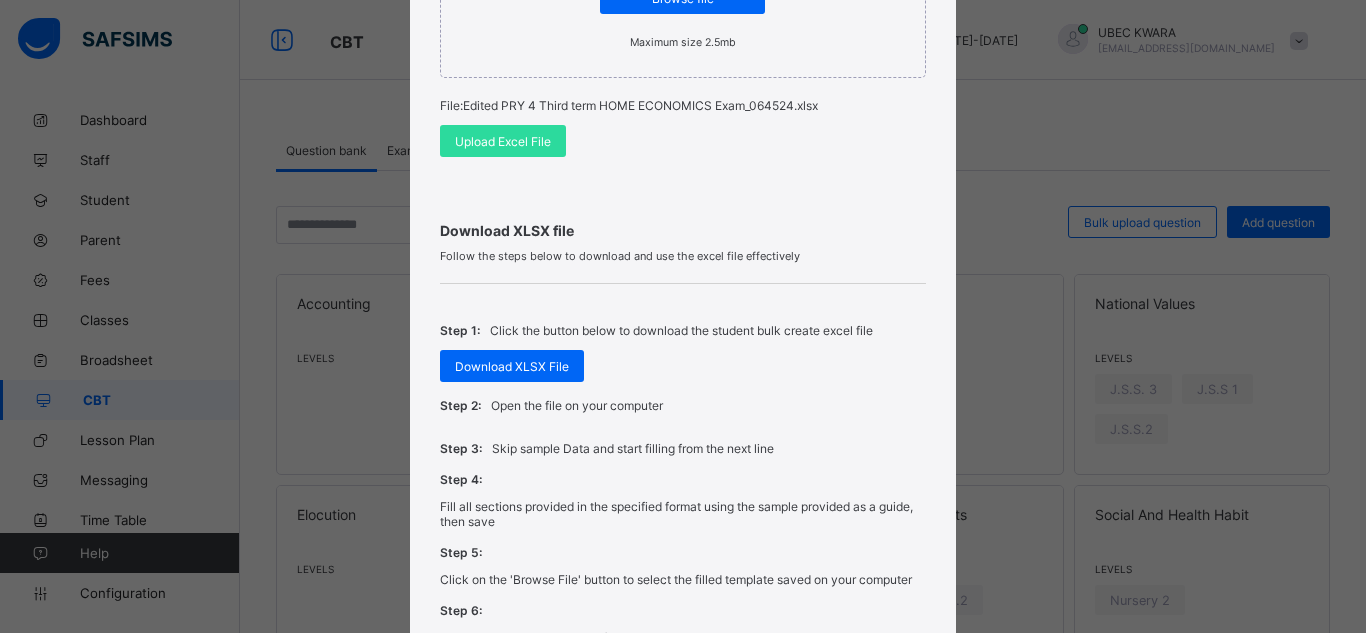 scroll, scrollTop: 815, scrollLeft: 0, axis: vertical 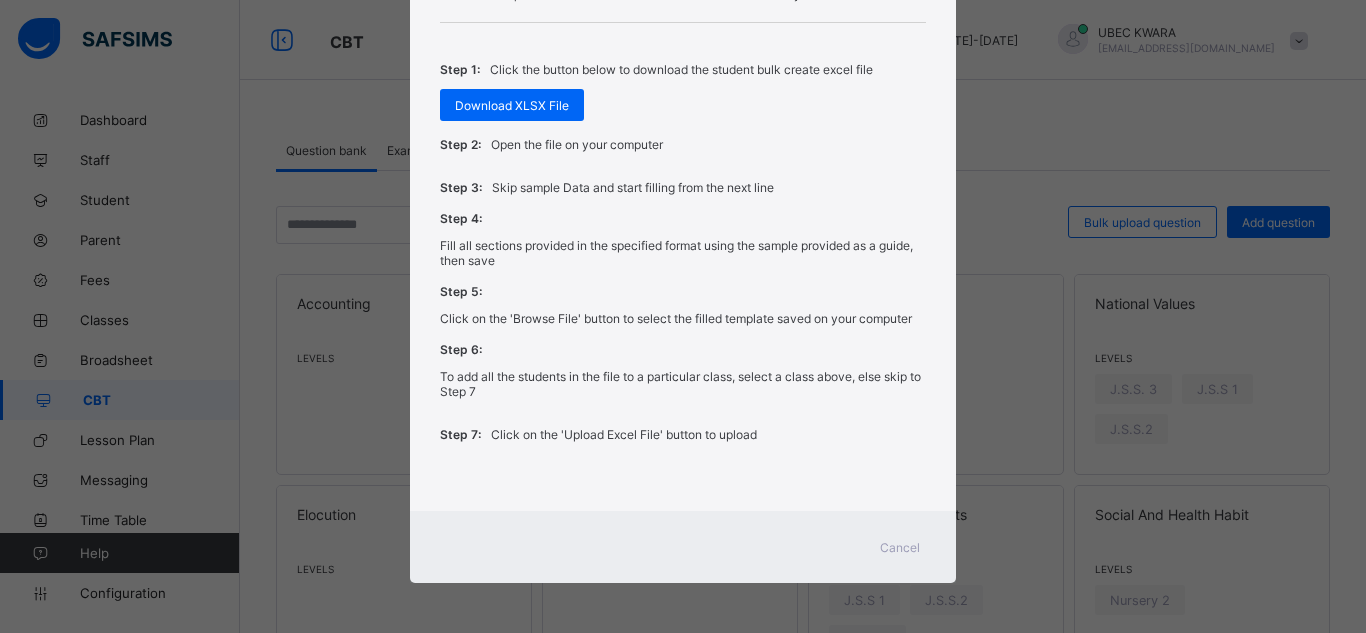 click on "Cancel" at bounding box center [900, 547] 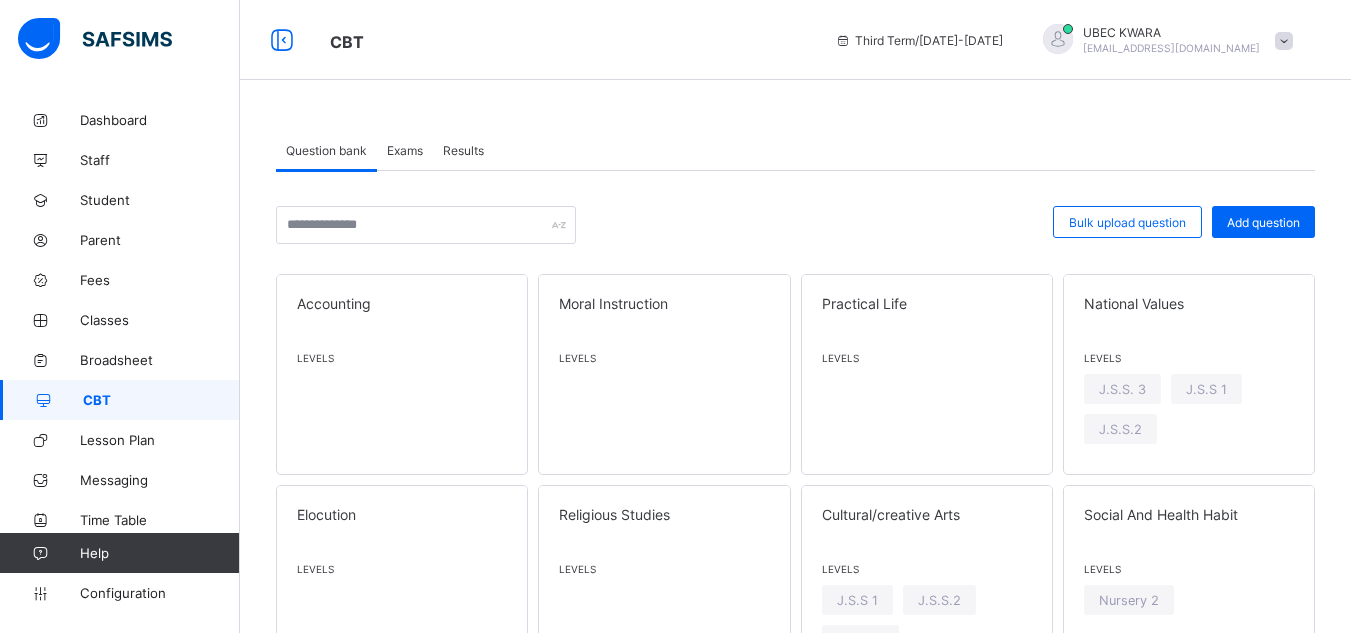 click on "Exams" at bounding box center (405, 150) 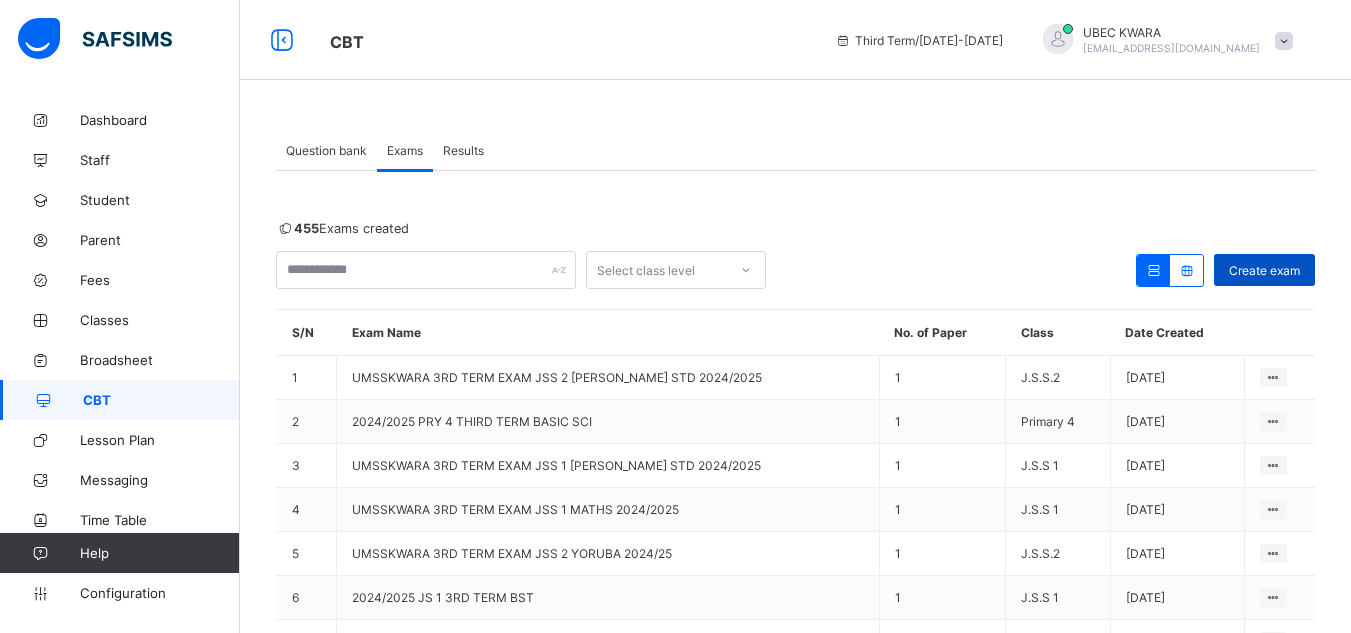click on "Create exam" at bounding box center (1264, 270) 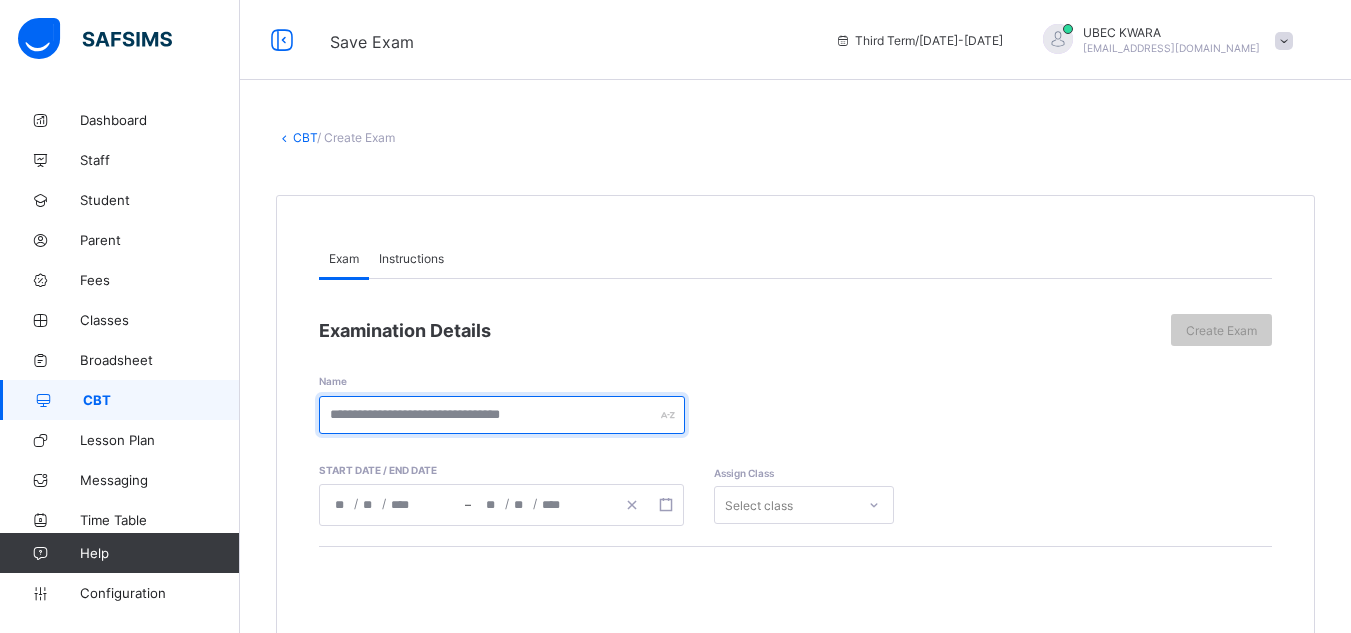 click at bounding box center (502, 415) 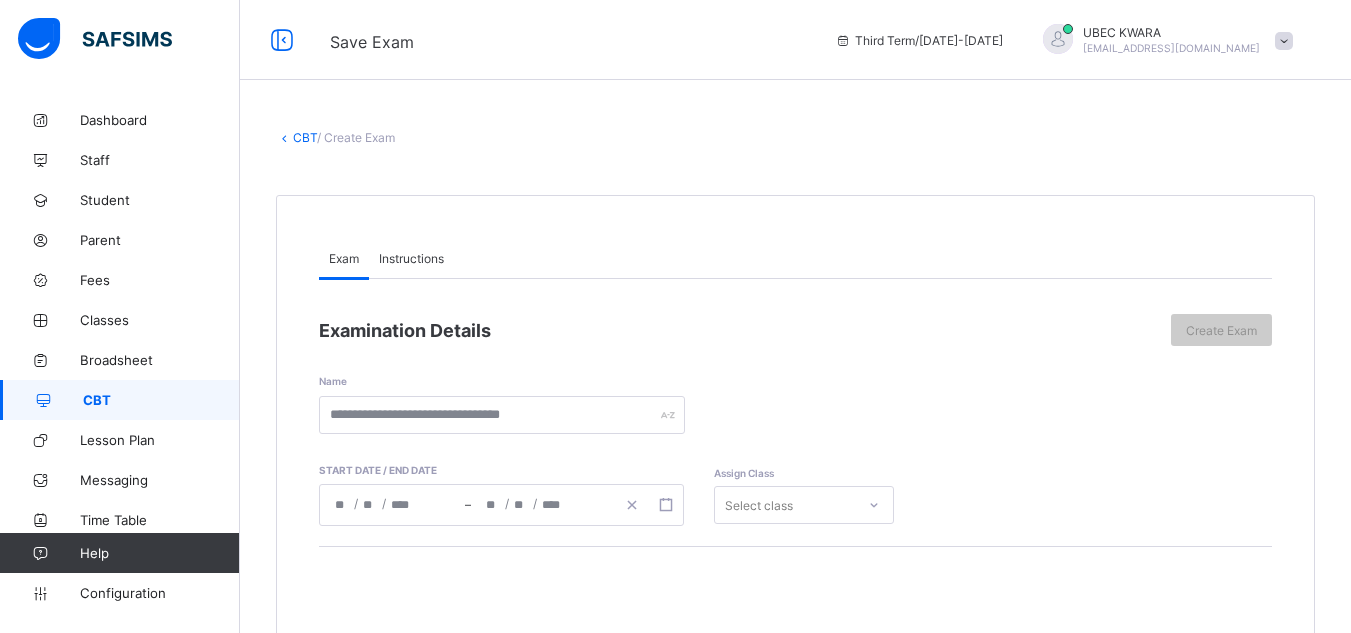 click on "CBT" at bounding box center (161, 400) 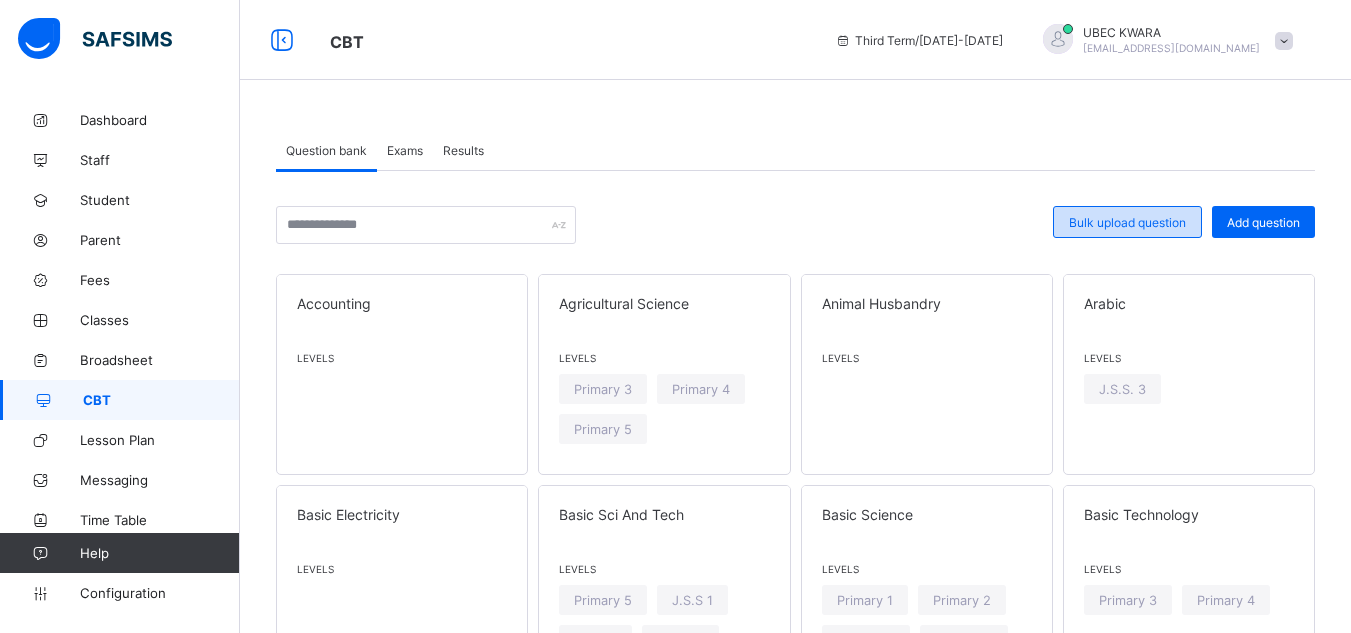 click on "Bulk upload question" at bounding box center [1127, 222] 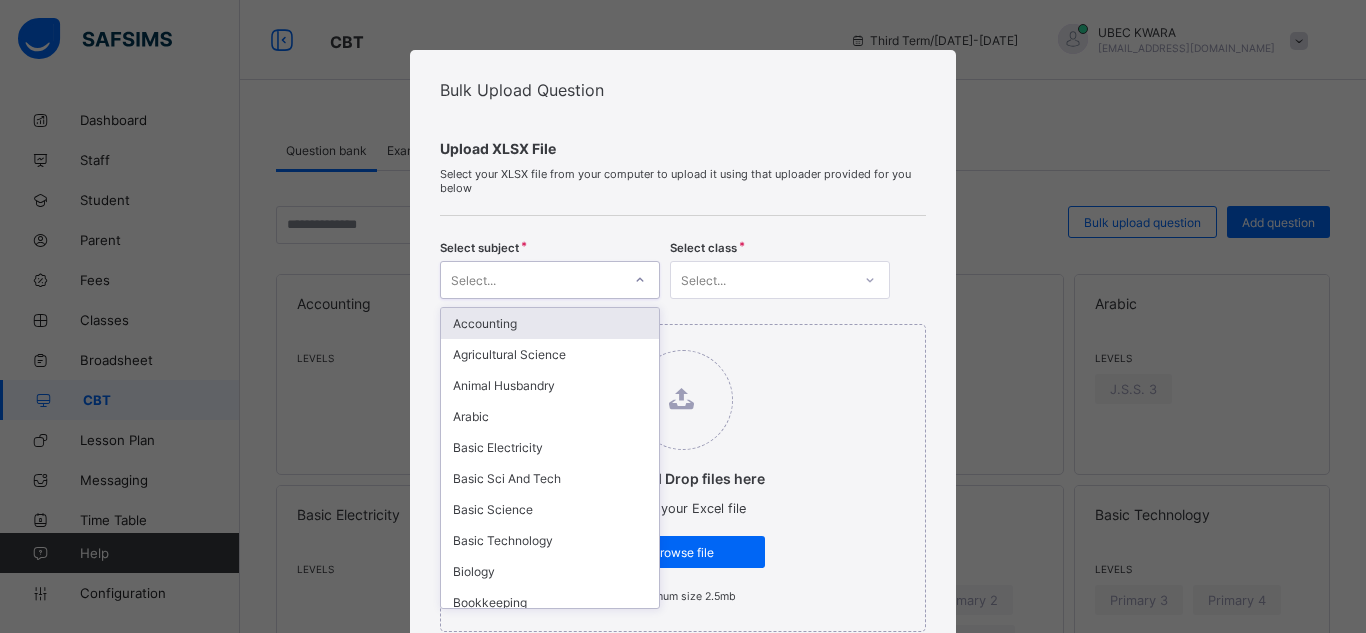 click 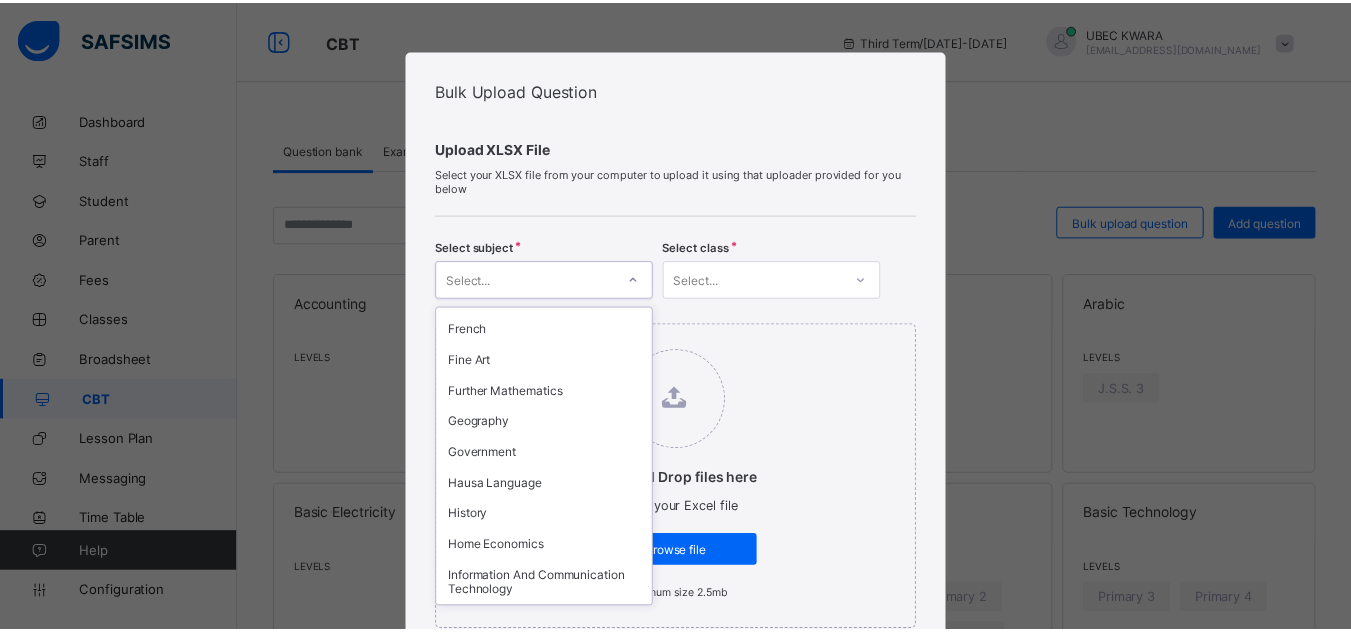 scroll, scrollTop: 640, scrollLeft: 0, axis: vertical 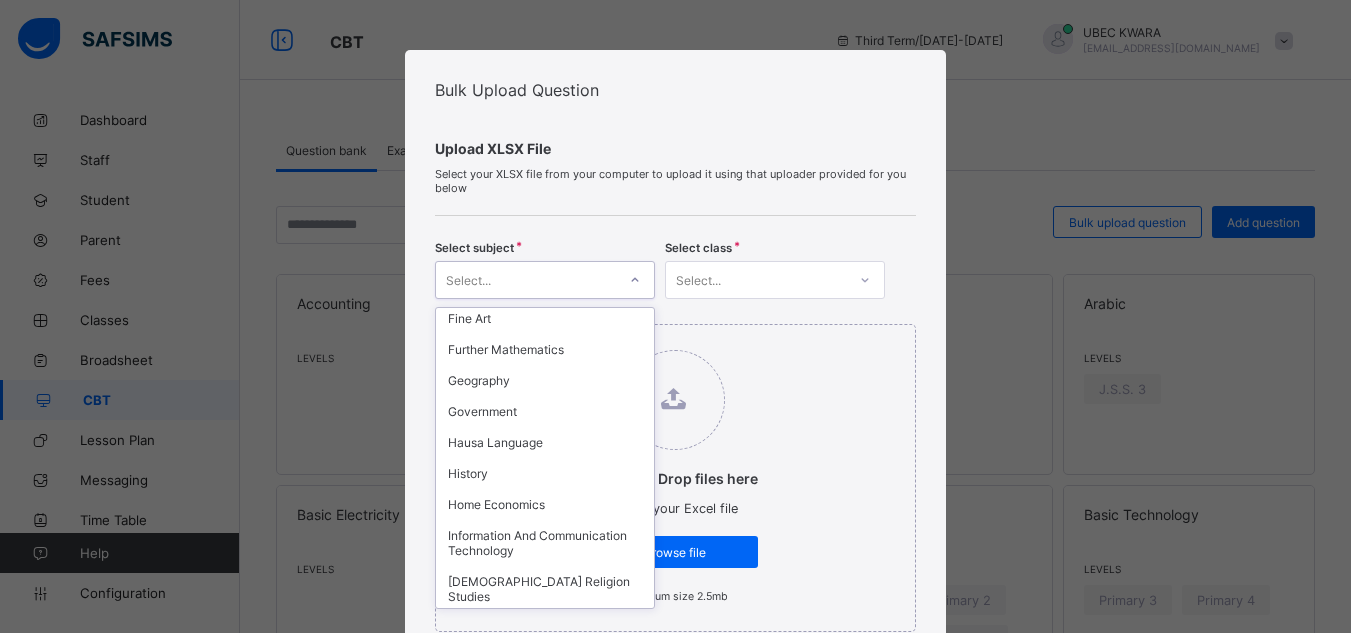 click on "Accounting Agricultural Science Animal Husbandry Arabic Basic Electricity Basic Sci And Tech Basic Science Basic Technology Biology Bookkeeping Business Studies Chemistry Christian Religion Studies Civic Education Commerce Computer Science Data Processing Economics English Language French Fine Art Further Mathematics Geography Government Hausa Language History Home Economics Information And Communication Technology Islamic Religion Studies Literature In English Marketing Mathematics Physical And Health Education Physics Quantitative Reasoning Social Studies Technical Drawing Verbal Reasoning Vocational Aptitude Food and Nutrition Rhymes Handwriting Music Security Education Phonics Health Habit Moral Instruction Practical life National values Elocution Religious studies Cultural/Creative Arts Social and Health Habit Literacy Numeracy Practical Life Exercise Sensorial Education Cultural Activities Jolly Phonics Creative Arts Yoruba Language Robotic  DRAWING NUMBER WORK LETTER WORK SOCIAL DEVELOPMENT" at bounding box center [545, 458] 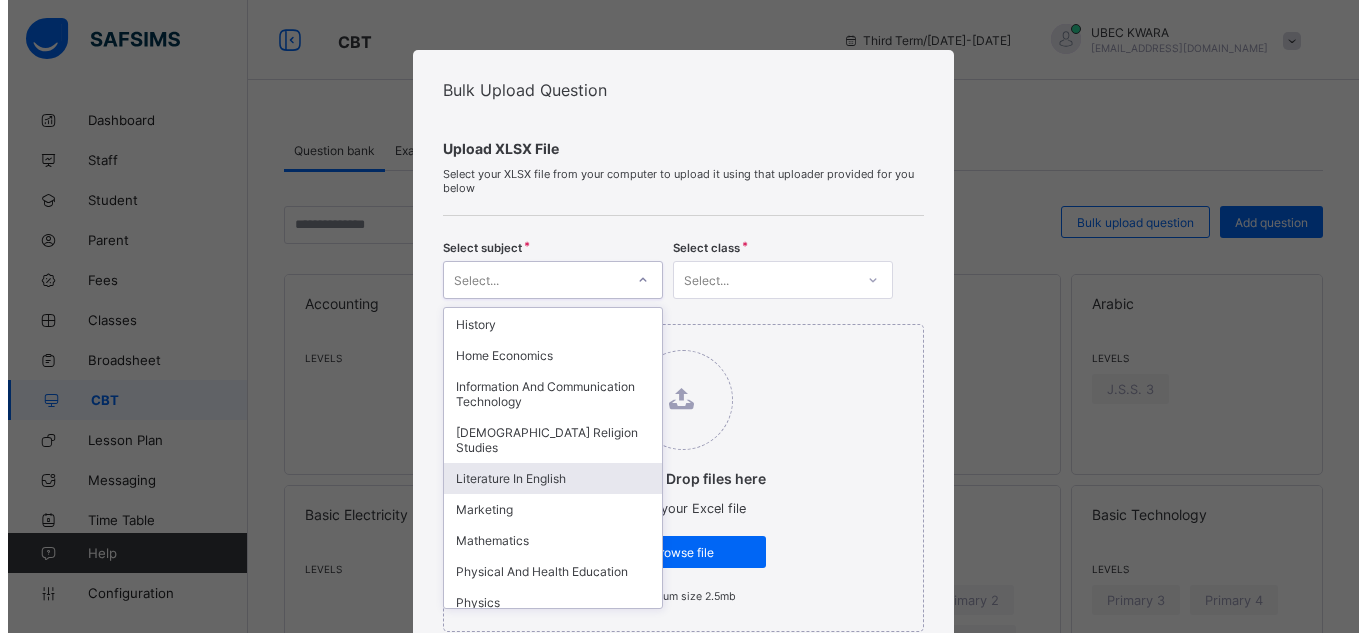 scroll, scrollTop: 800, scrollLeft: 0, axis: vertical 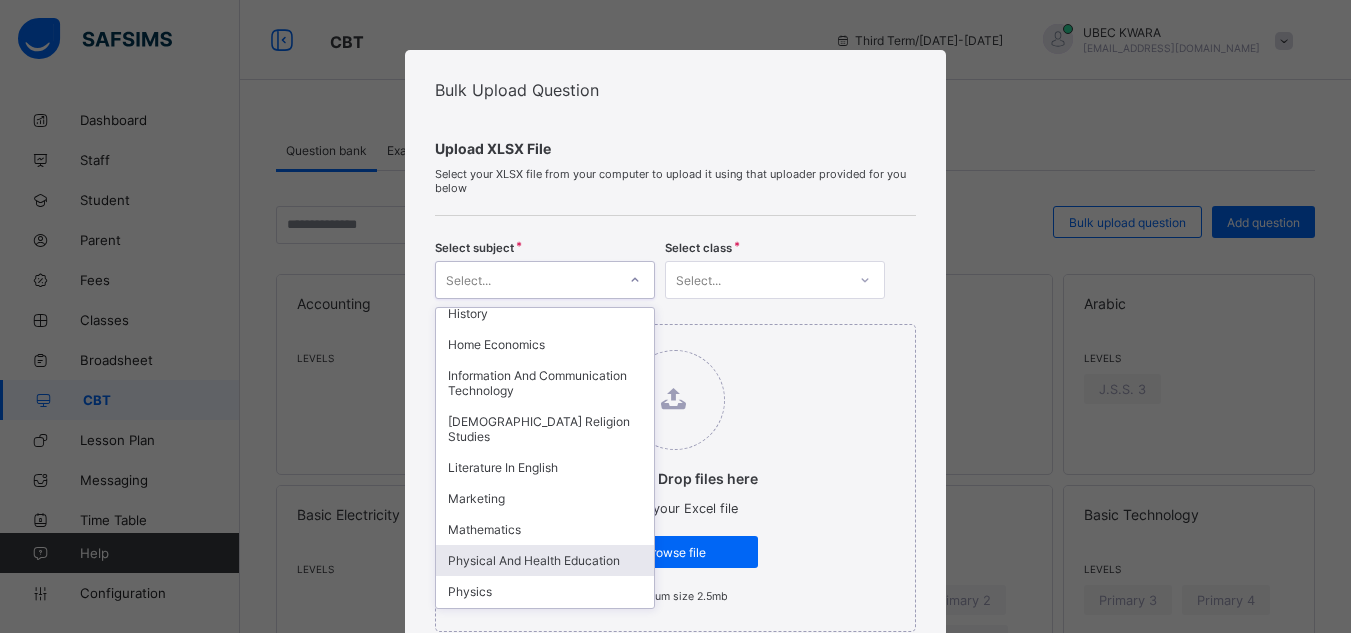 click on "Physical And Health Education" at bounding box center [545, 560] 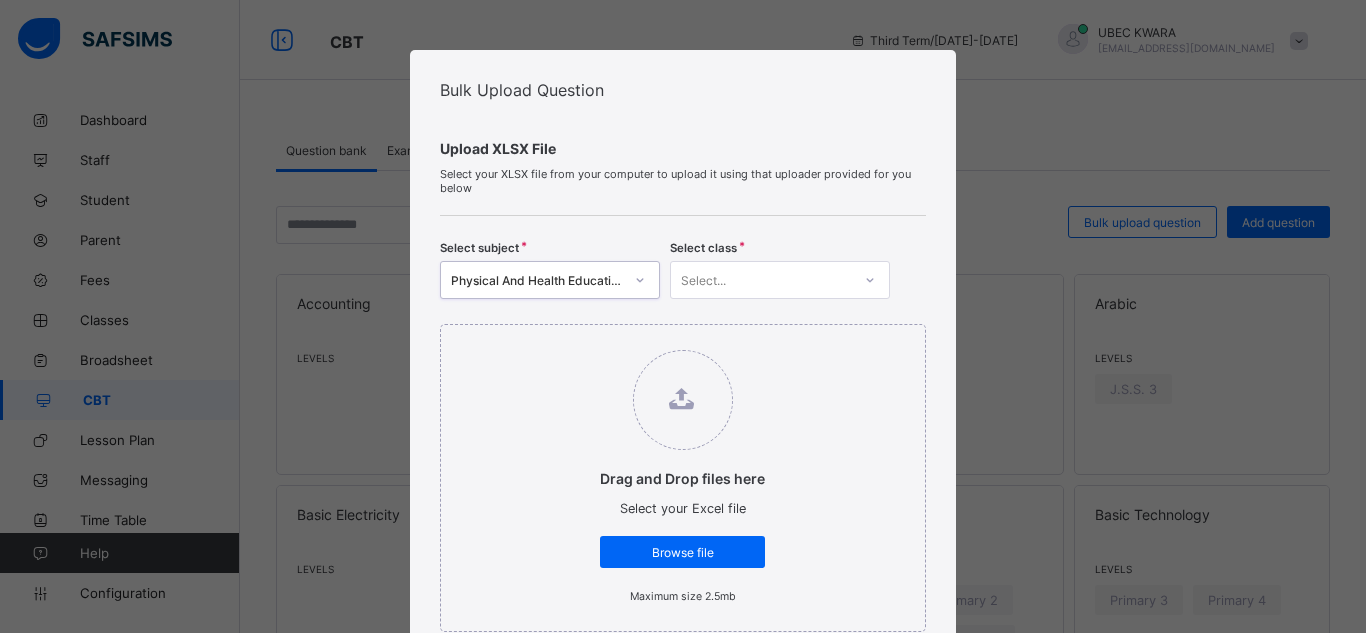 click 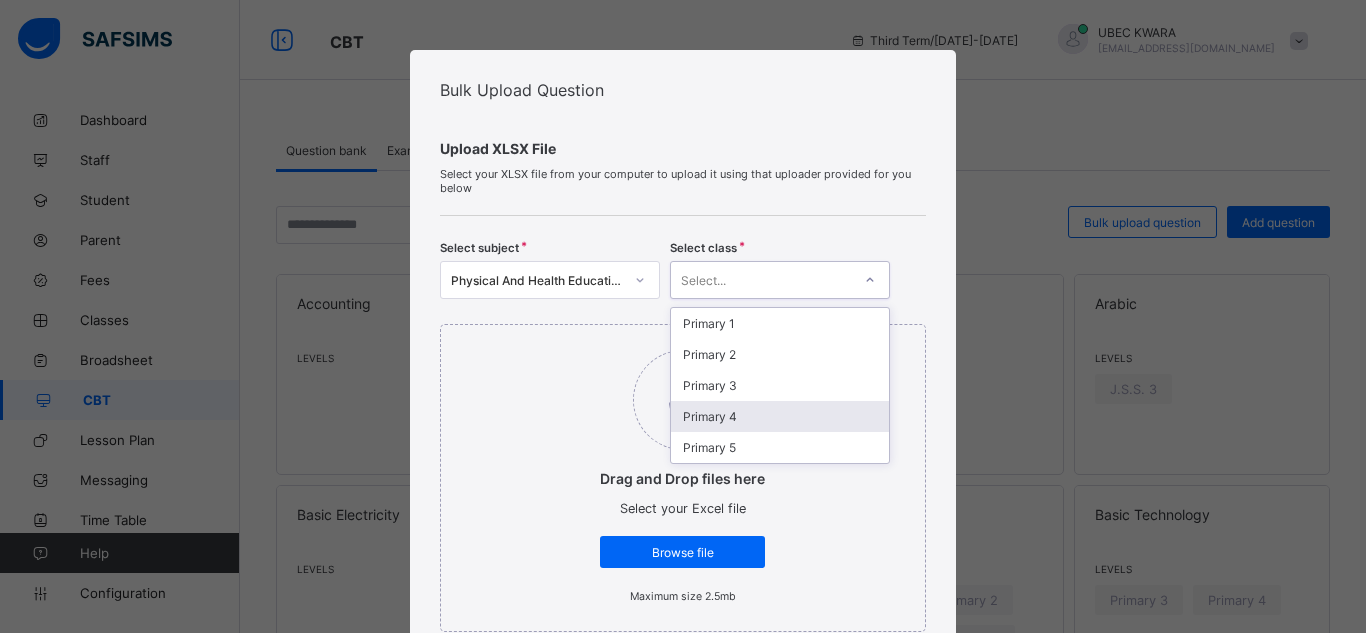 click on "Primary 4" at bounding box center (780, 416) 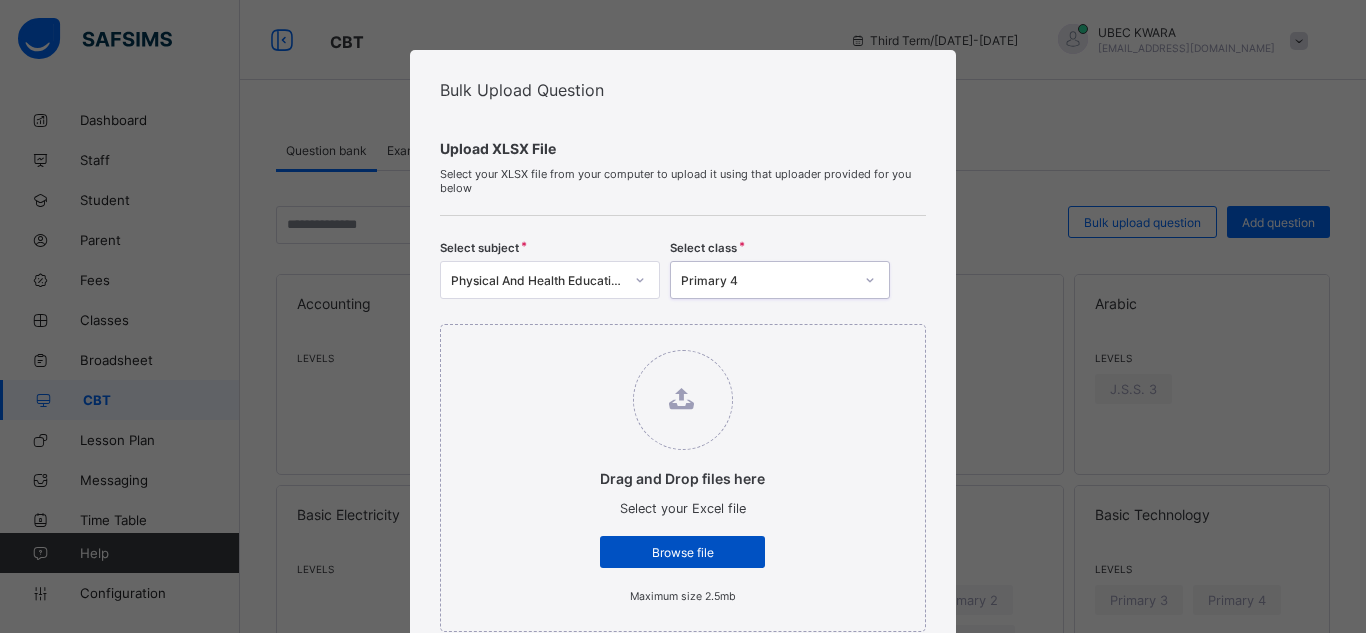 click on "Browse file" at bounding box center (682, 552) 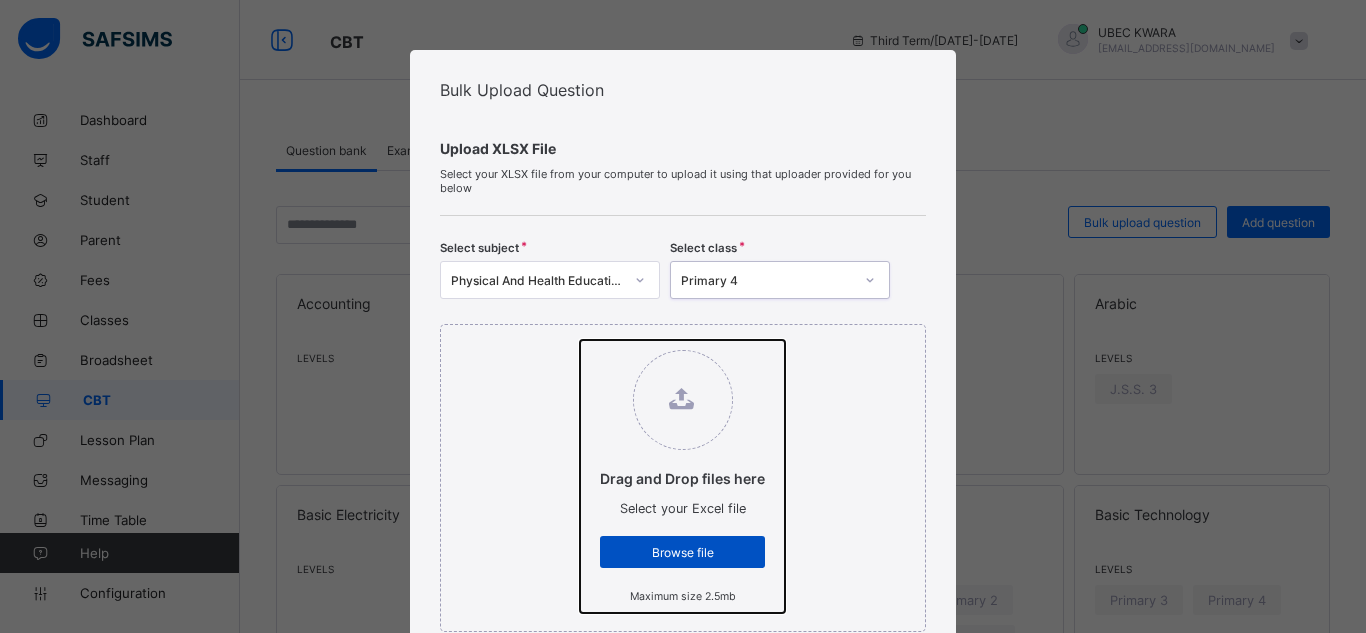 click on "Drag and Drop files here Select your Excel file Browse file Maximum size 2.5mb" at bounding box center (580, 340) 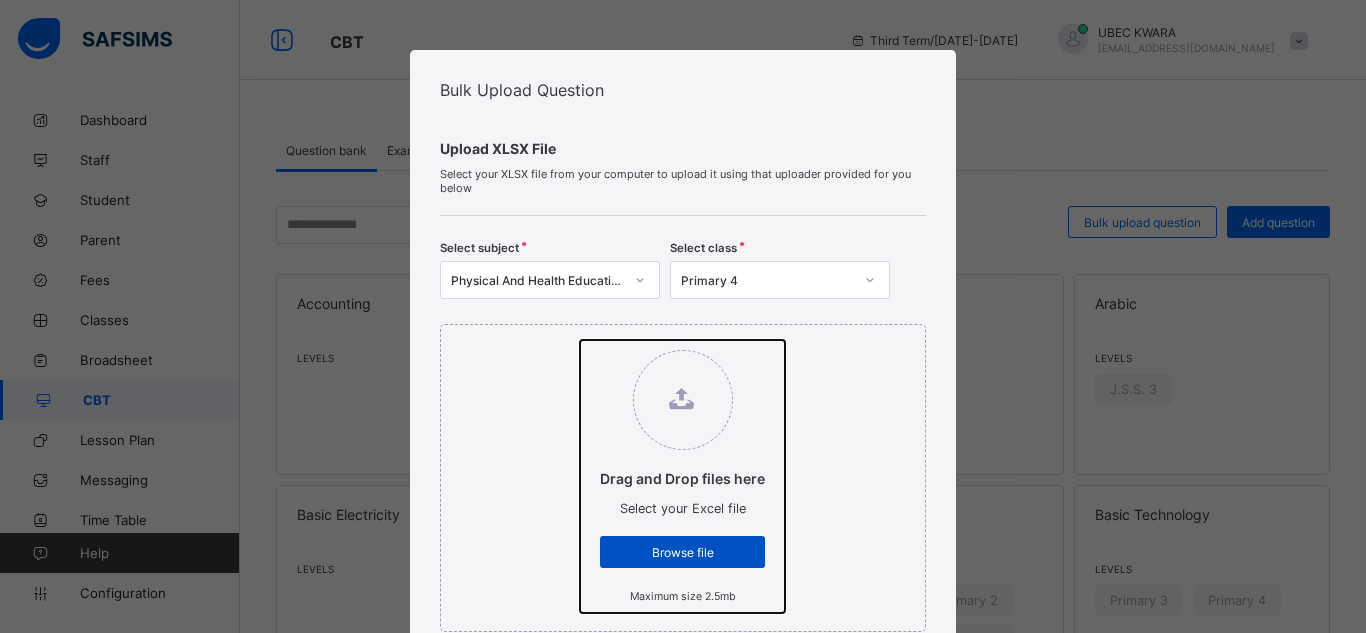 type on "**********" 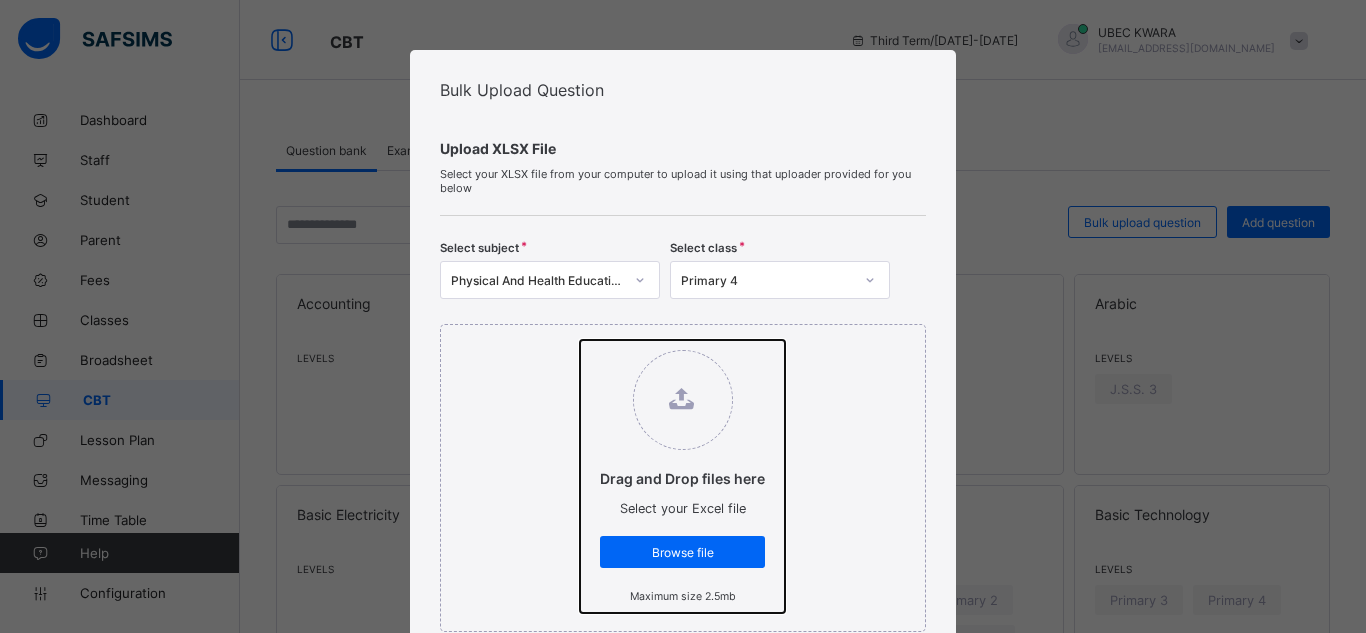 scroll, scrollTop: 554, scrollLeft: 0, axis: vertical 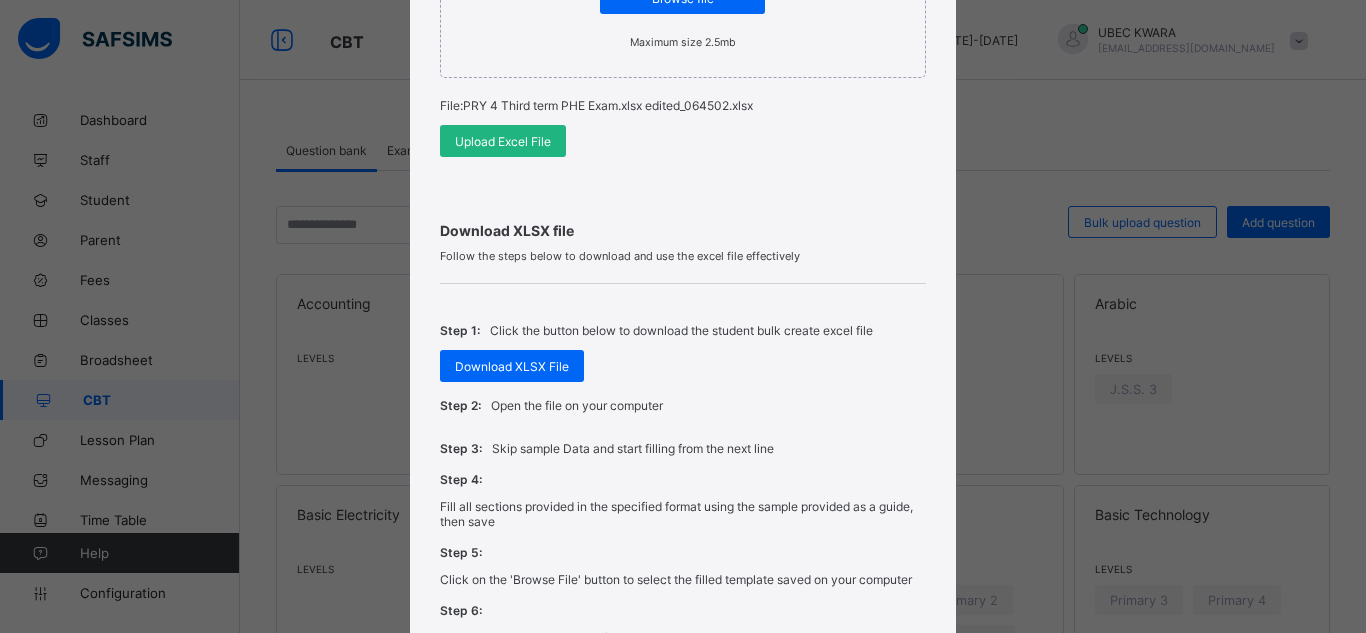 click on "Upload Excel File" at bounding box center [503, 141] 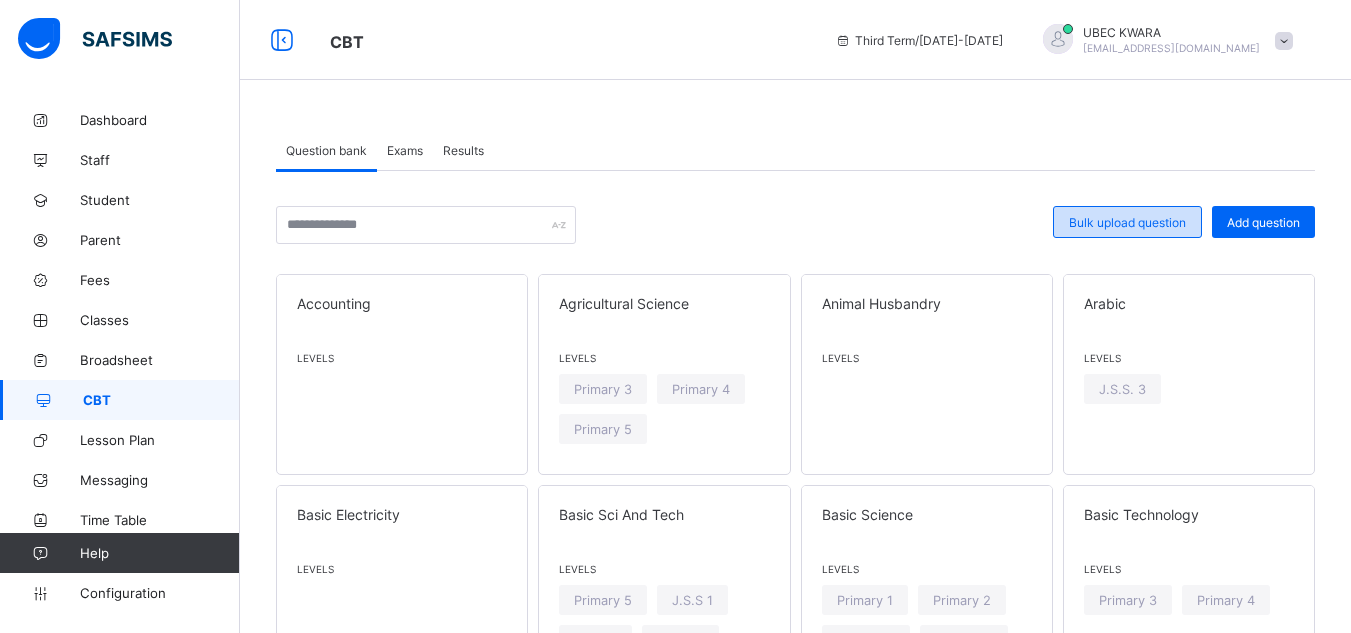 click on "Bulk upload question" at bounding box center [1127, 222] 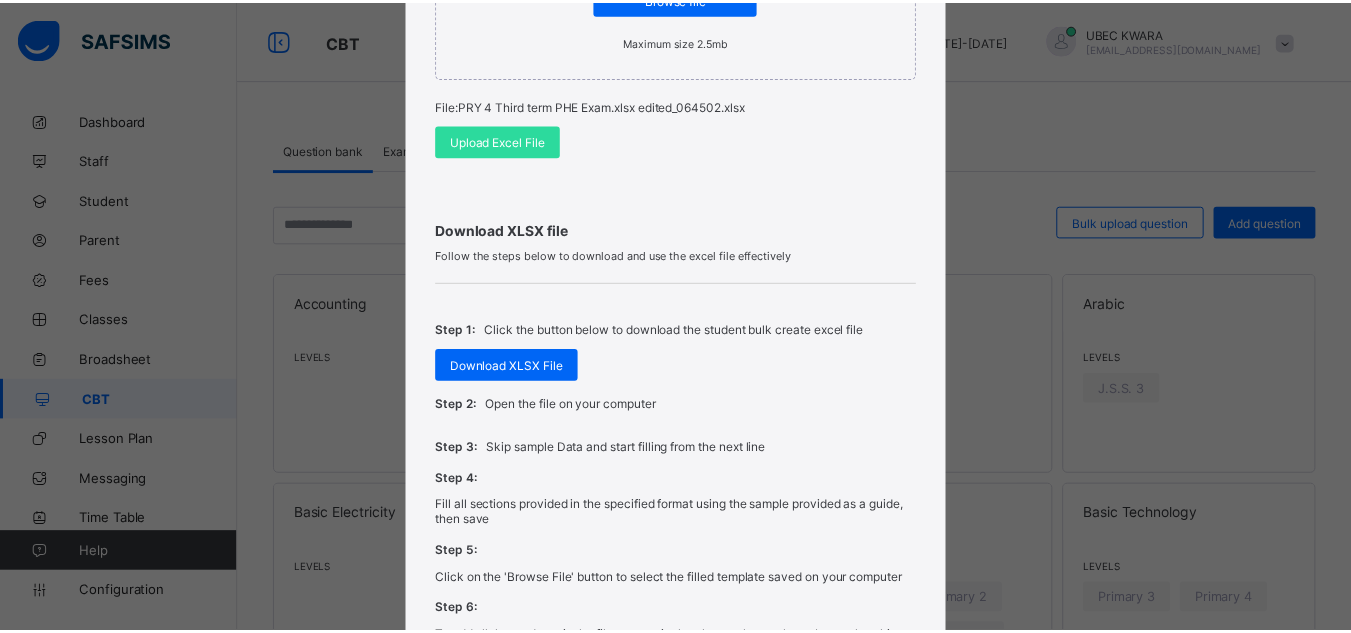 scroll, scrollTop: 815, scrollLeft: 0, axis: vertical 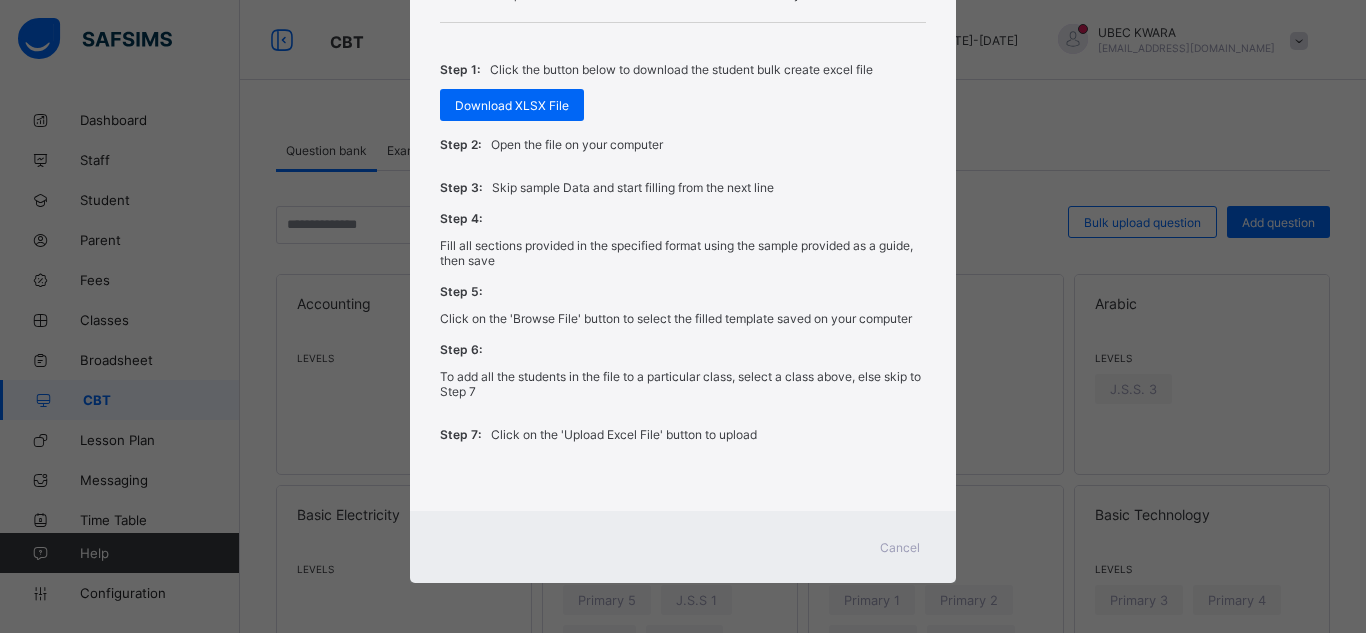 click on "Cancel" at bounding box center (900, 547) 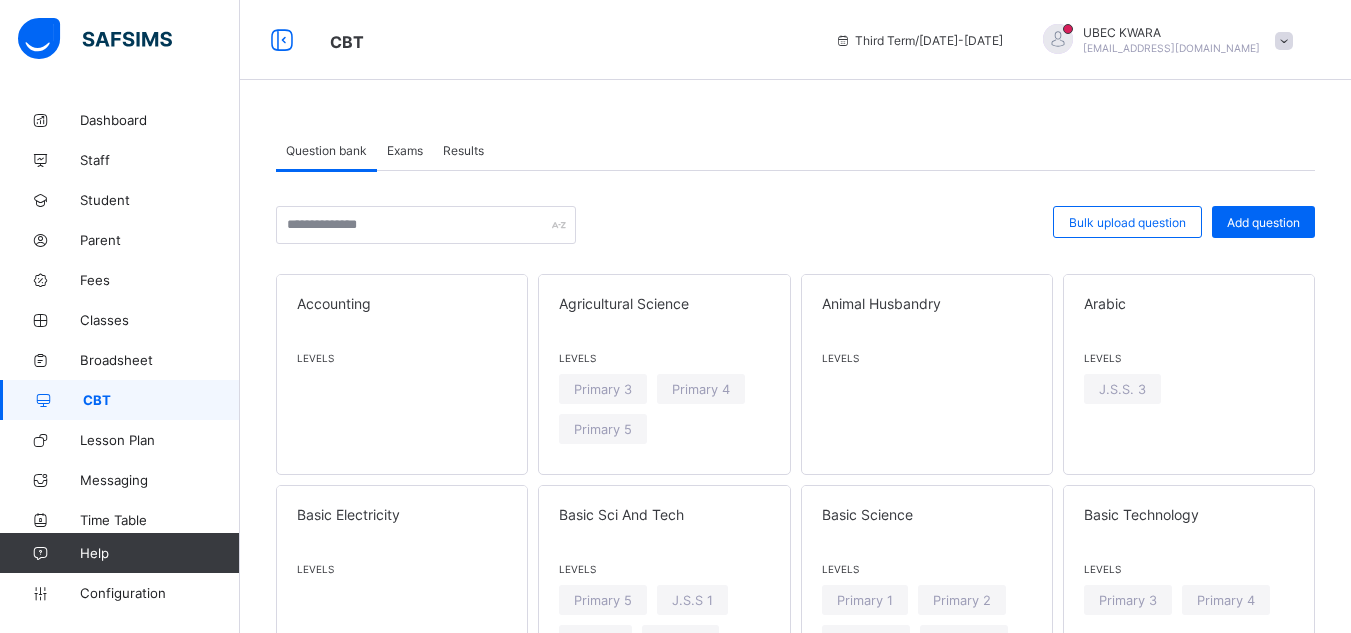 click on "Exams" at bounding box center (405, 150) 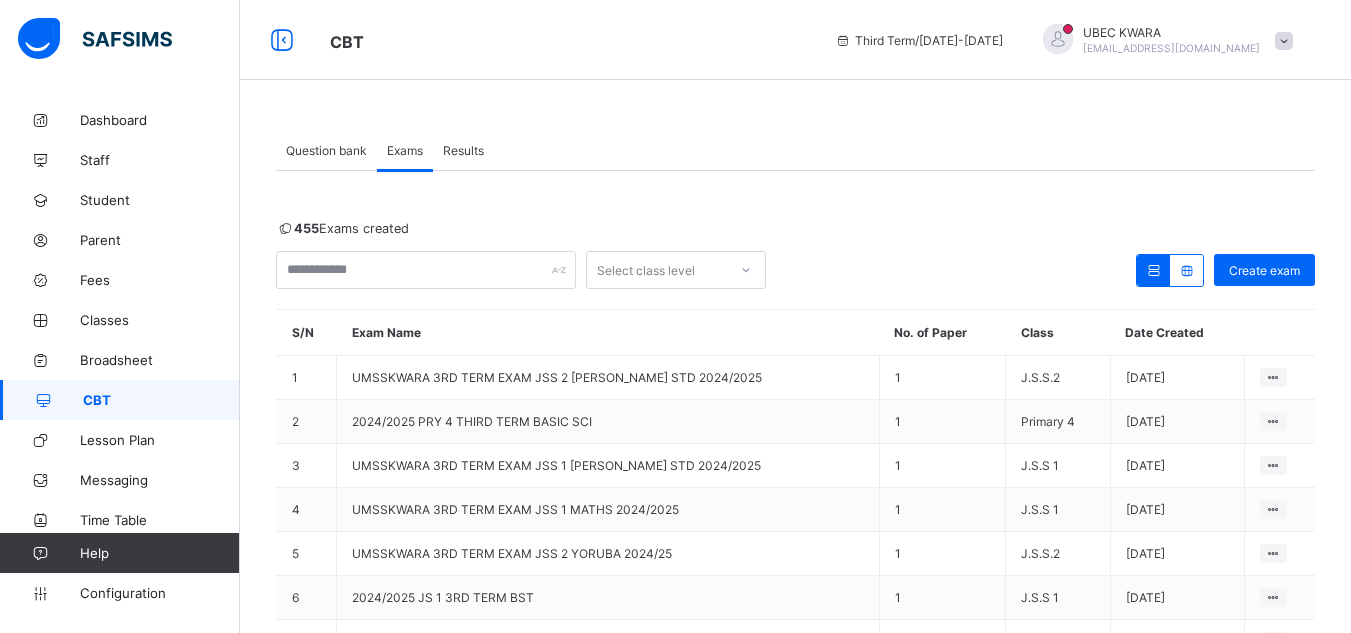 click on "Question bank" at bounding box center (326, 150) 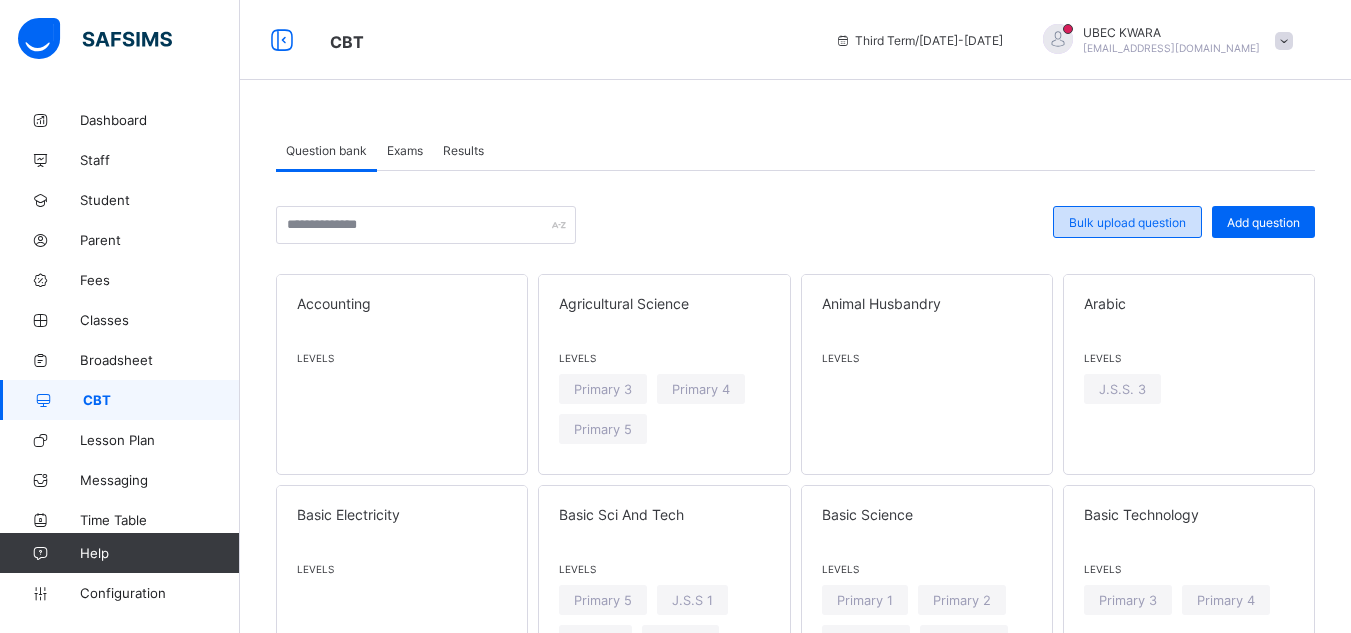 click on "Bulk upload question" at bounding box center (1127, 222) 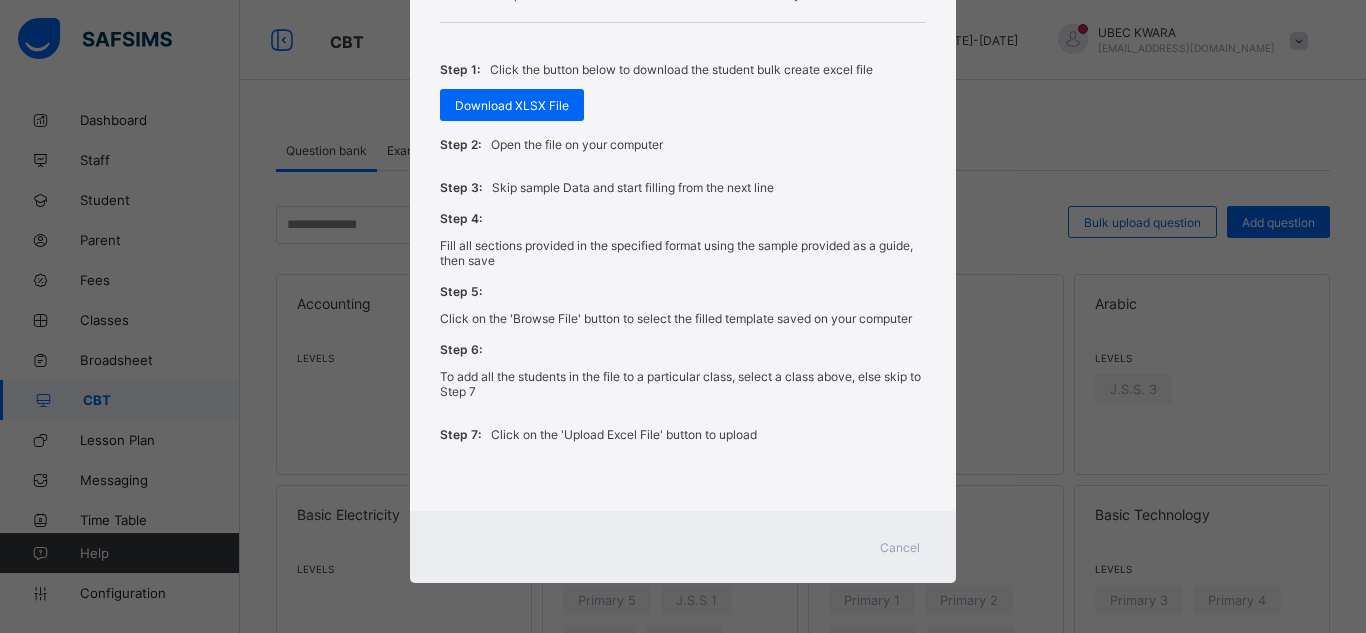 click on "Cancel" at bounding box center [900, 547] 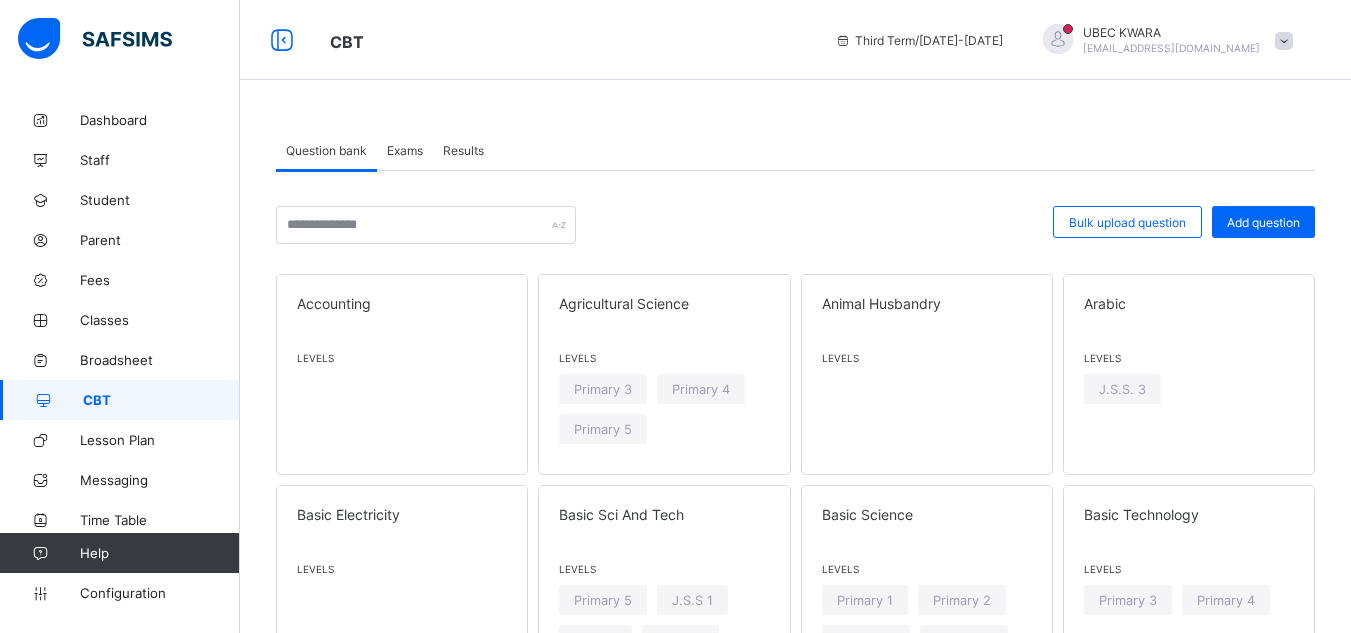 click on "Levels Primary 1 Primary 2 Primary 3 Primary 4 Primary 5" at bounding box center [927, 634] 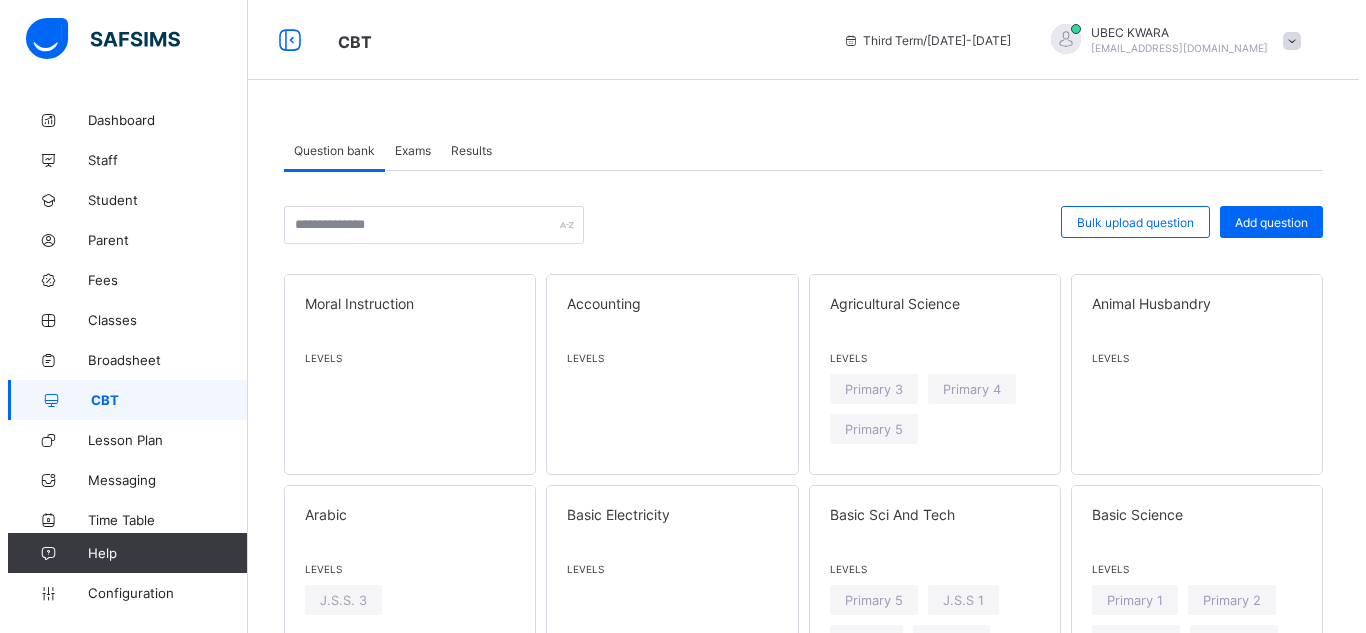 scroll, scrollTop: 0, scrollLeft: 0, axis: both 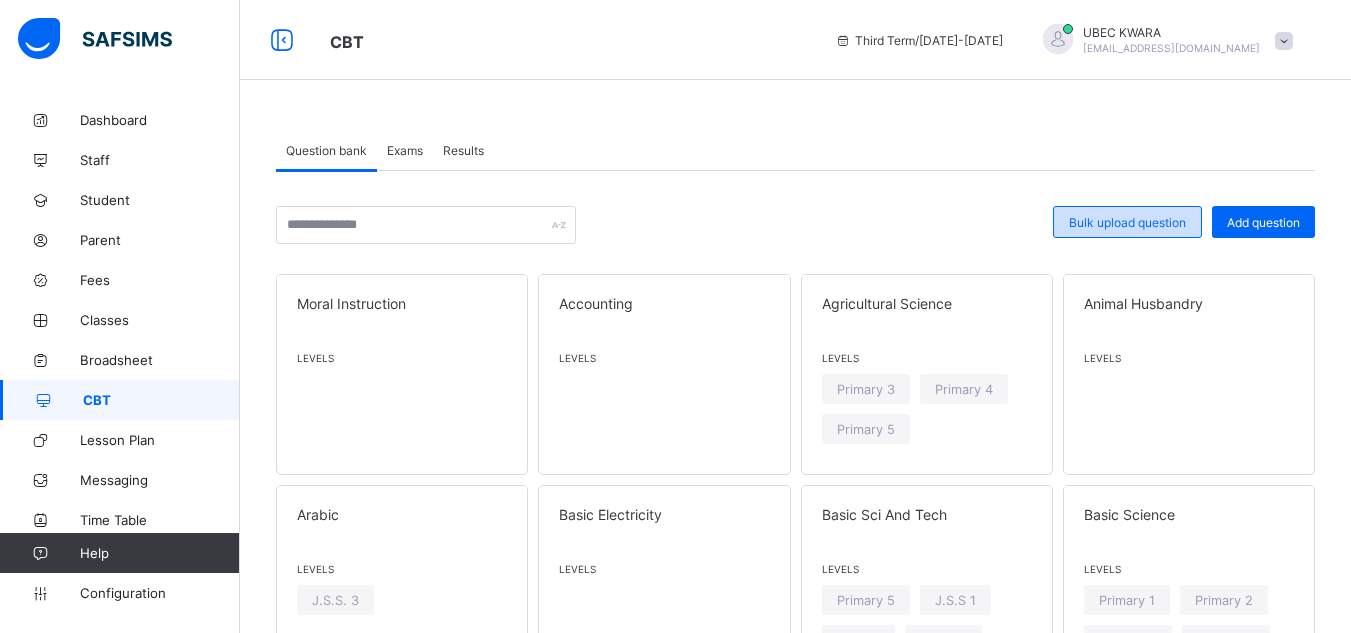 click on "Bulk upload question" at bounding box center (1127, 222) 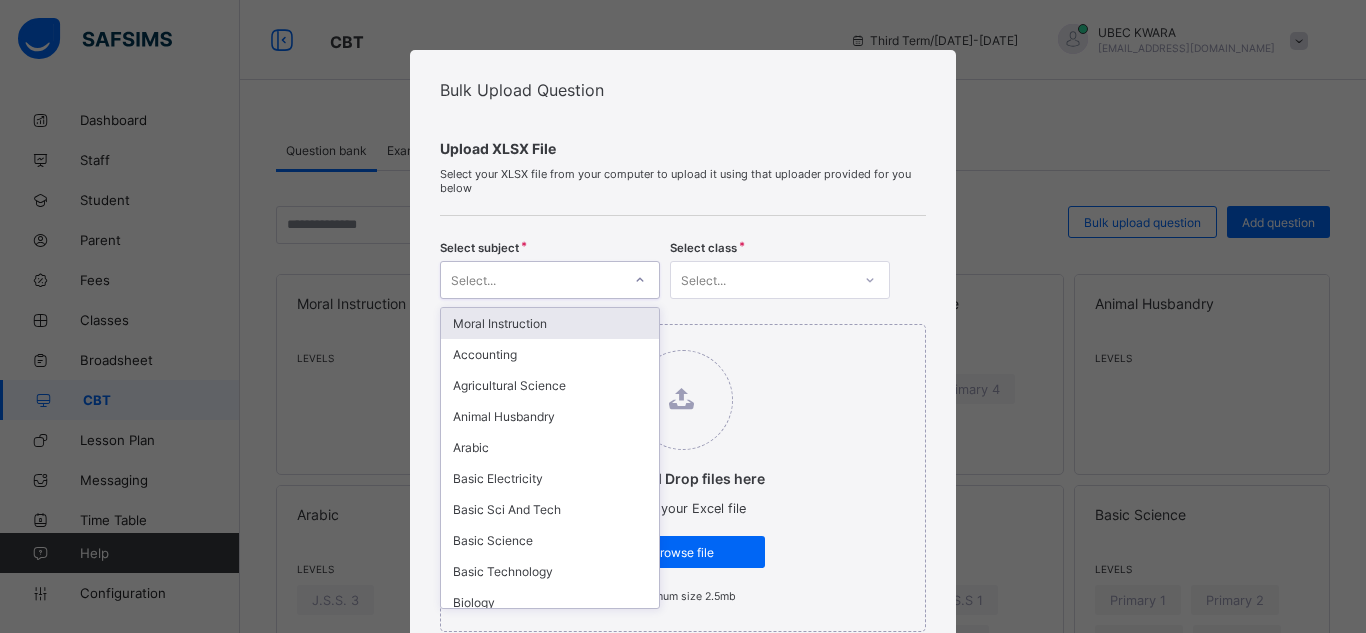 click 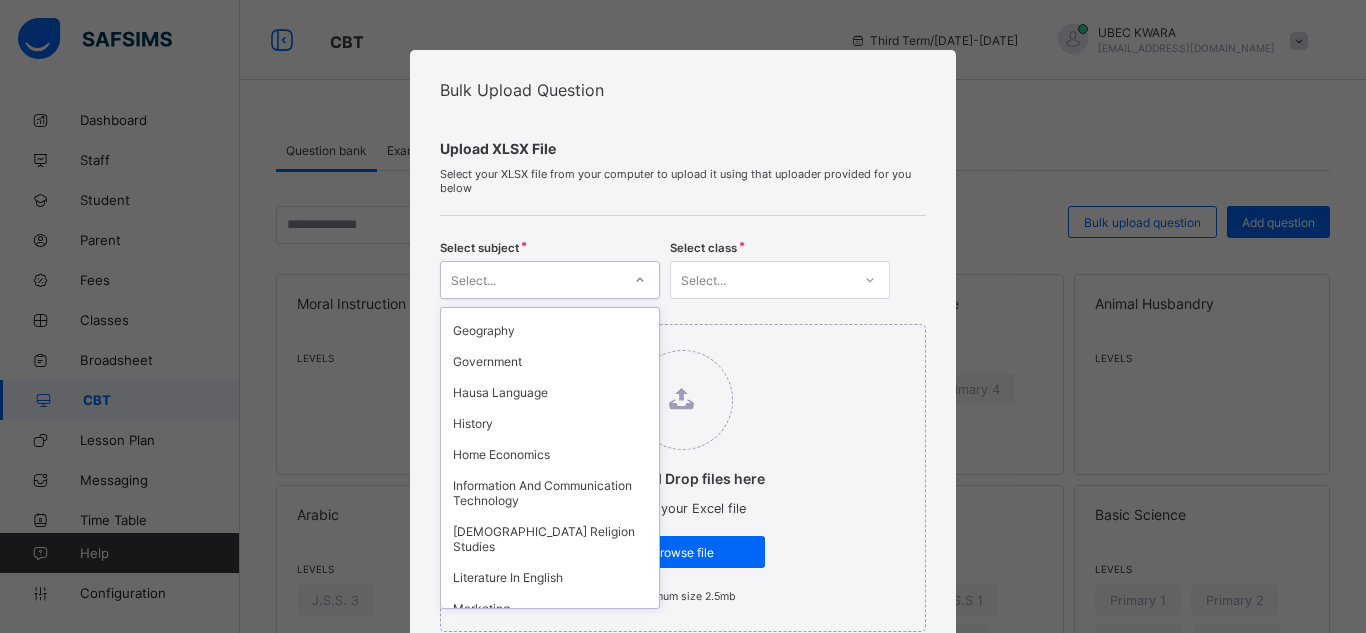 scroll, scrollTop: 760, scrollLeft: 0, axis: vertical 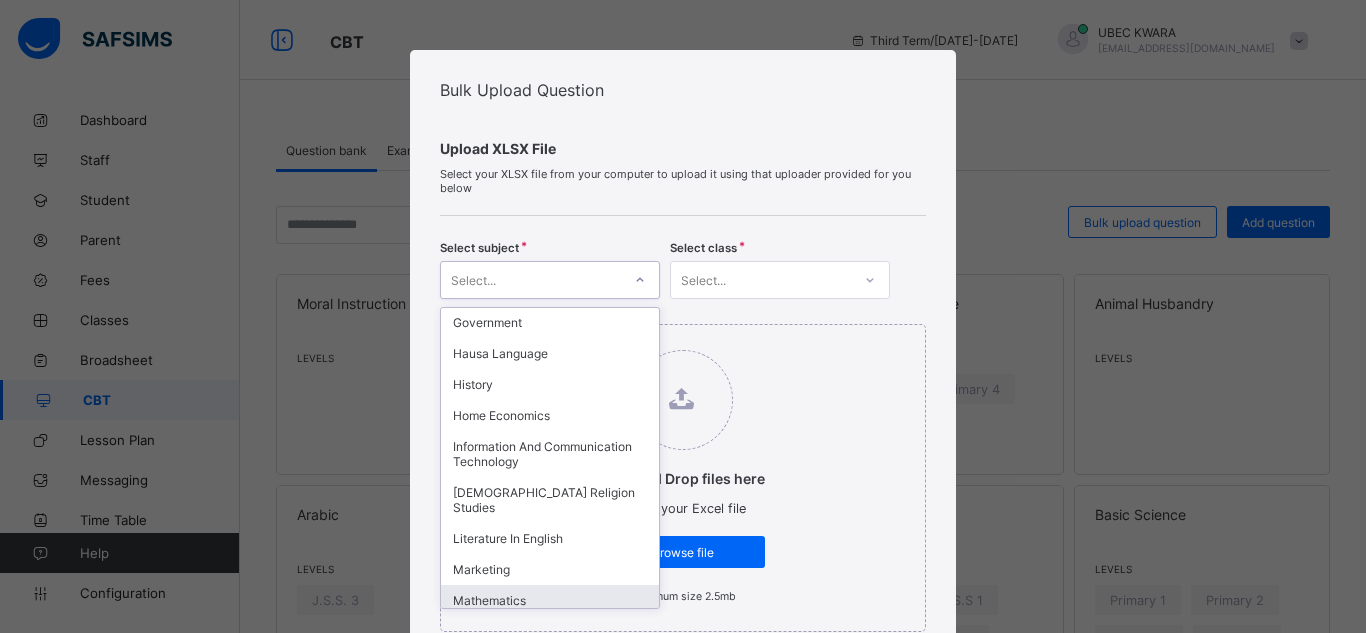click on "Mathematics" at bounding box center (550, 600) 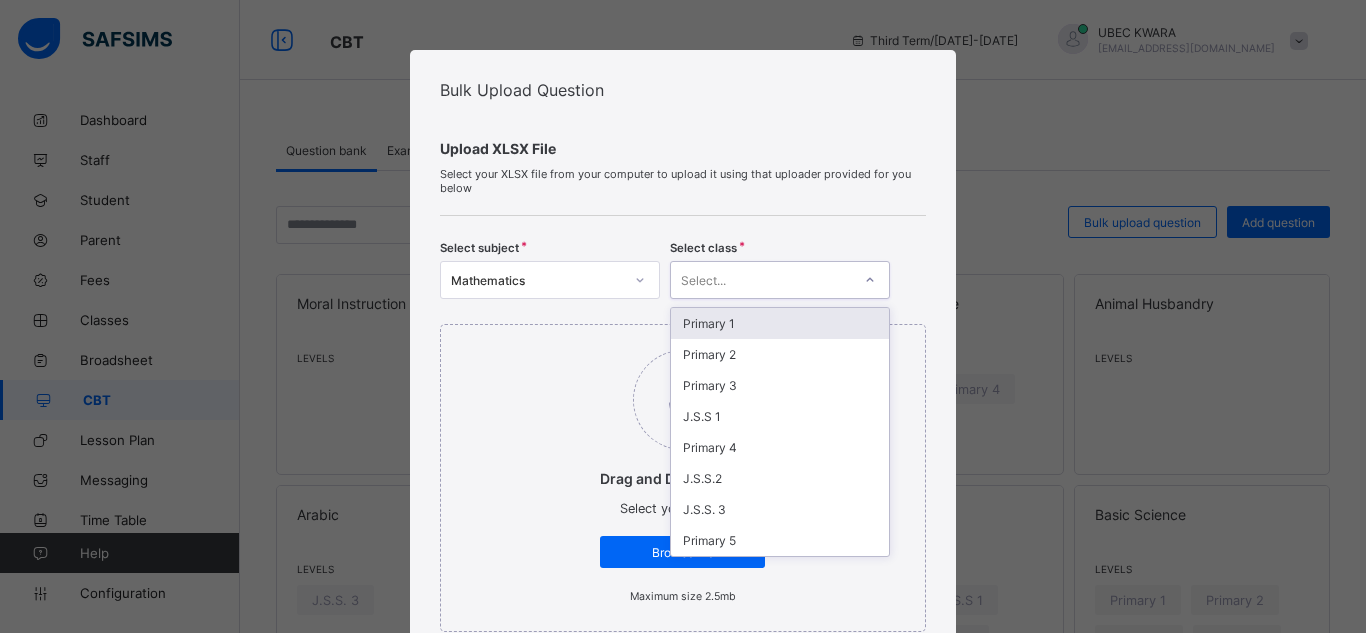 click on "Select..." at bounding box center [761, 280] 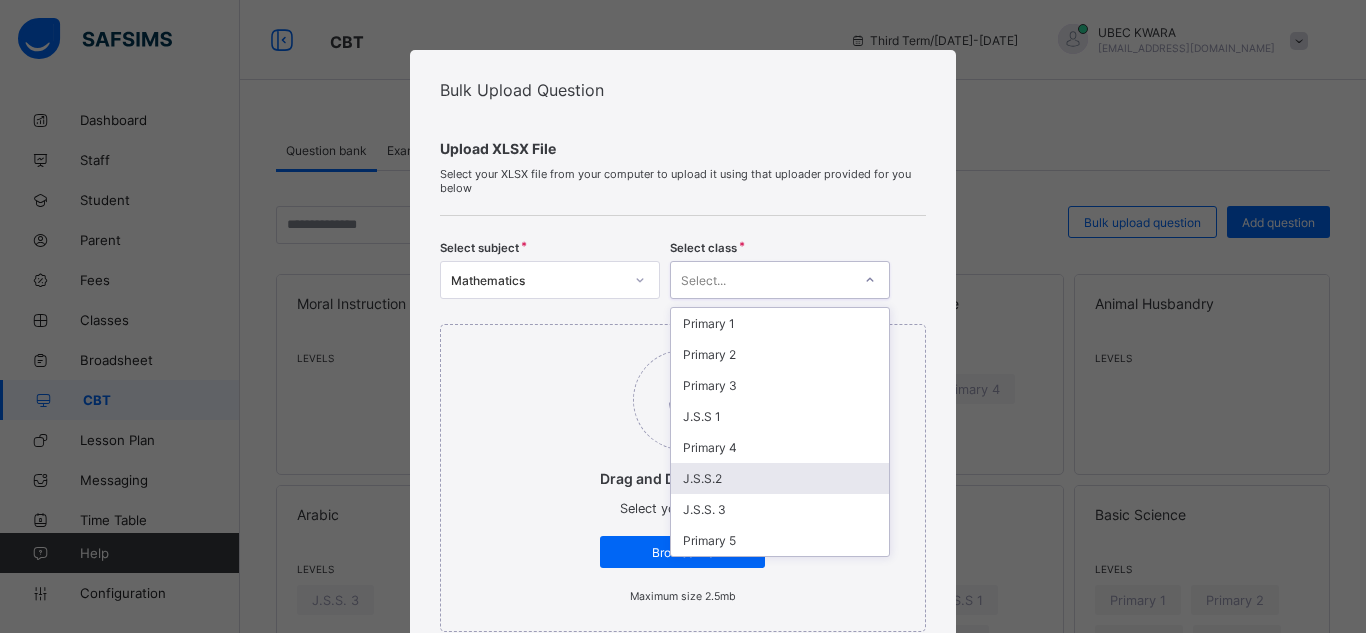 click on "J.S.S.2" at bounding box center (780, 478) 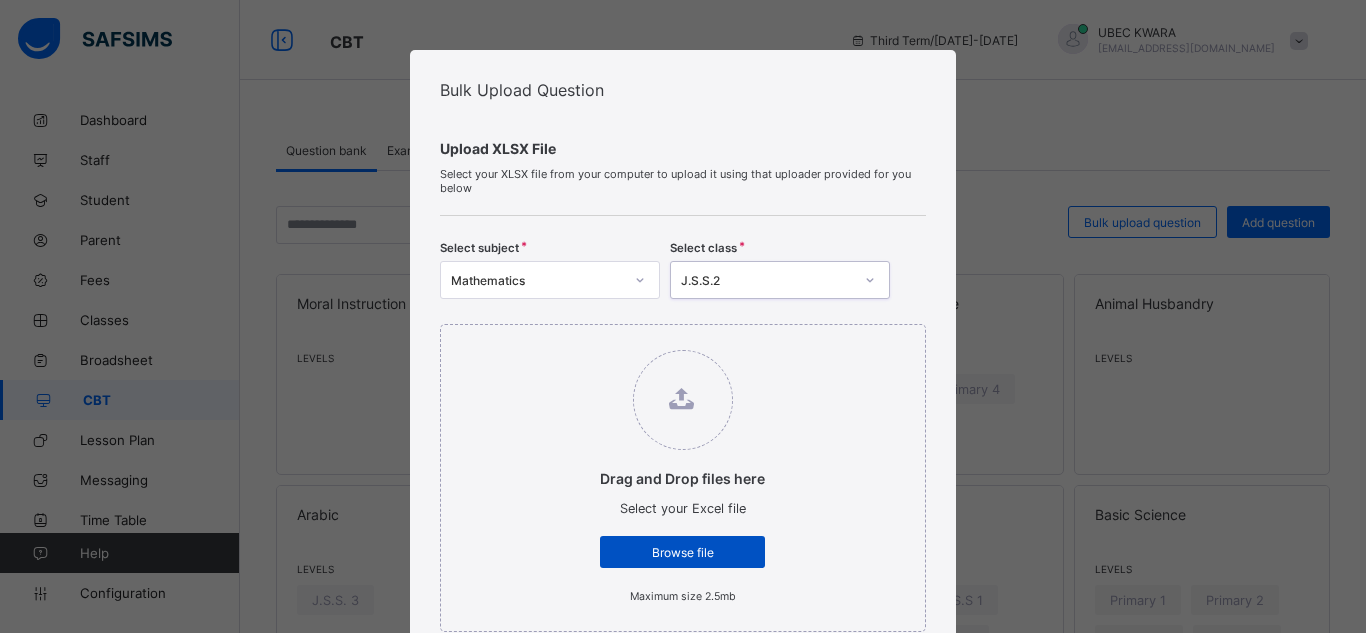 click on "Browse file" at bounding box center (682, 552) 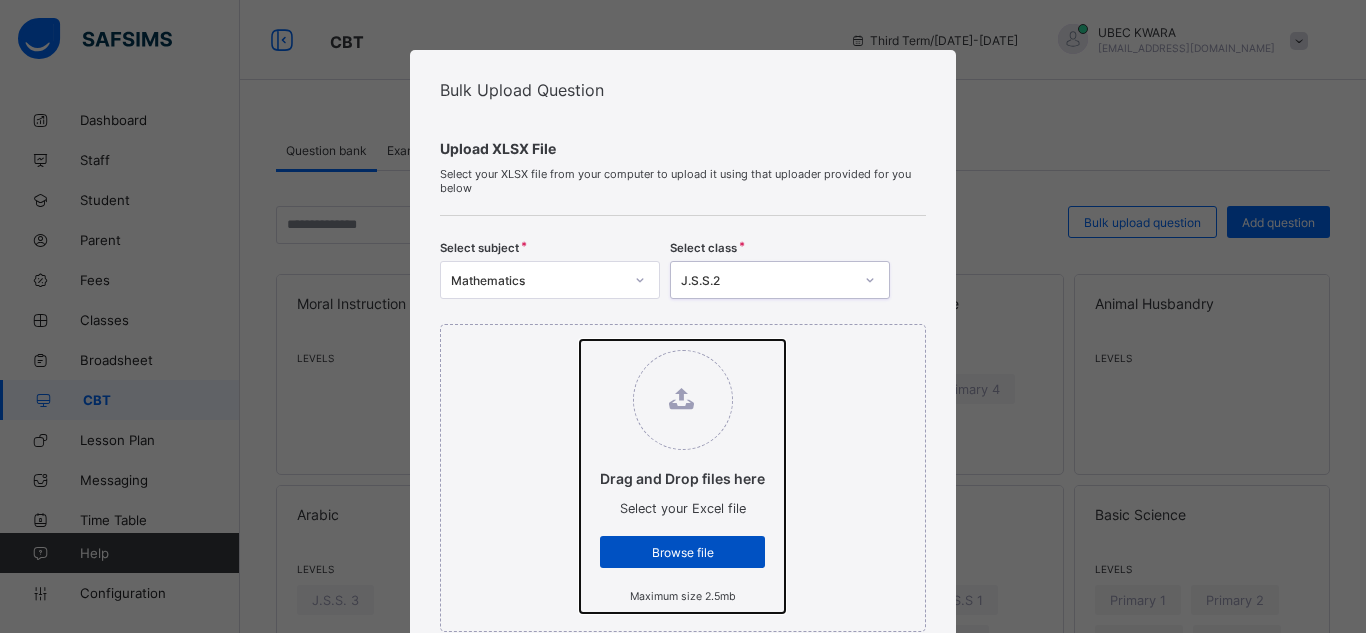 click on "Drag and Drop files here Select your Excel file Browse file Maximum size 2.5mb" at bounding box center [580, 340] 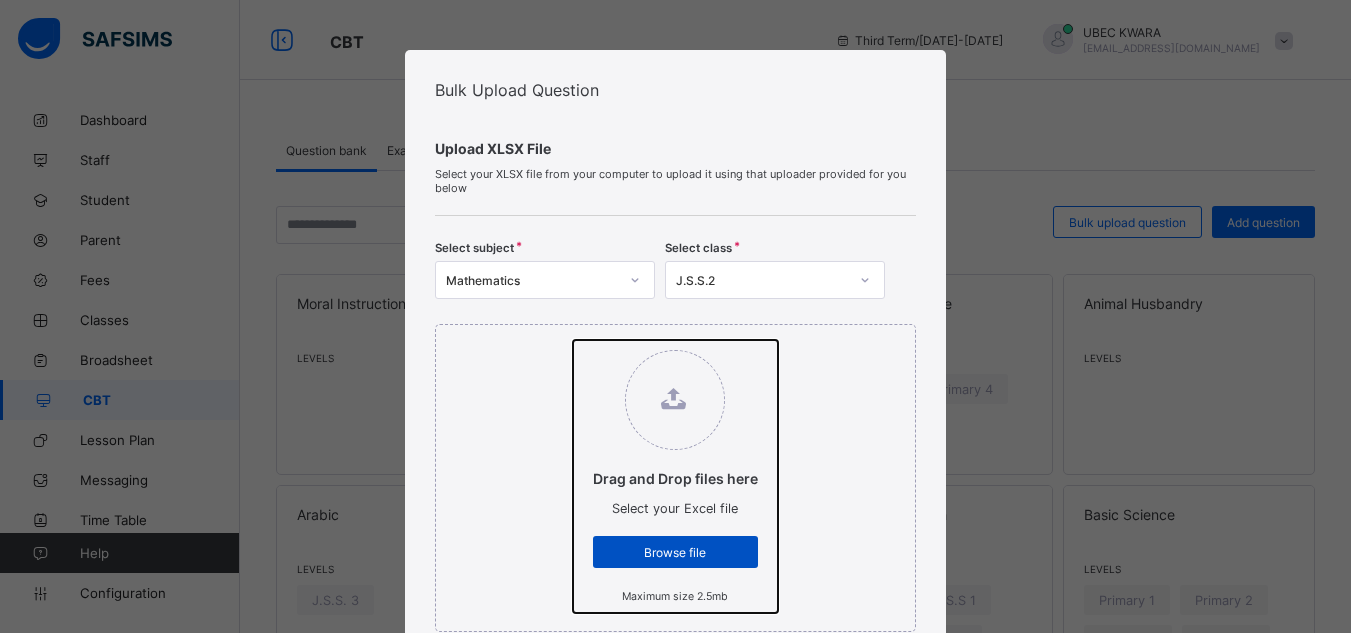 type on "**********" 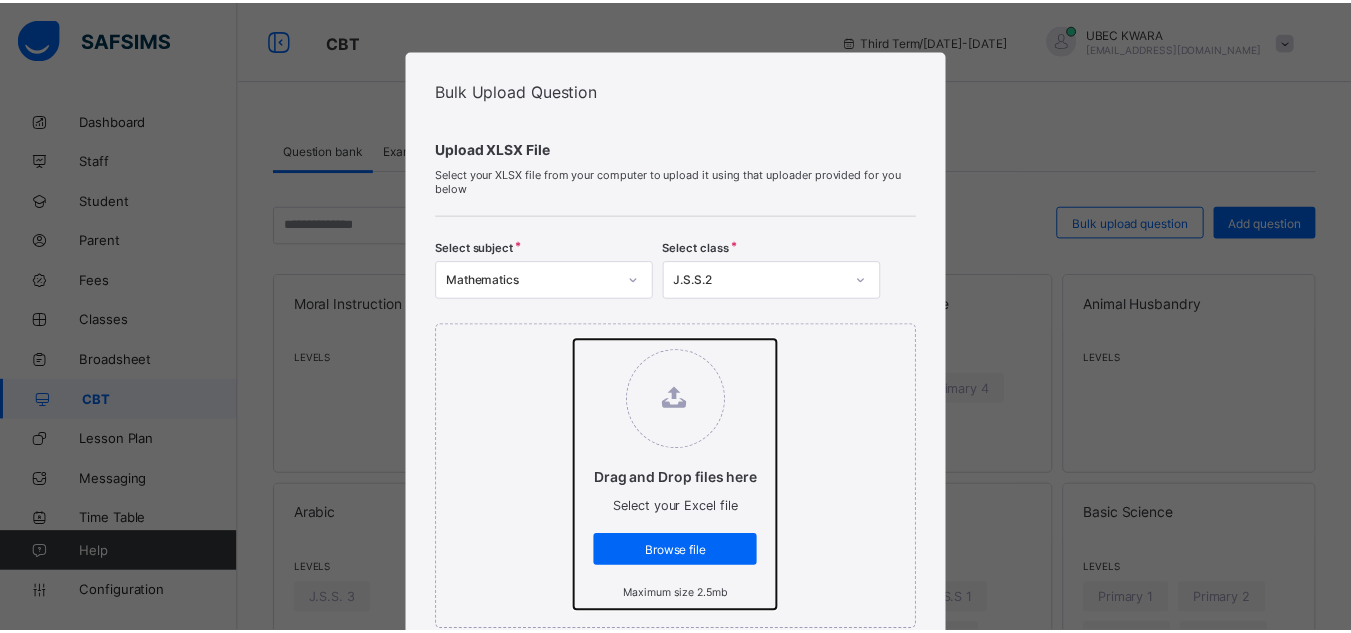 scroll, scrollTop: 554, scrollLeft: 0, axis: vertical 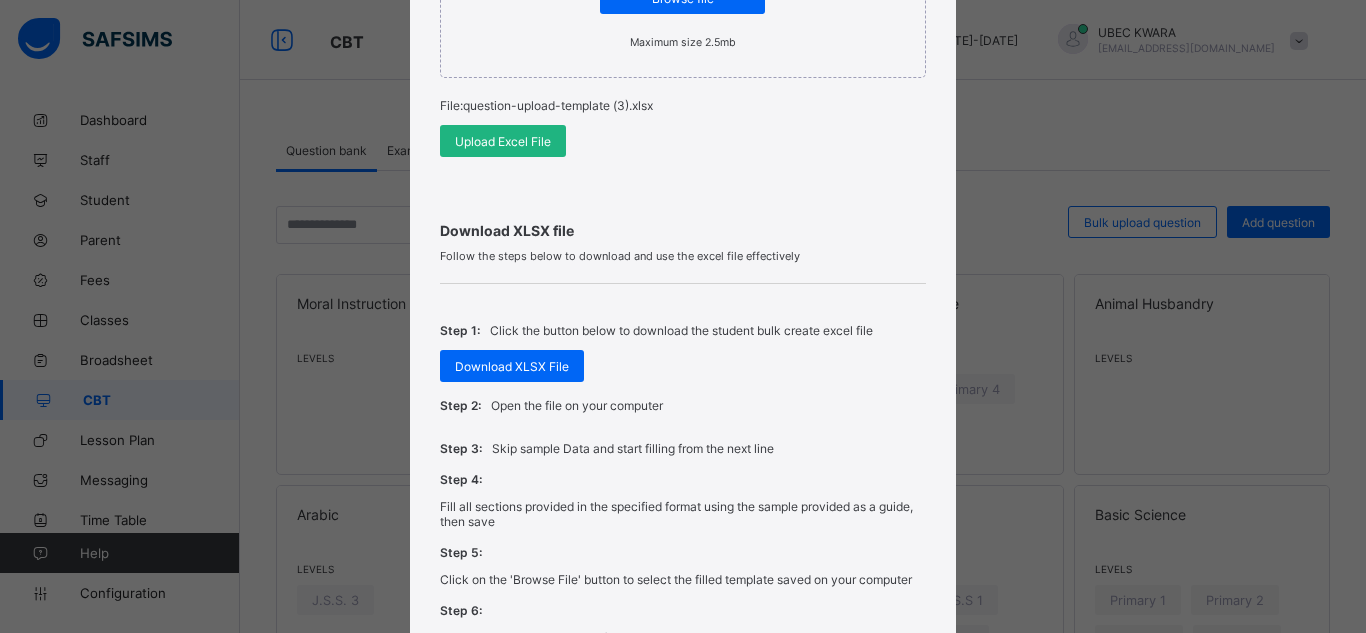 click on "Upload Excel File" at bounding box center (503, 141) 